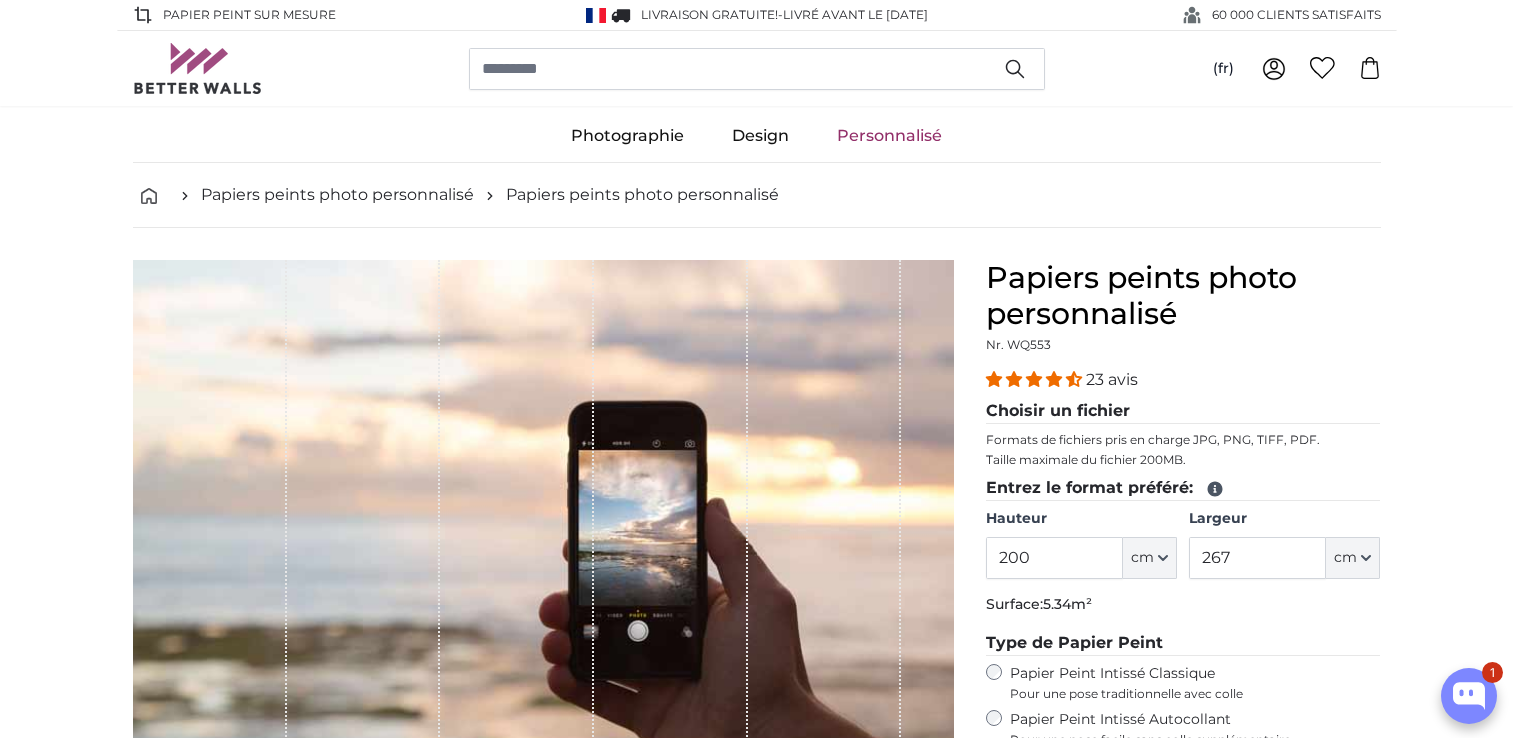 scroll, scrollTop: 180, scrollLeft: 0, axis: vertical 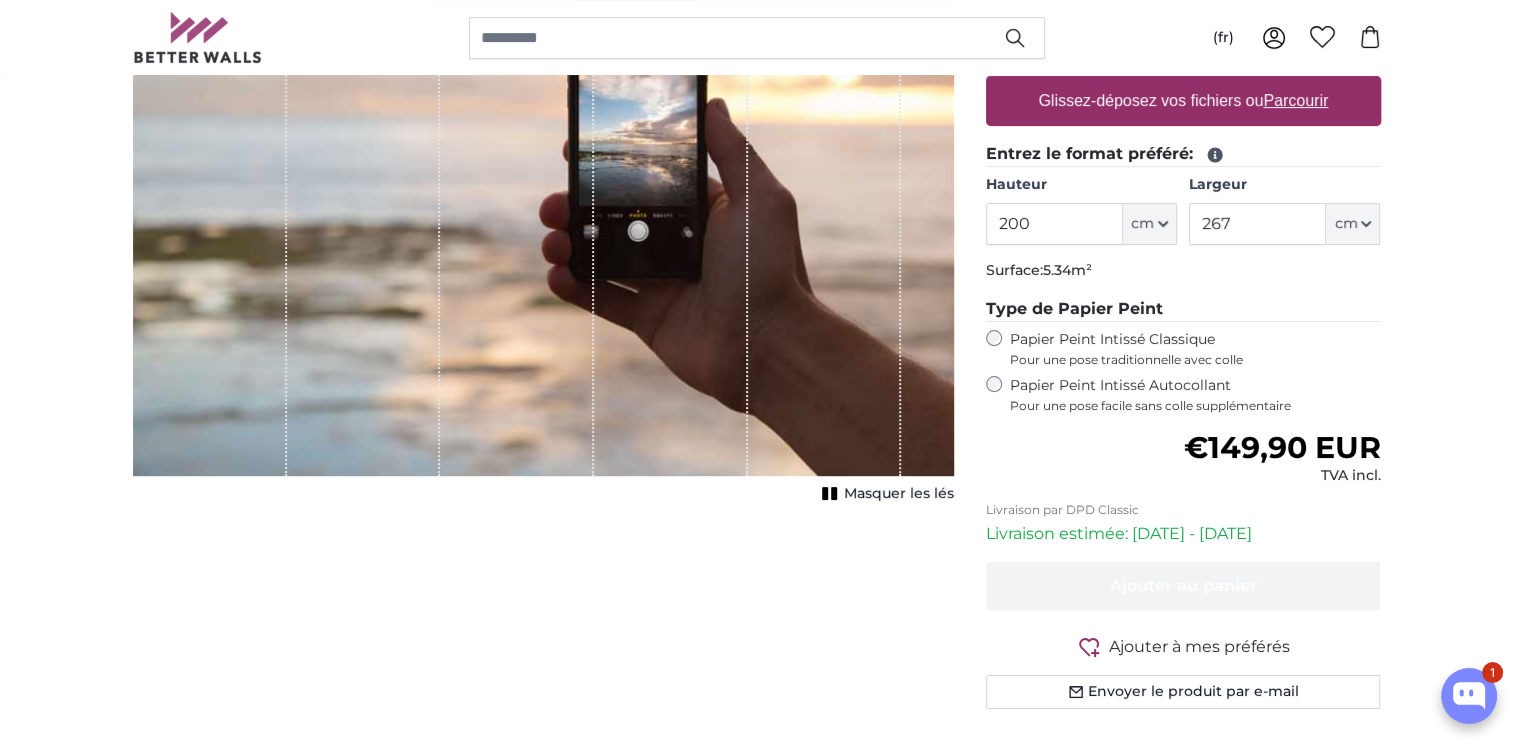 click on "Masquer les lés" at bounding box center (899, 494) 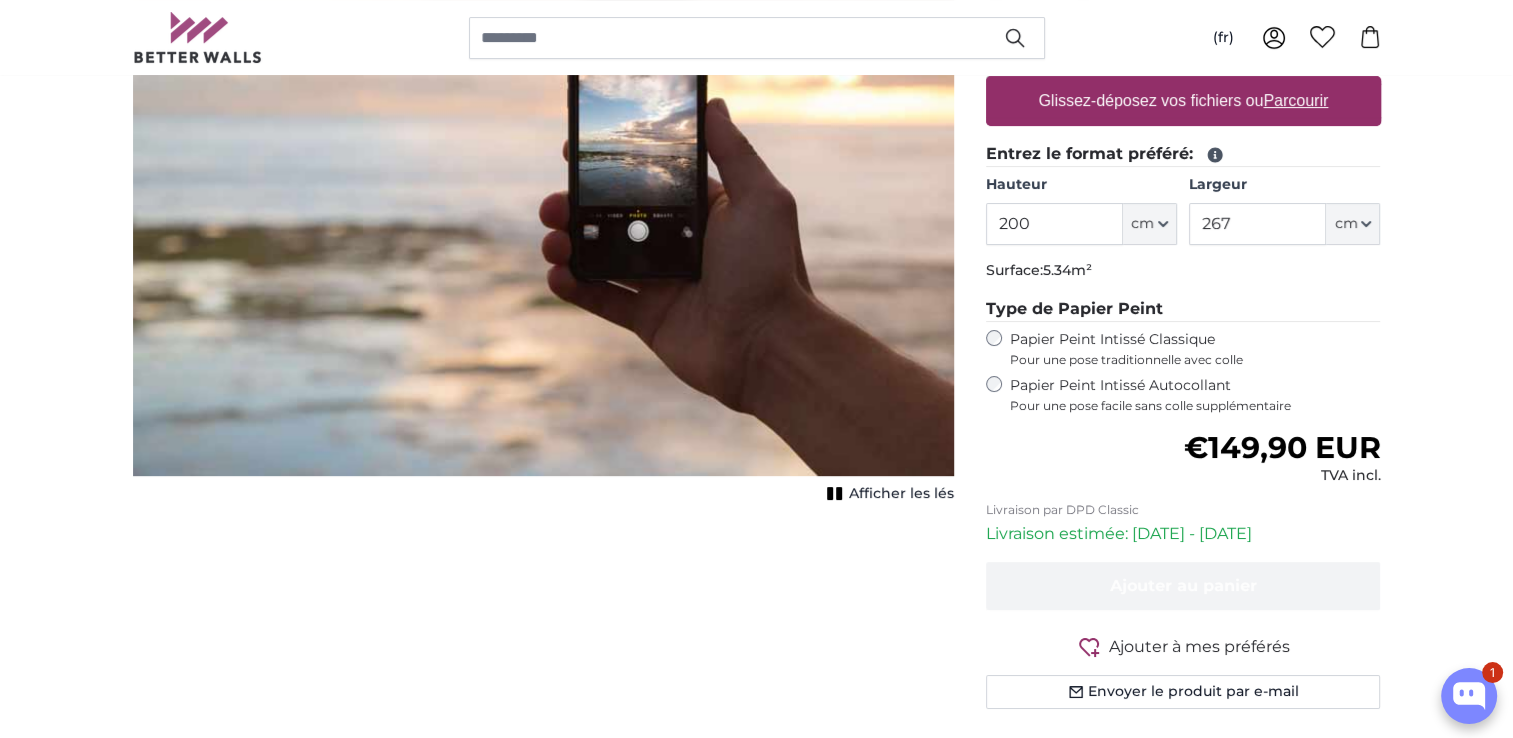click on "Afficher les lés" at bounding box center (901, 494) 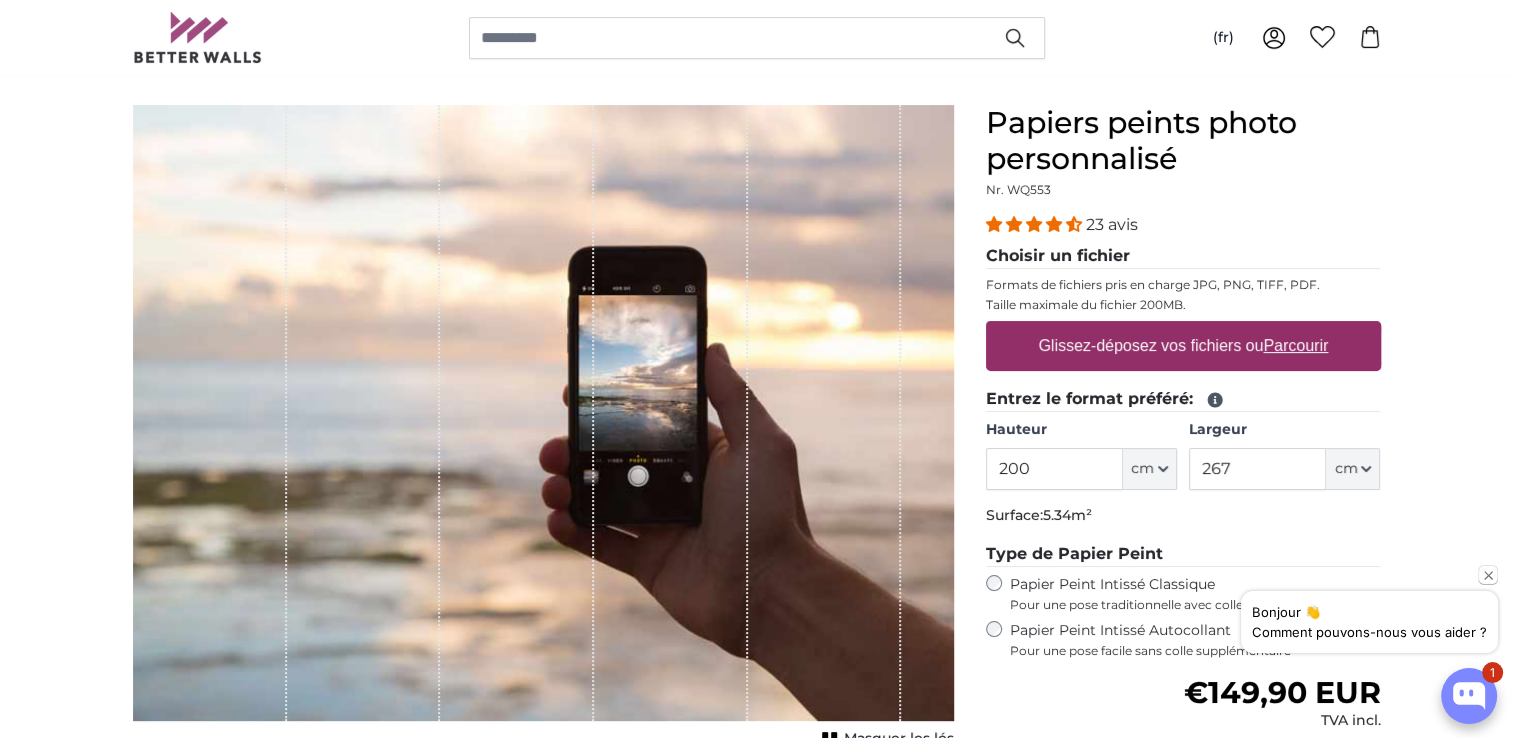 scroll, scrollTop: 200, scrollLeft: 0, axis: vertical 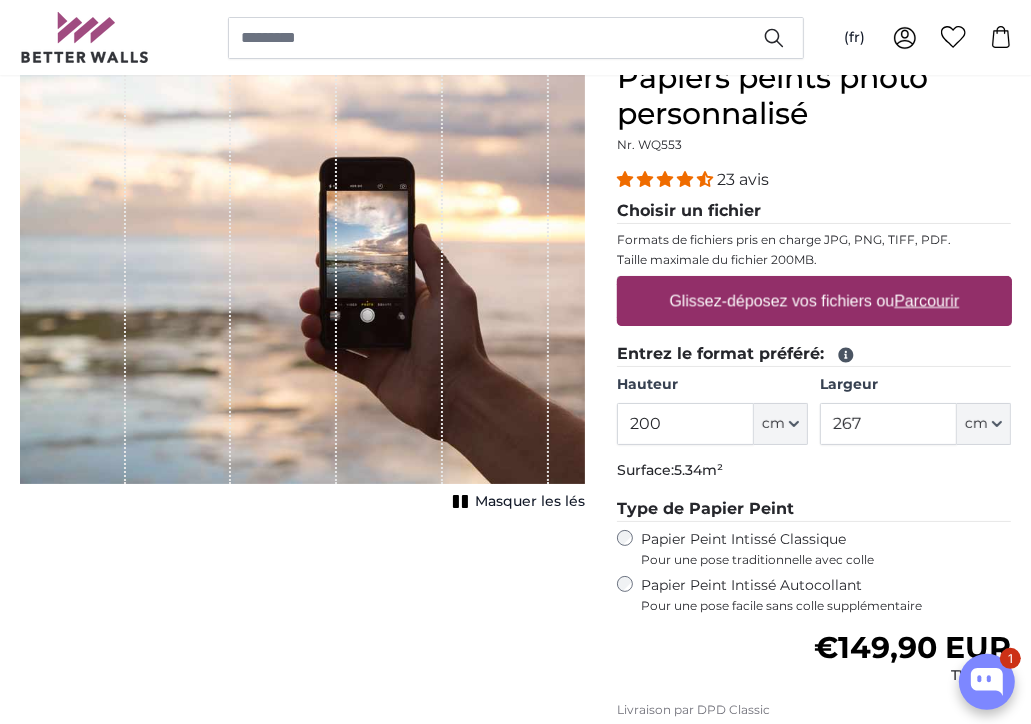 click on "Parcourir" at bounding box center [926, 300] 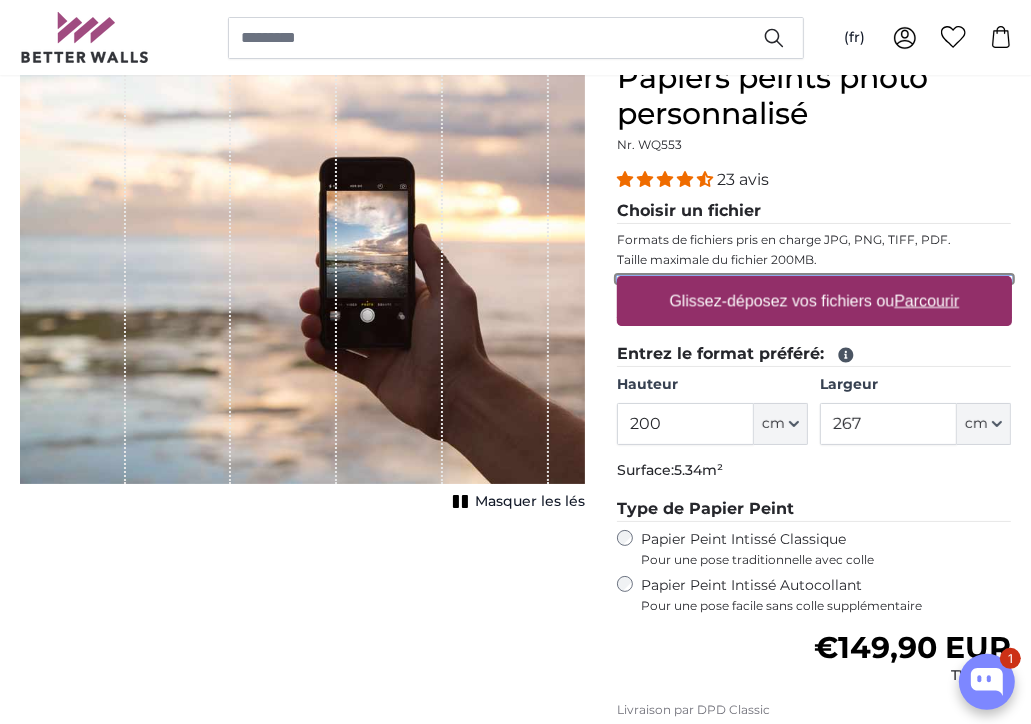 type on "**********" 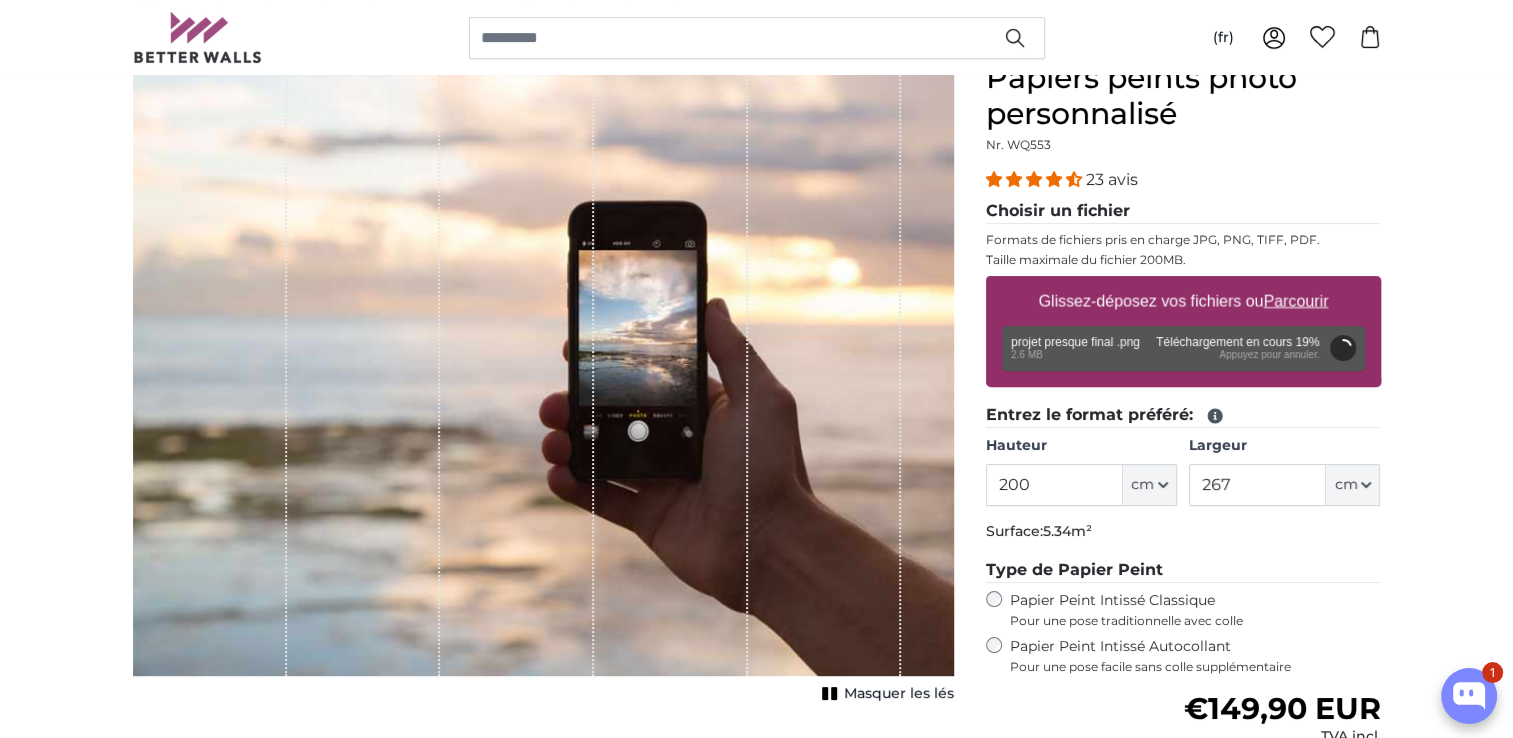 click on "Supprimer Réessayer Supprimer Télécharger Annuler Réessayer Supprimer projet presque final .png edit 2.6 MB Téléchargement en cours 19% Appuyez pour annuler." at bounding box center [1183, 348] 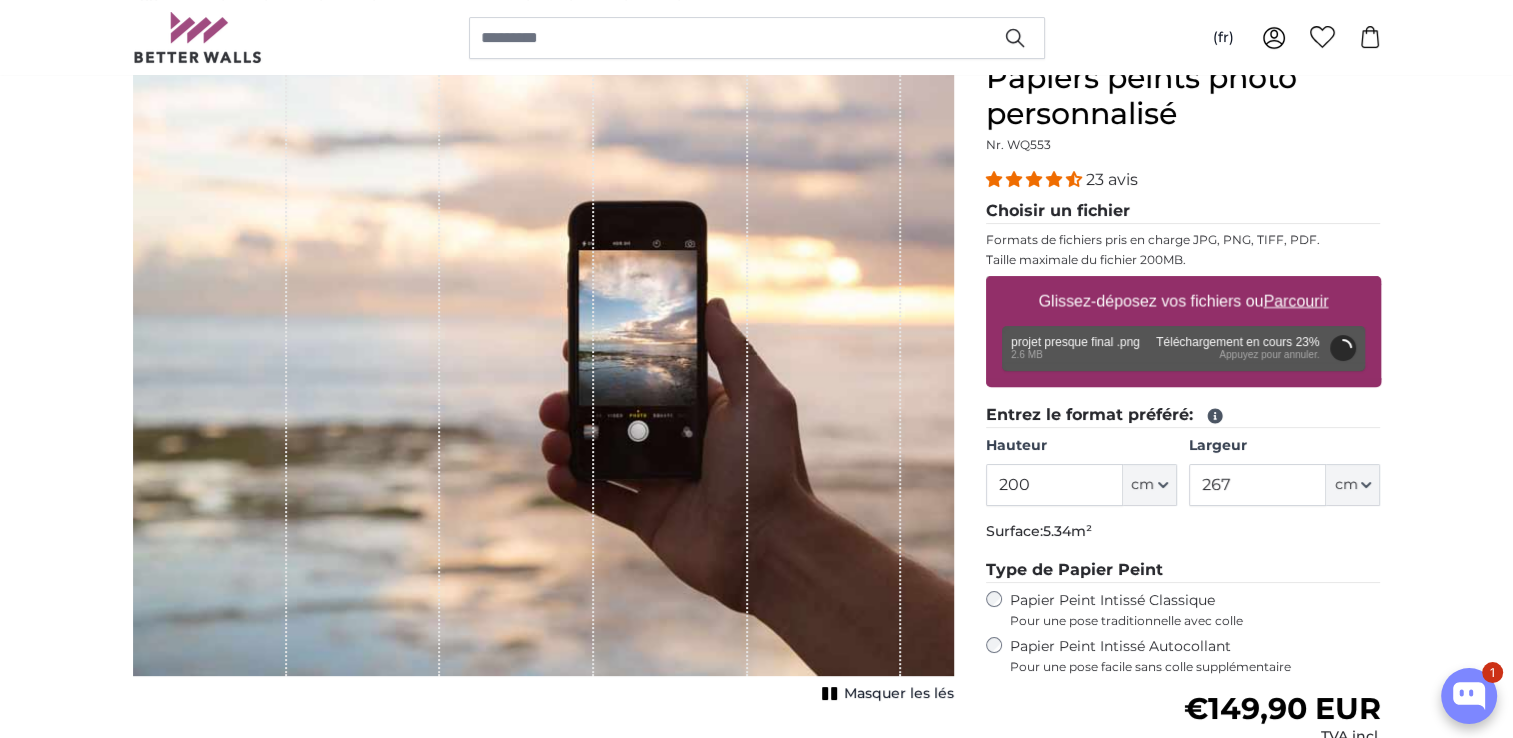 click on "Supprimer Réessayer Supprimer Télécharger Annuler Réessayer Supprimer projet presque final .png edit 2.6 MB Téléchargement en cours 23% Appuyez pour annuler." at bounding box center (1183, 348) 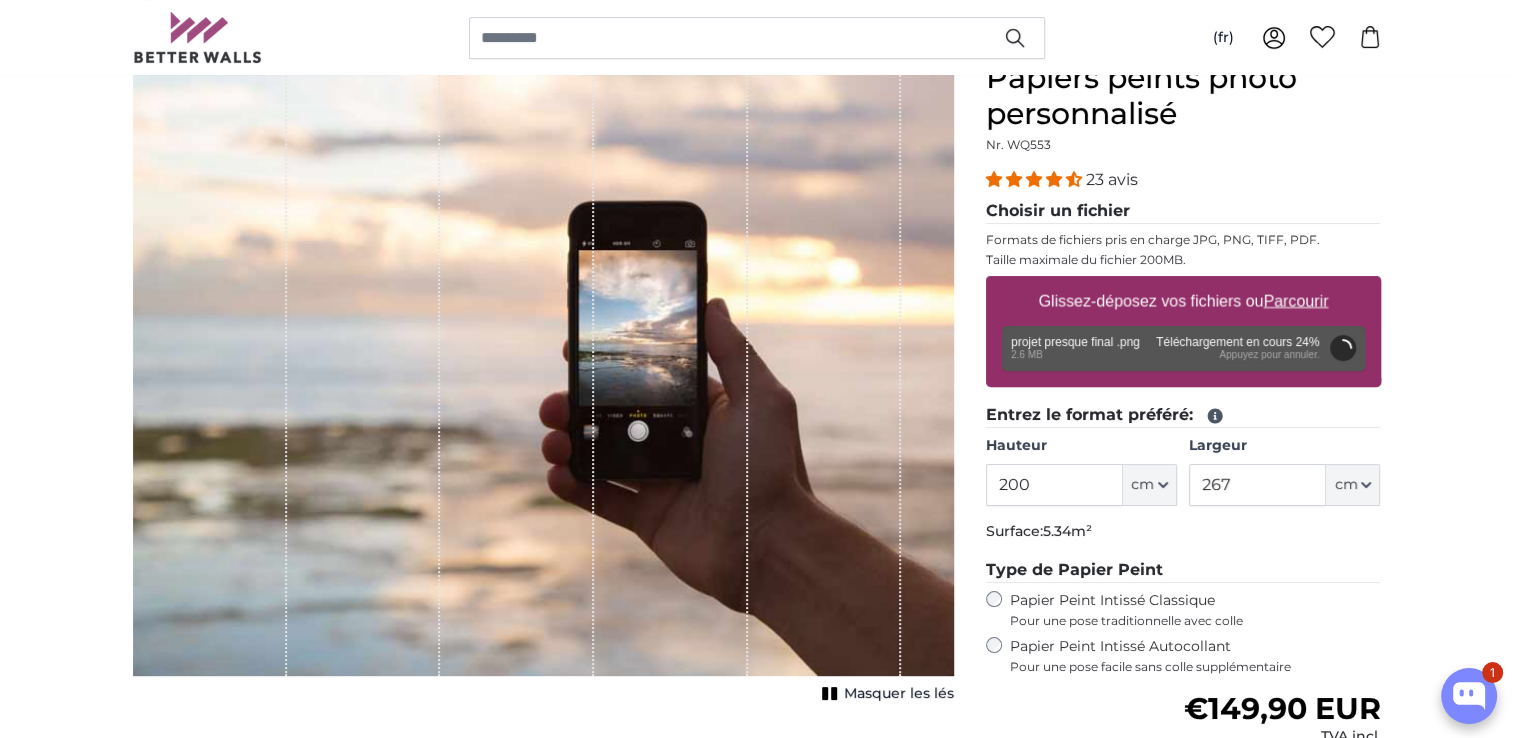 click on "Supprimer Réessayer Supprimer Télécharger Annuler Réessayer Supprimer projet presque final .png edit 2.6 MB Téléchargement en cours 24% Appuyez pour annuler." at bounding box center [1183, 348] 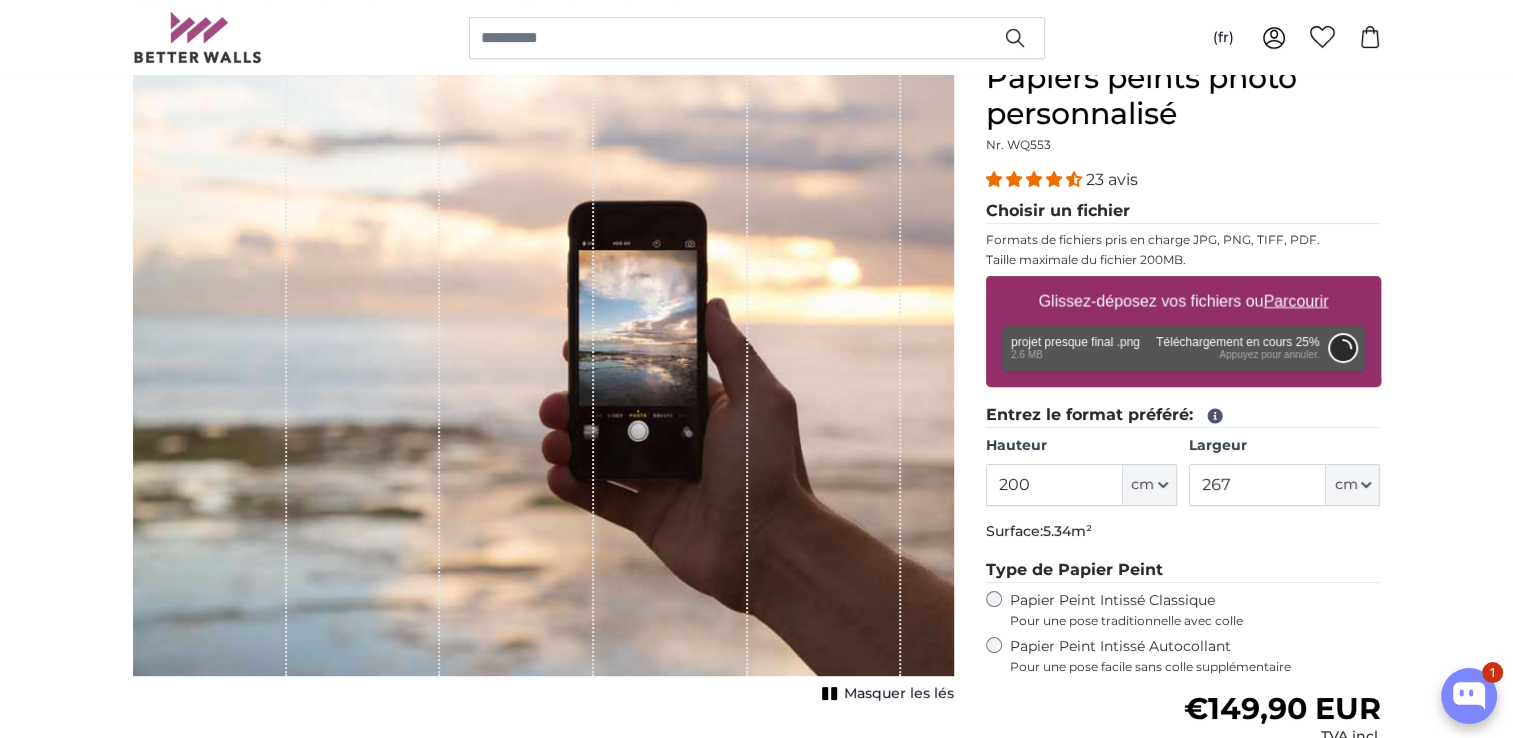 click on "Annuler" at bounding box center (1342, 348) 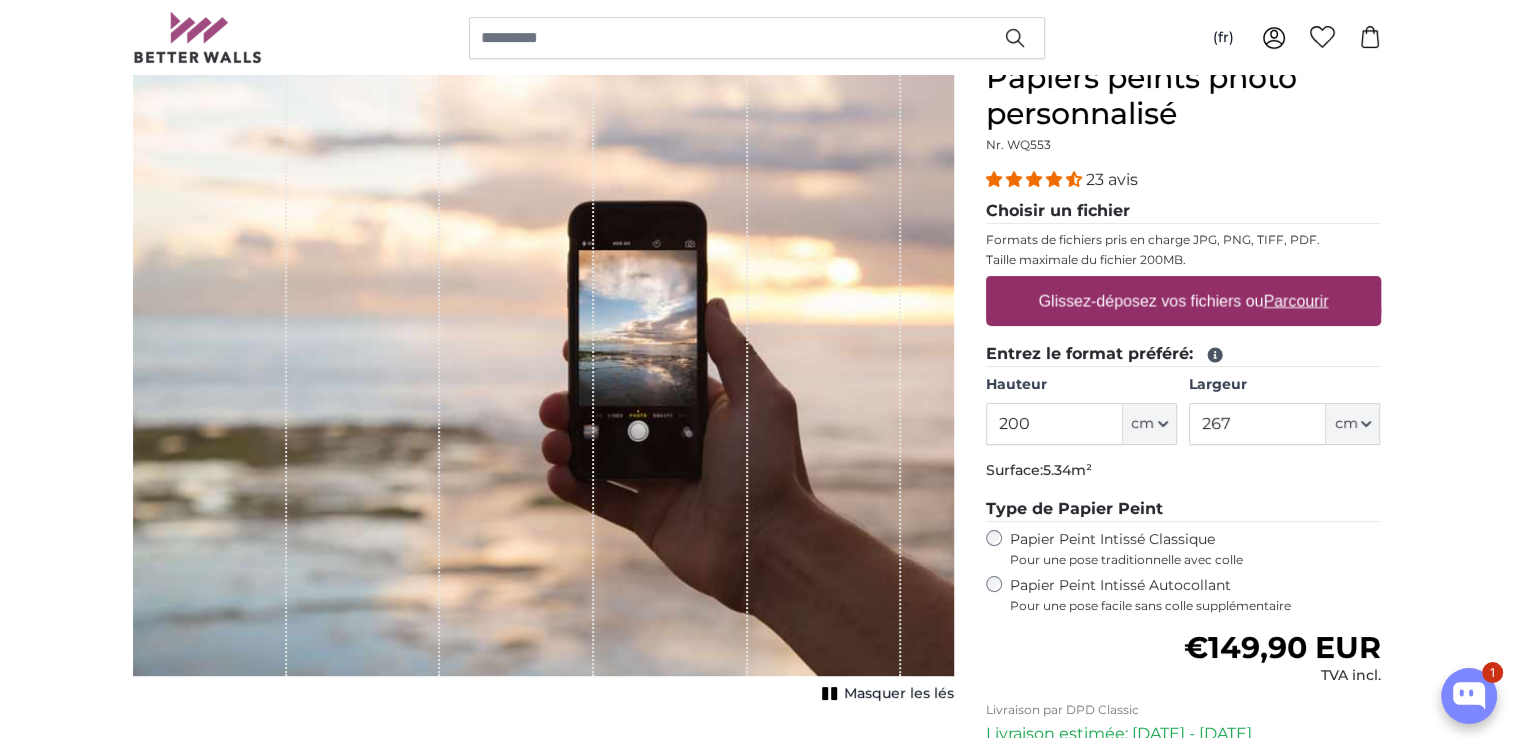 click on "Parcourir" at bounding box center [1295, 300] 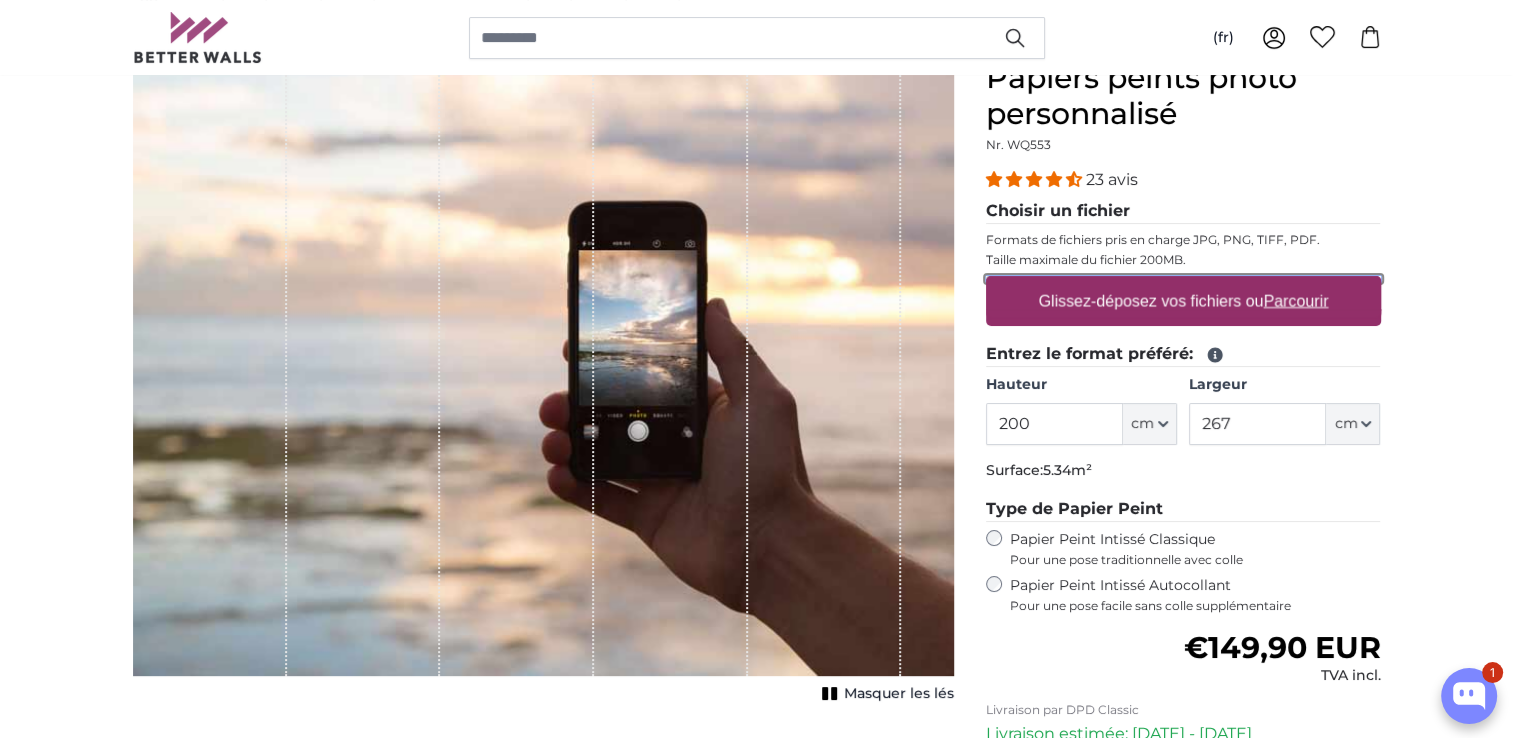 click on "Glissez-déposez vos fichiers ou  Parcourir" at bounding box center (1183, 279) 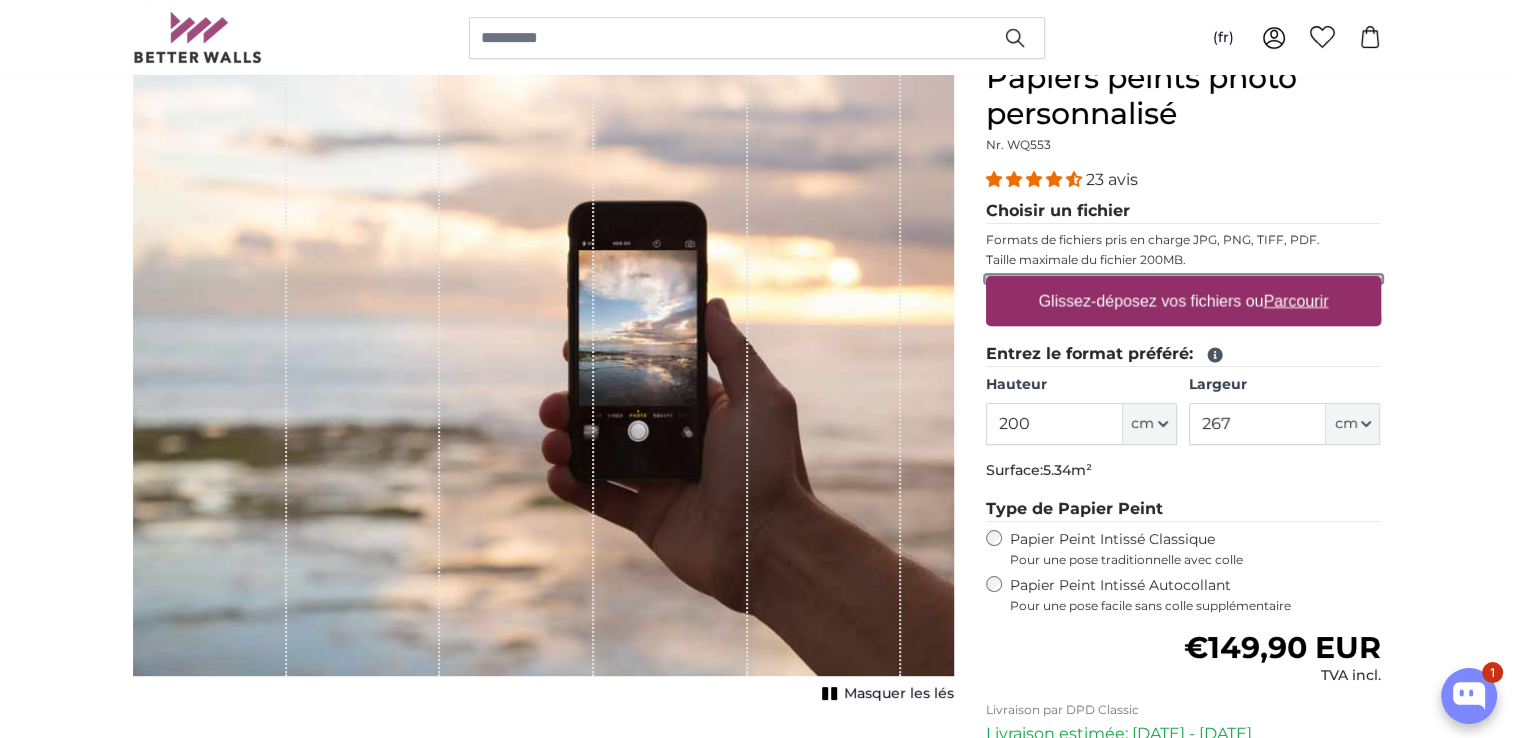 type on "**********" 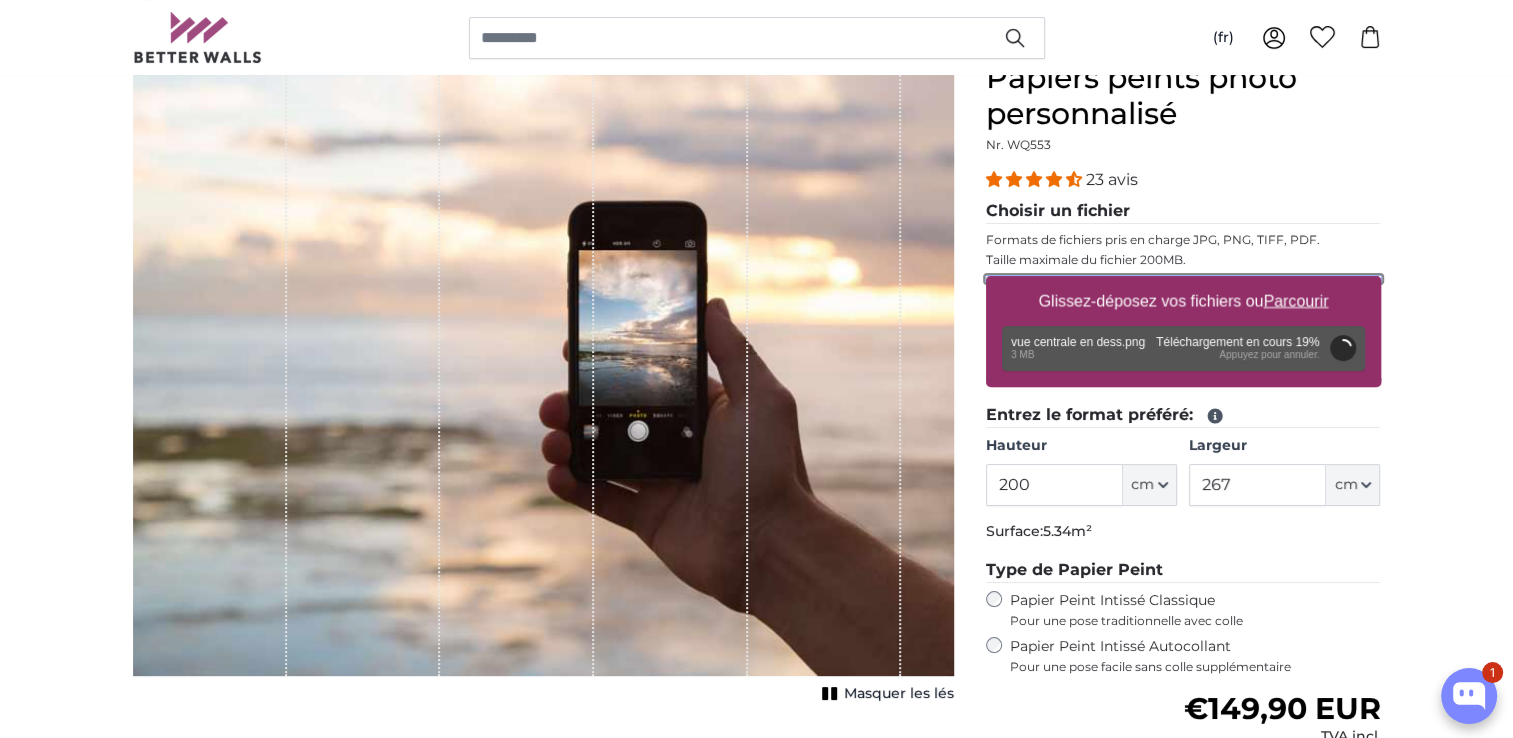 scroll, scrollTop: 300, scrollLeft: 0, axis: vertical 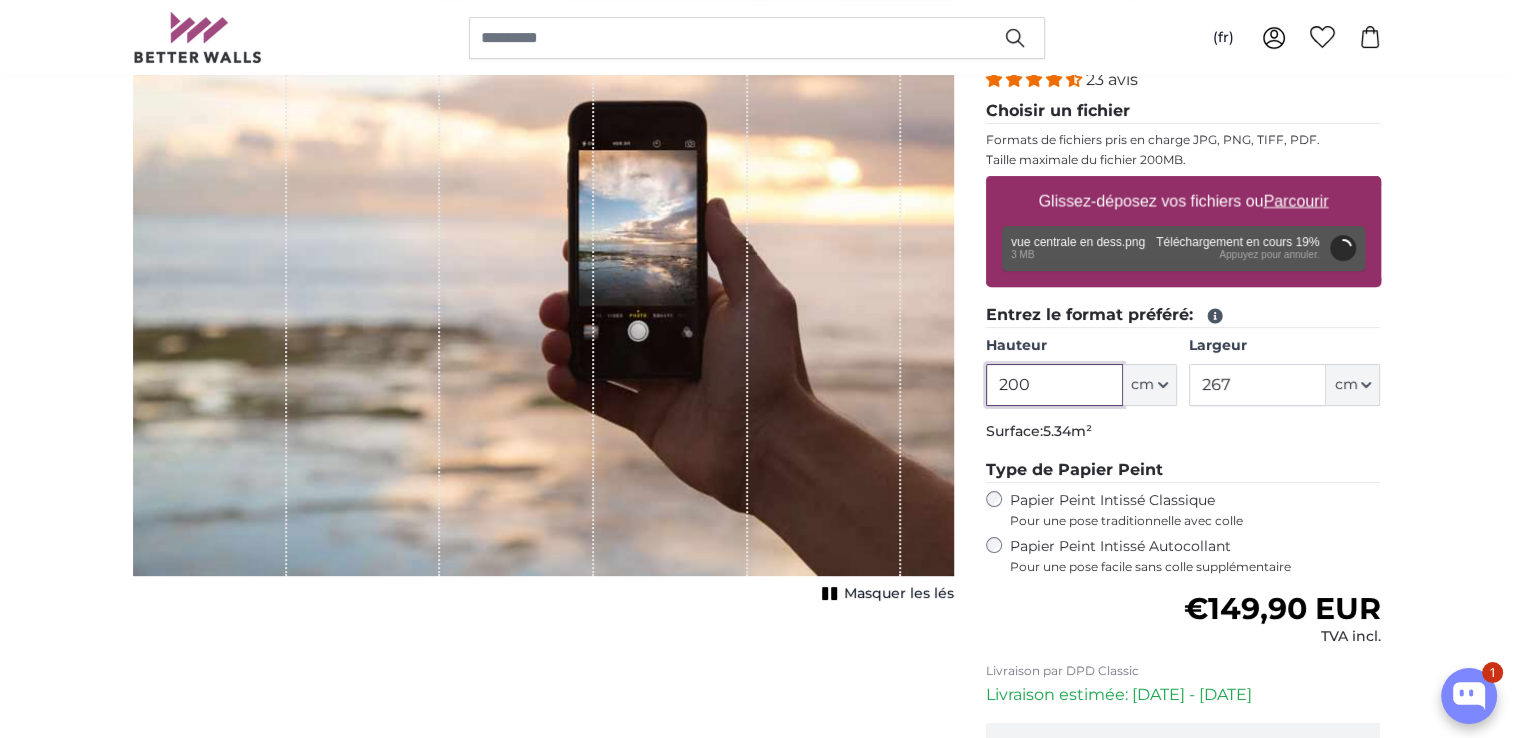click on "200" at bounding box center (1054, 385) 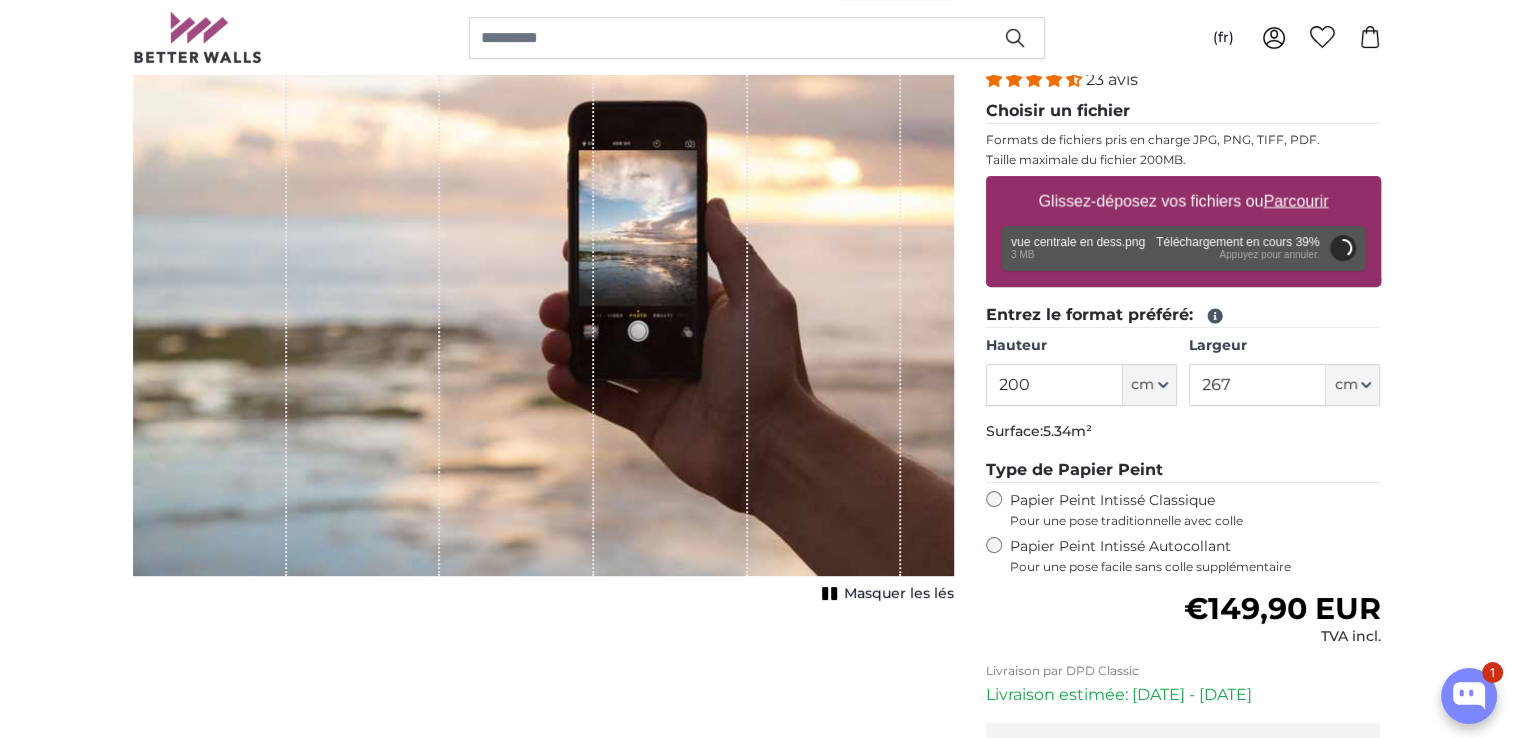 click on "Papier Peint Intissé Autocollant
Pour une pose facile sans colle supplémentaire" at bounding box center [1195, 556] 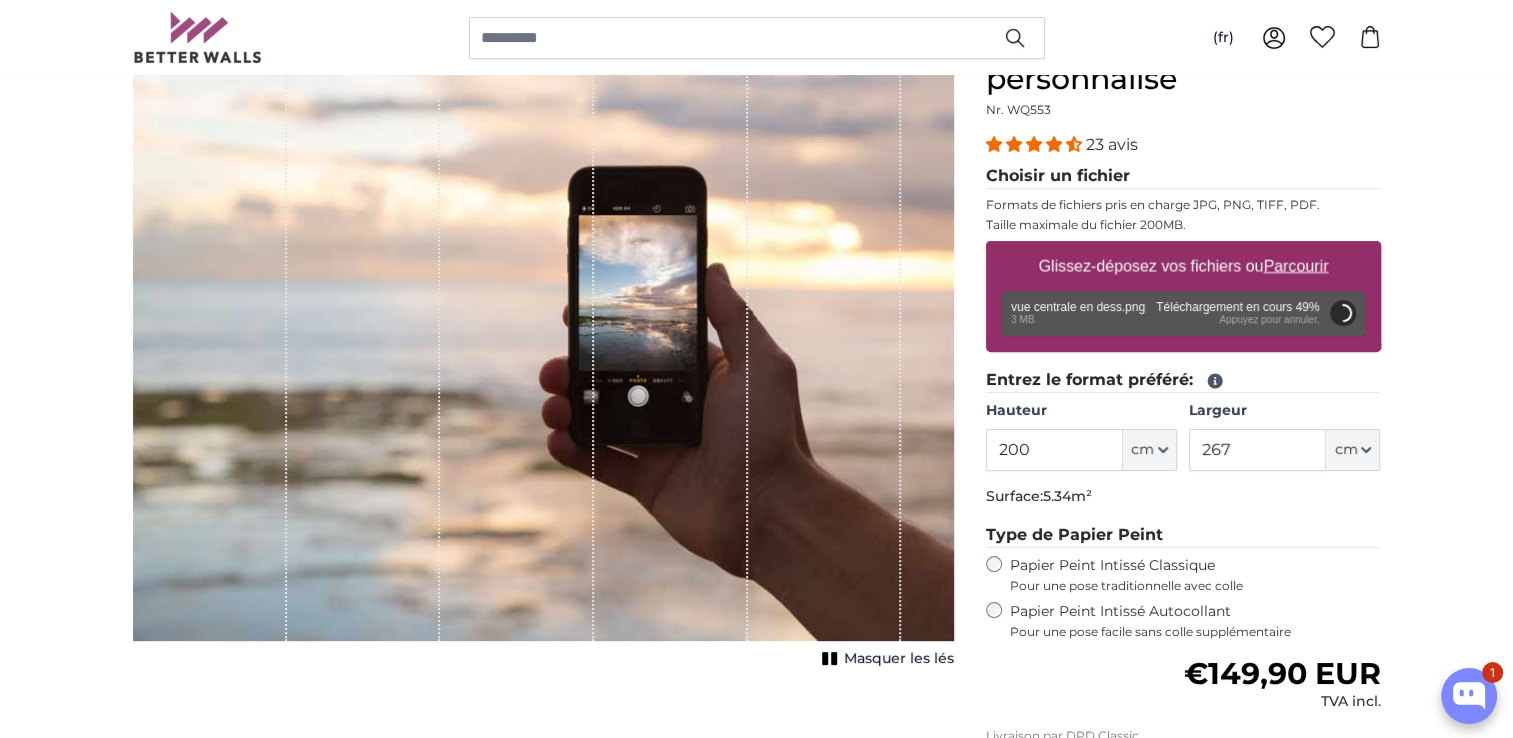 scroll, scrollTop: 300, scrollLeft: 0, axis: vertical 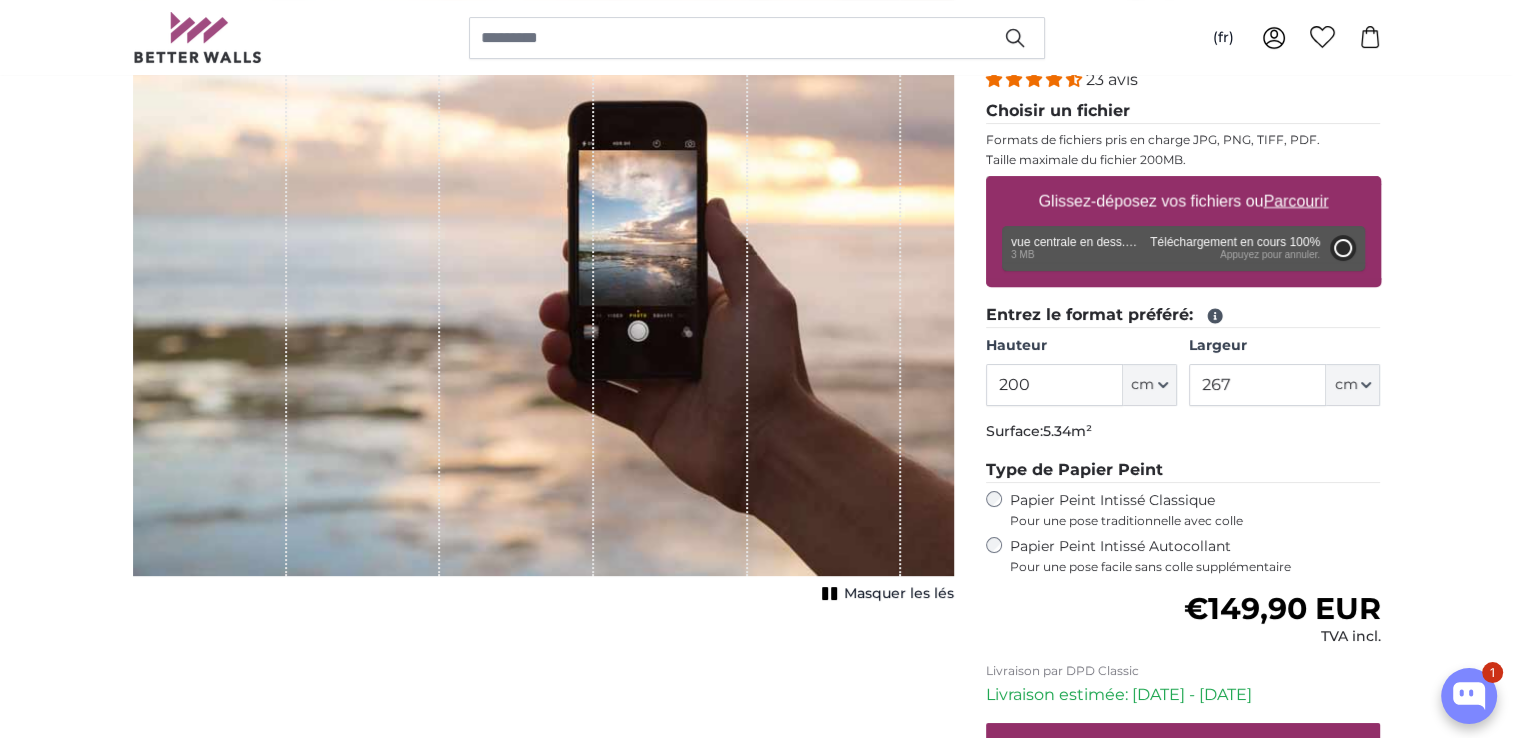 type on "98.5" 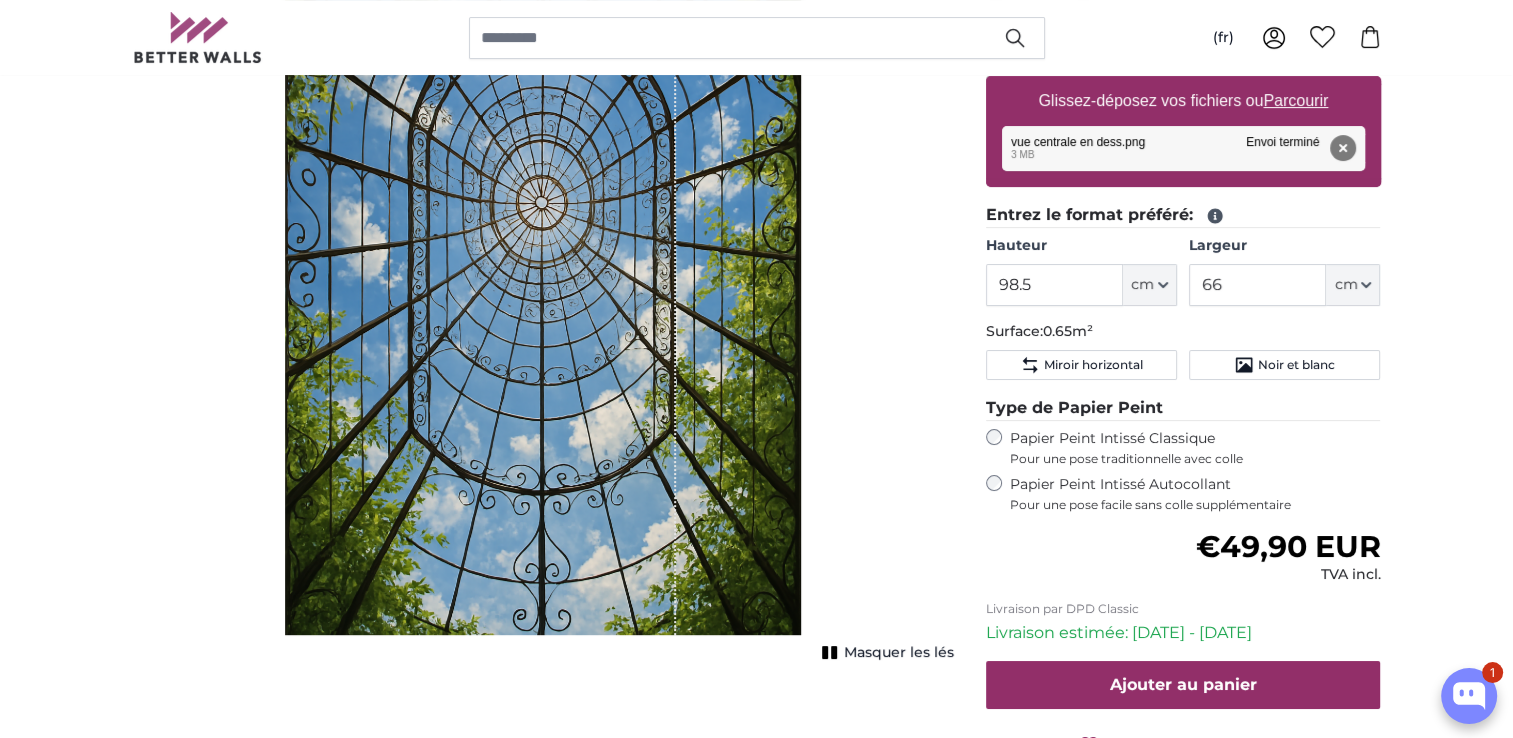 scroll, scrollTop: 300, scrollLeft: 0, axis: vertical 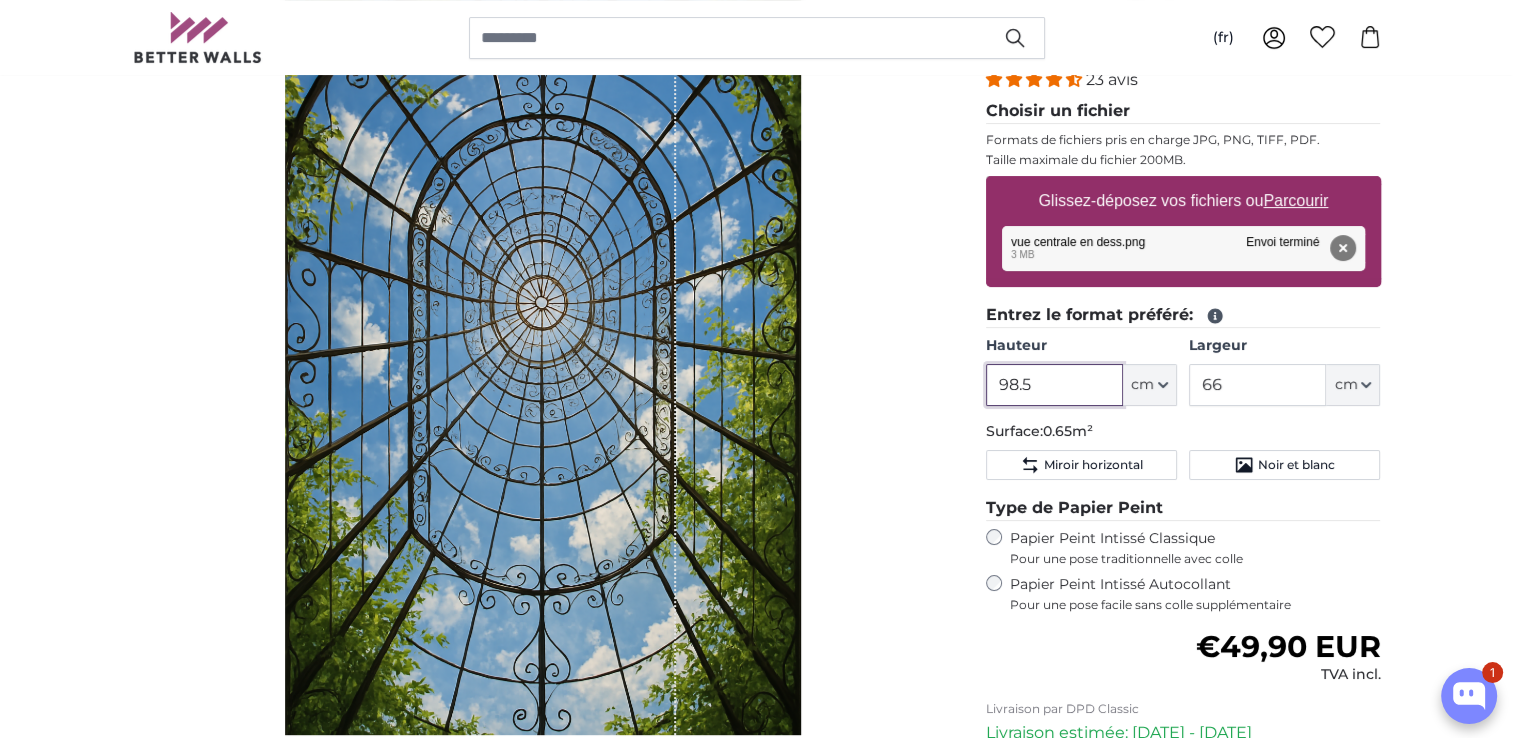 click on "98.5" at bounding box center (1054, 385) 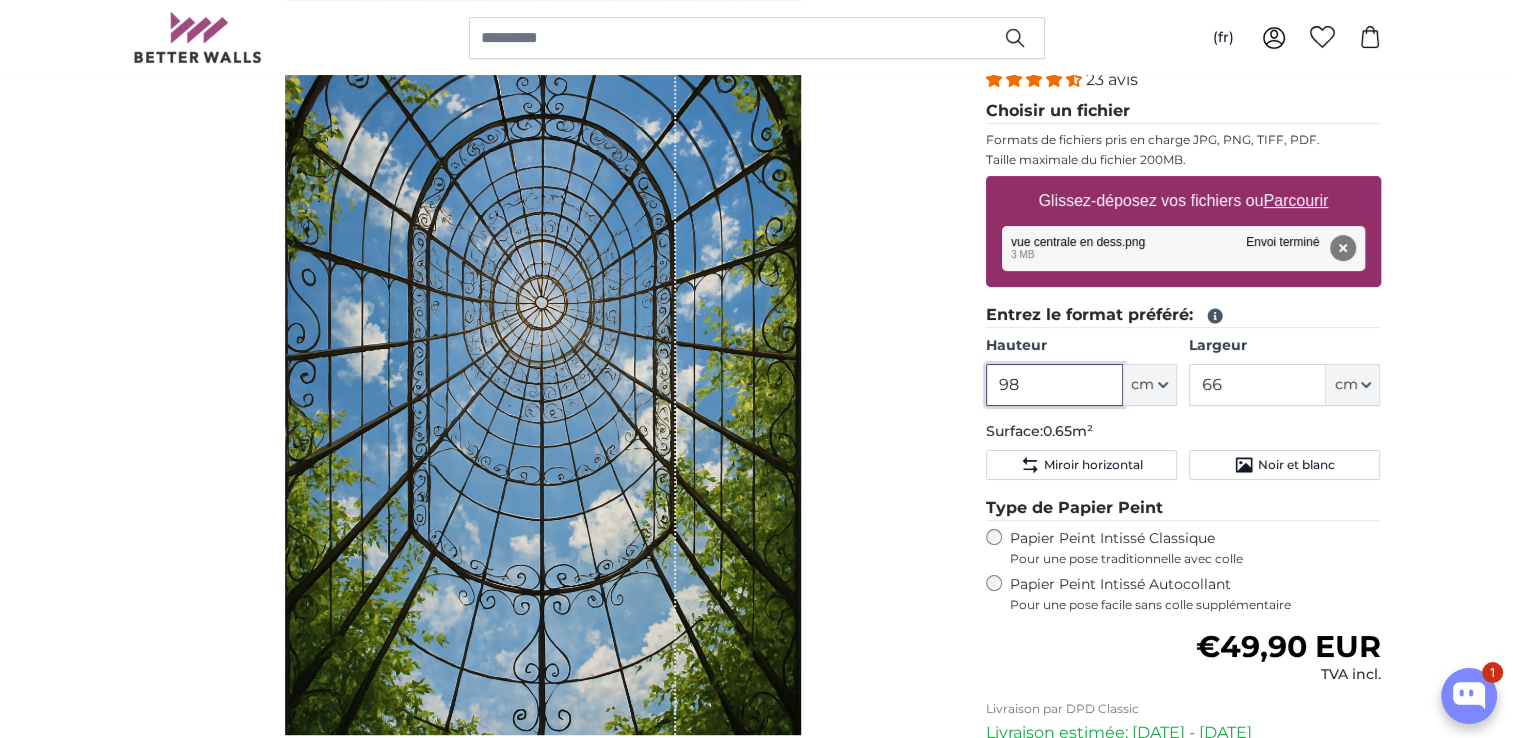 type on "9" 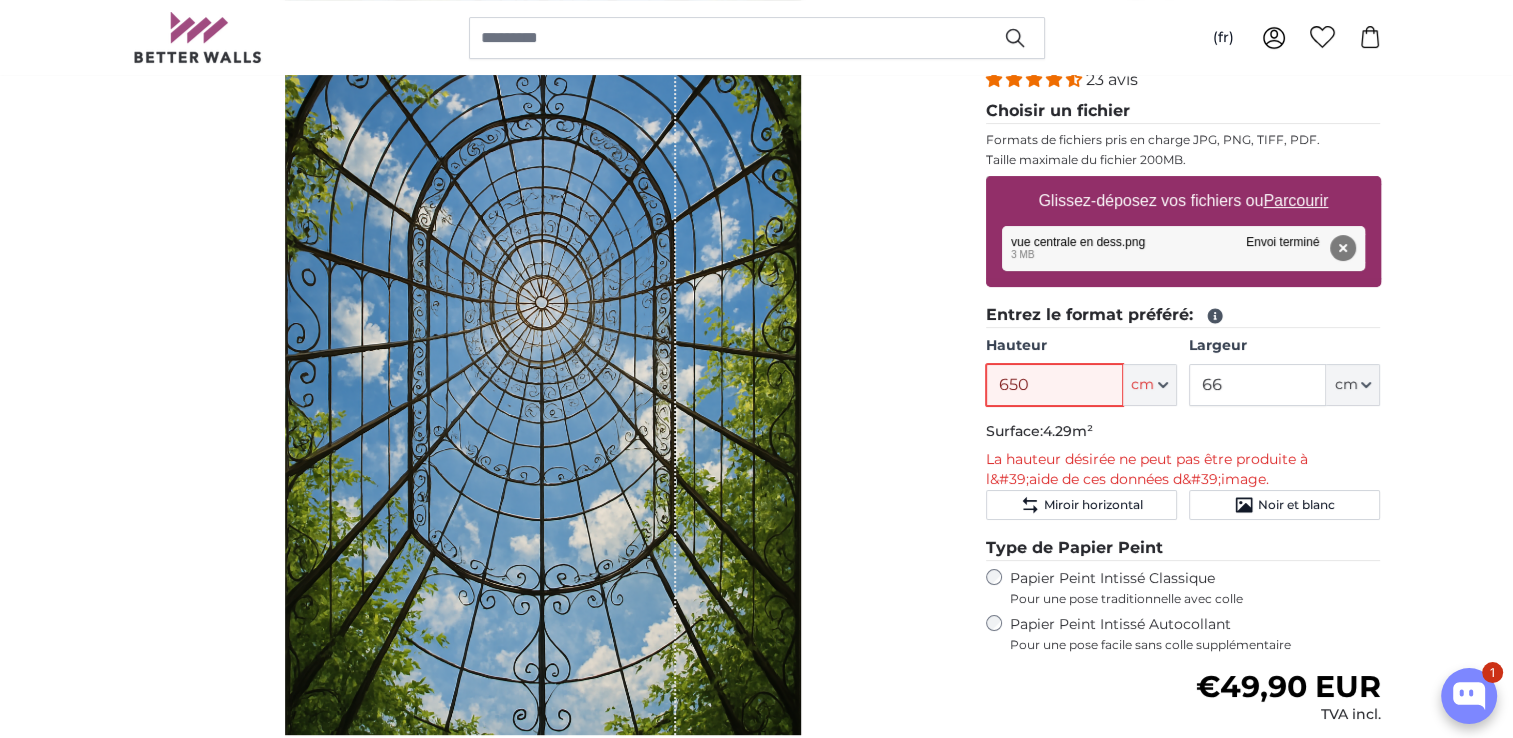 type on "650" 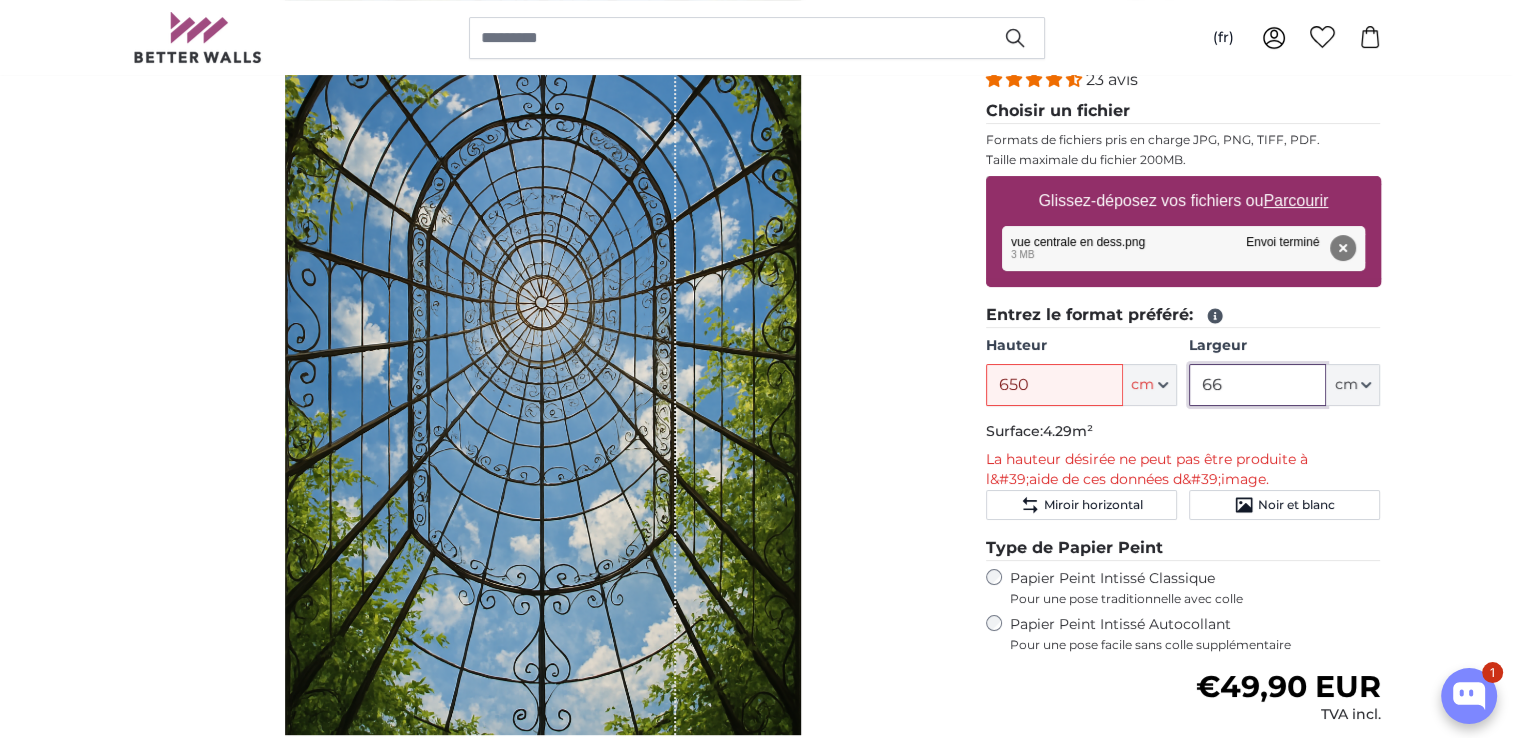 click on "66" at bounding box center (1257, 385) 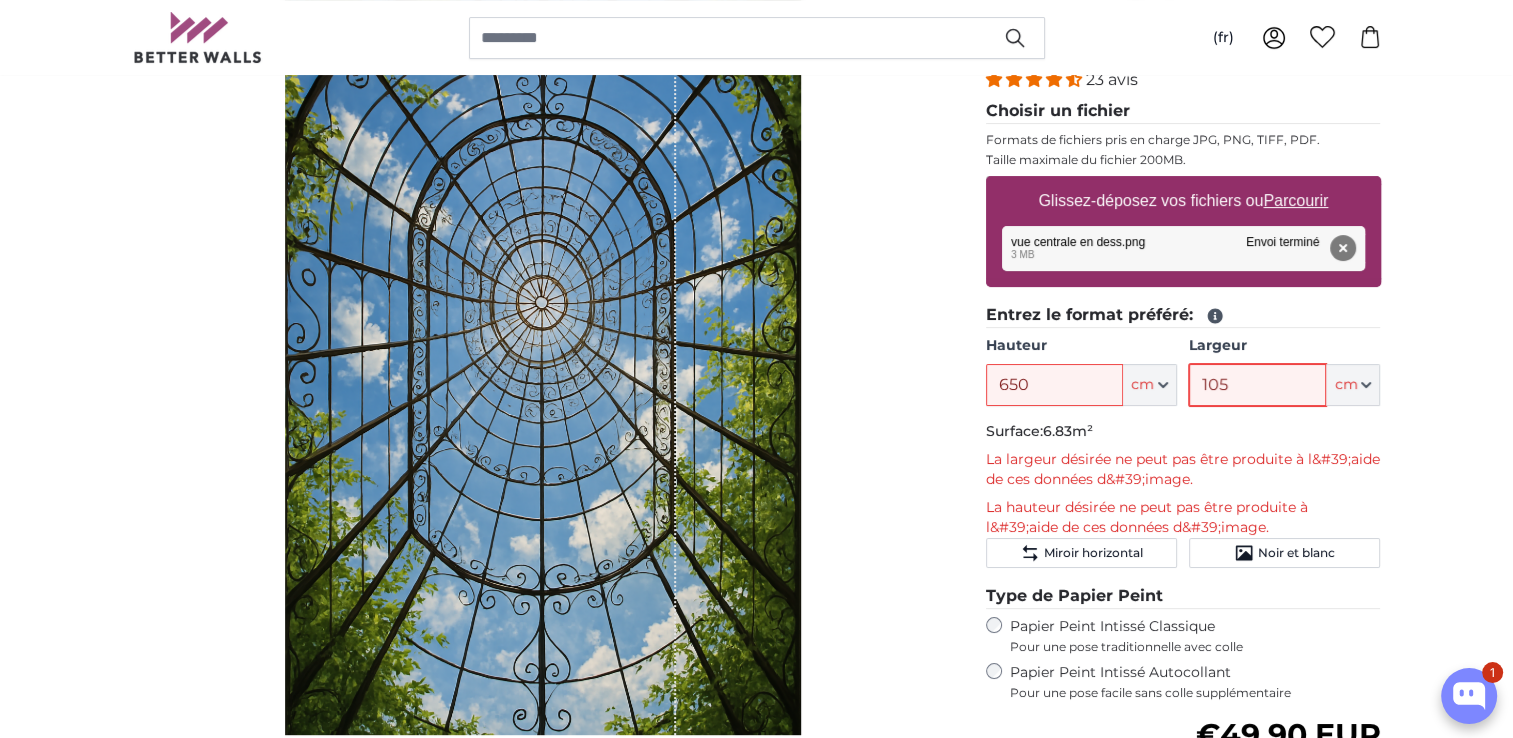 type on "105" 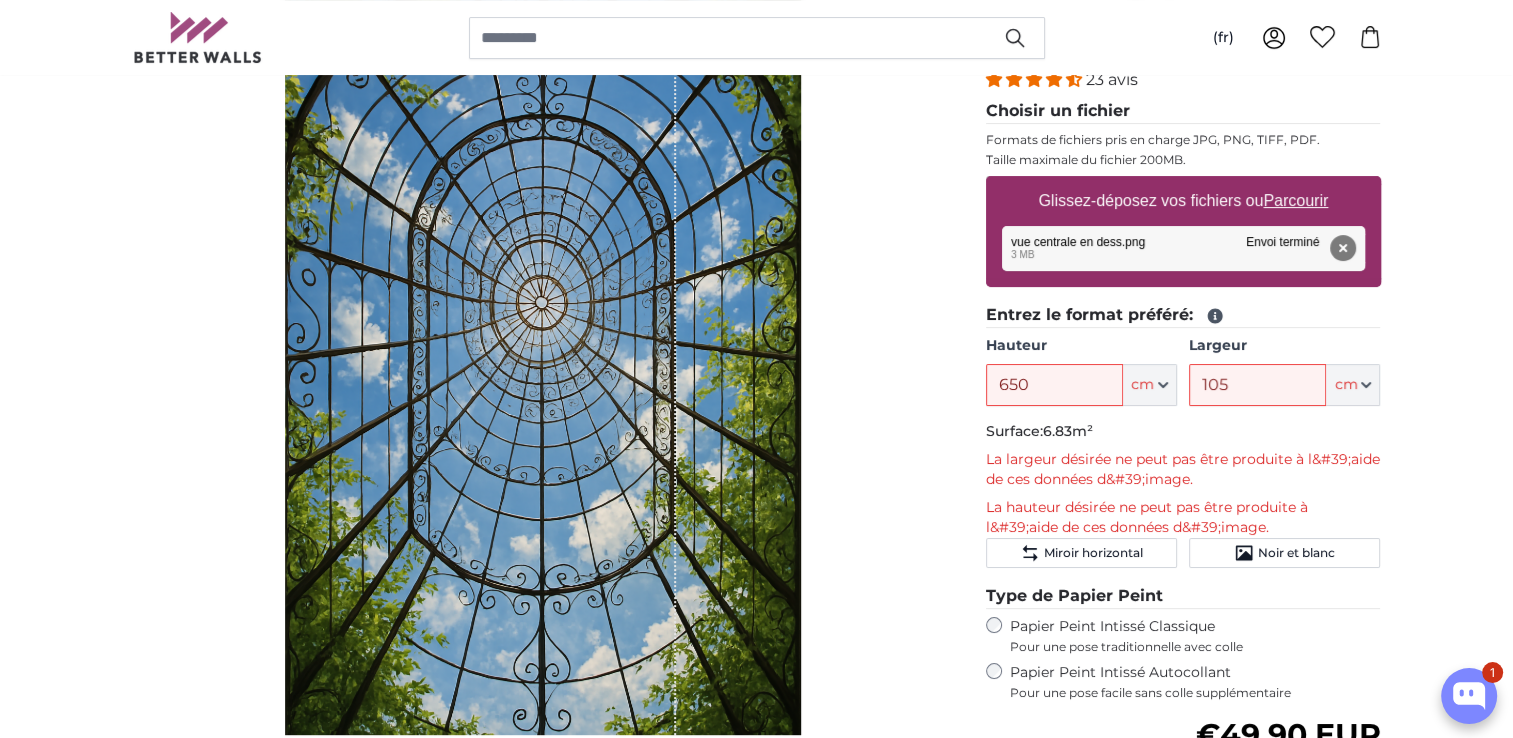 click on "Papiers peints photo personnalisé
Papiers peints photo personnalisé
Papiers peints photo personnalisé
Annuler
Recadrer l'image" at bounding box center (756, 2470) 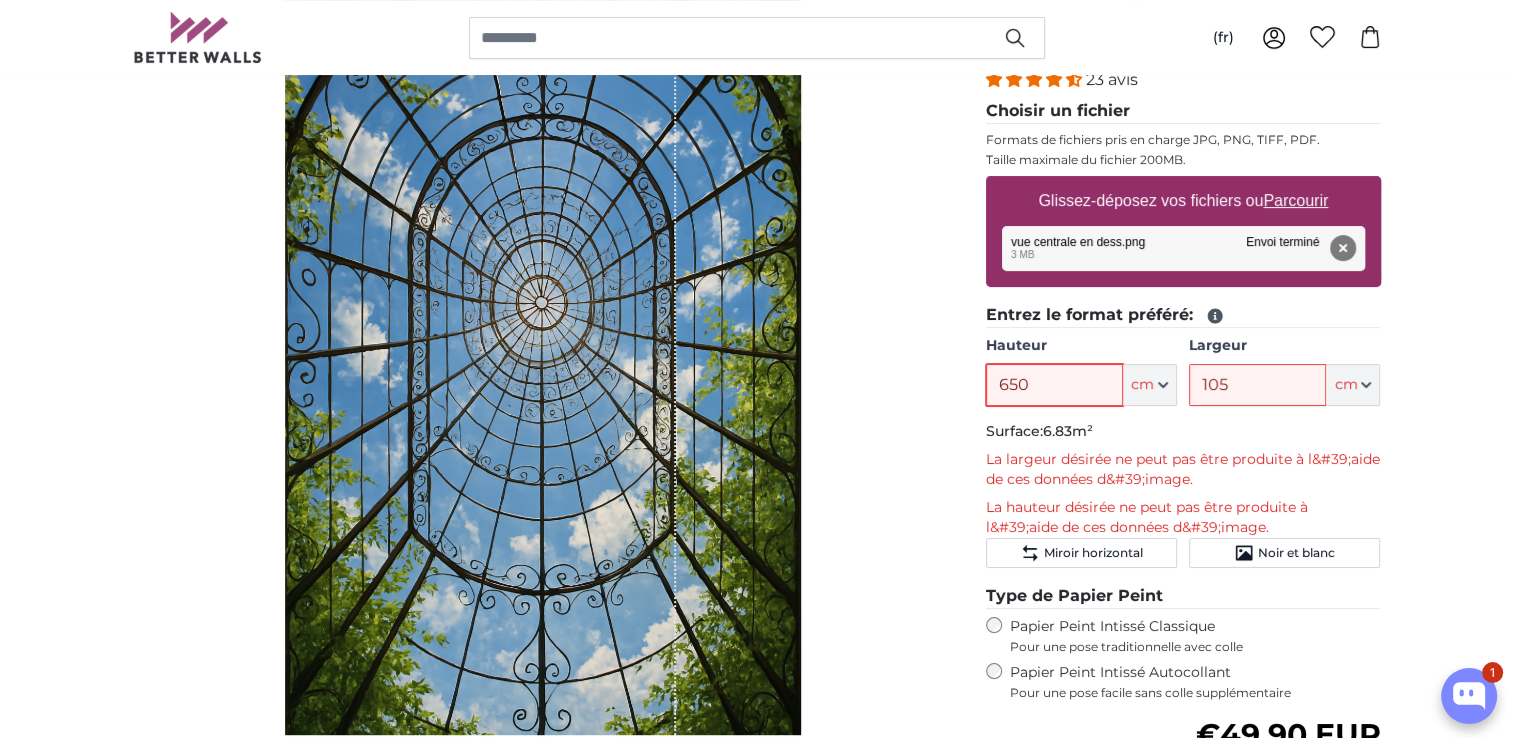 click on "650" at bounding box center (1054, 385) 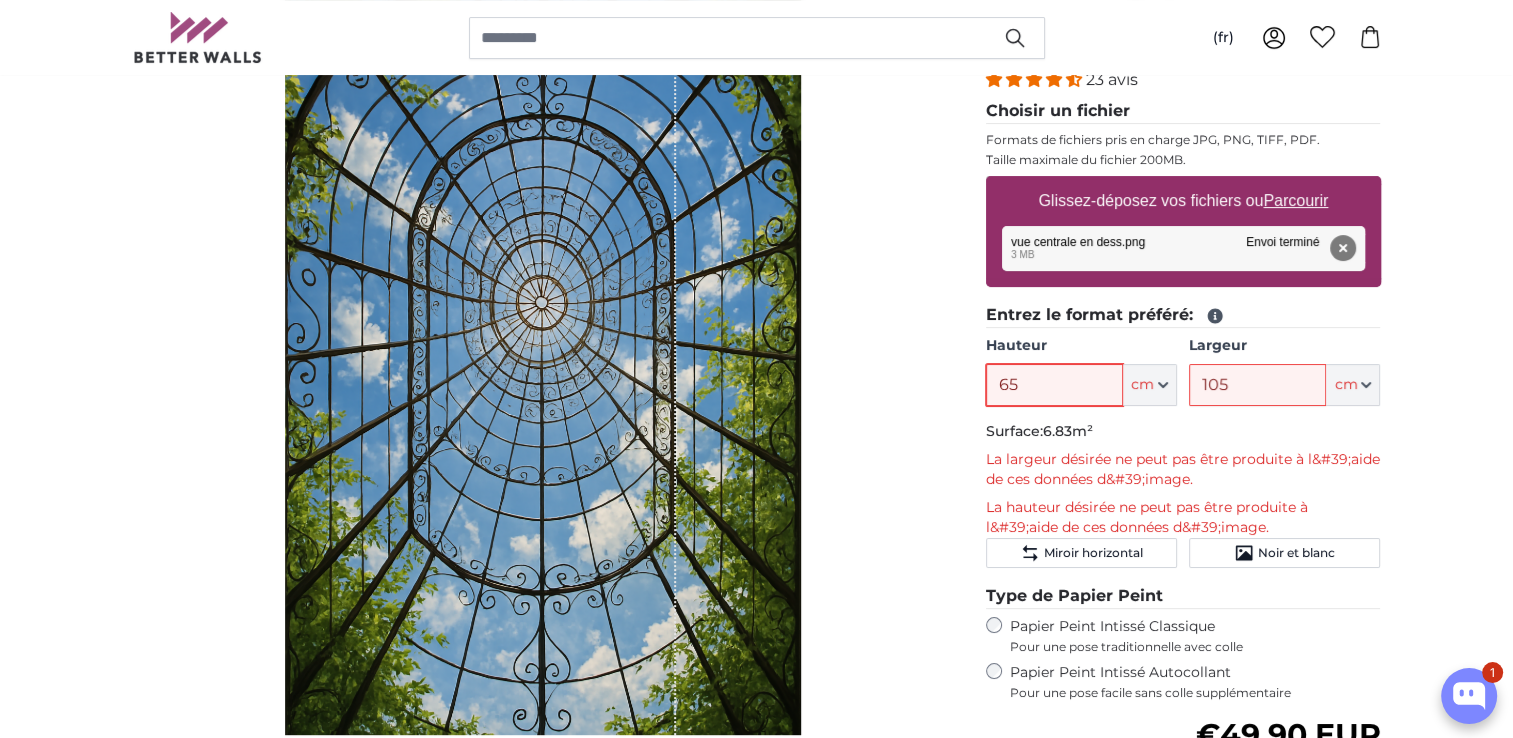 type on "6" 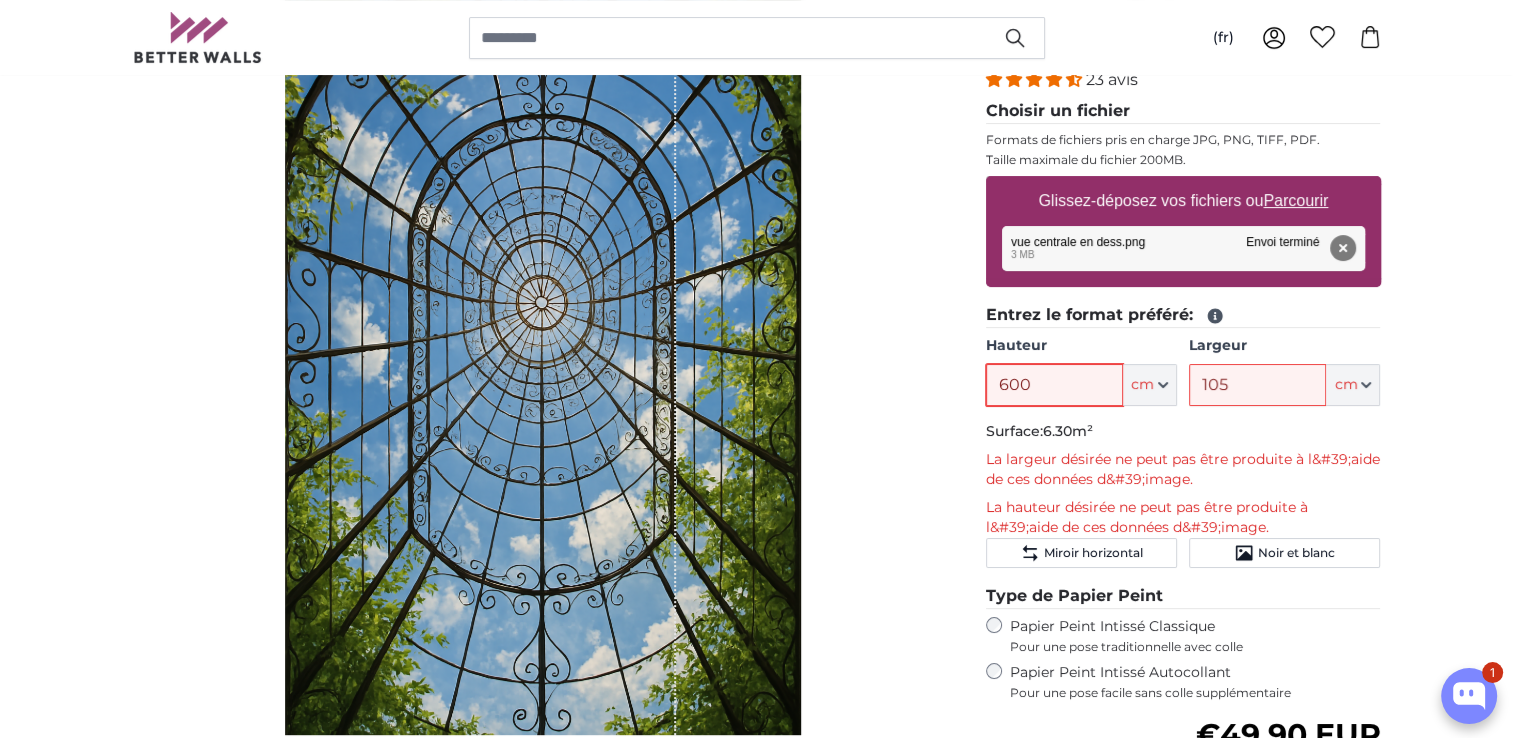 click on "600" at bounding box center [1054, 385] 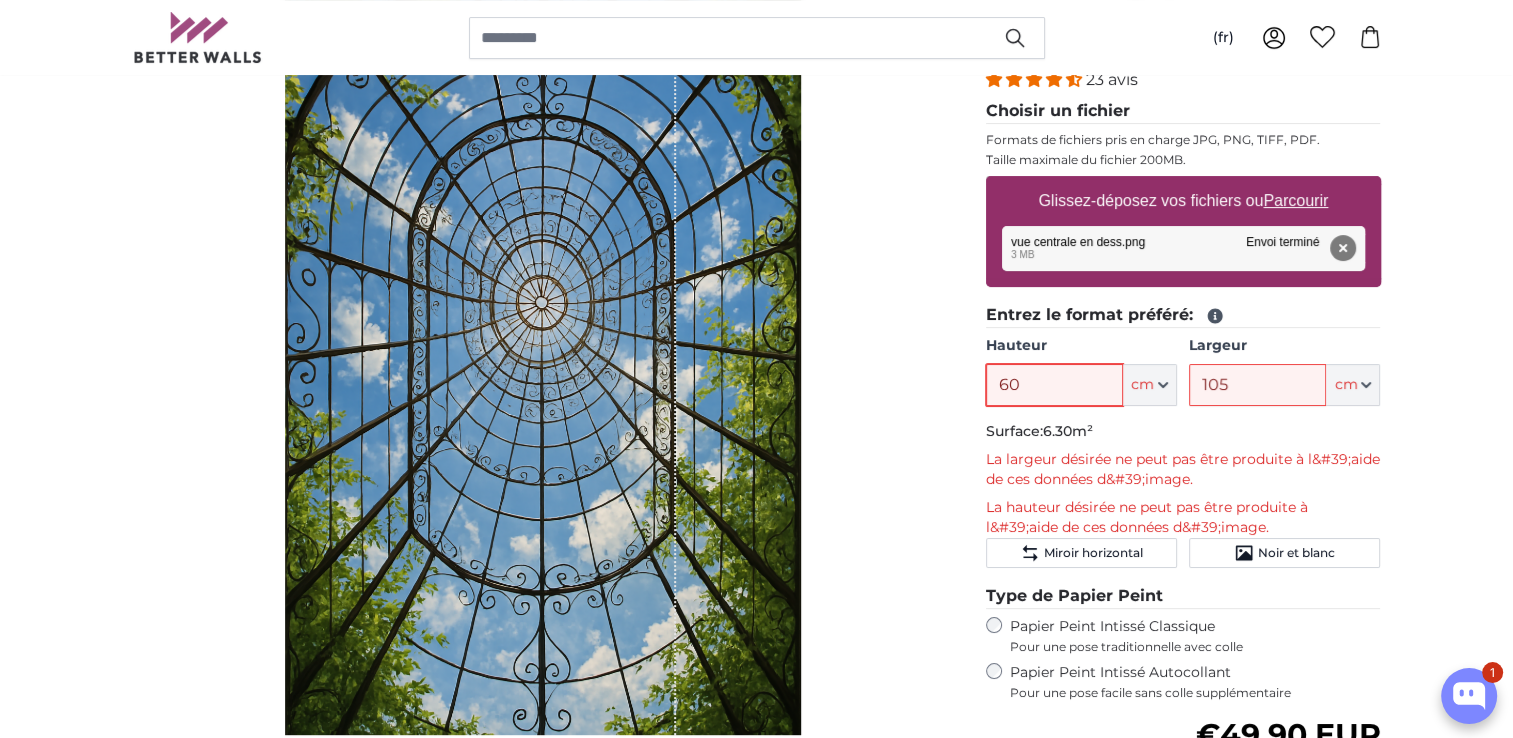 type on "6" 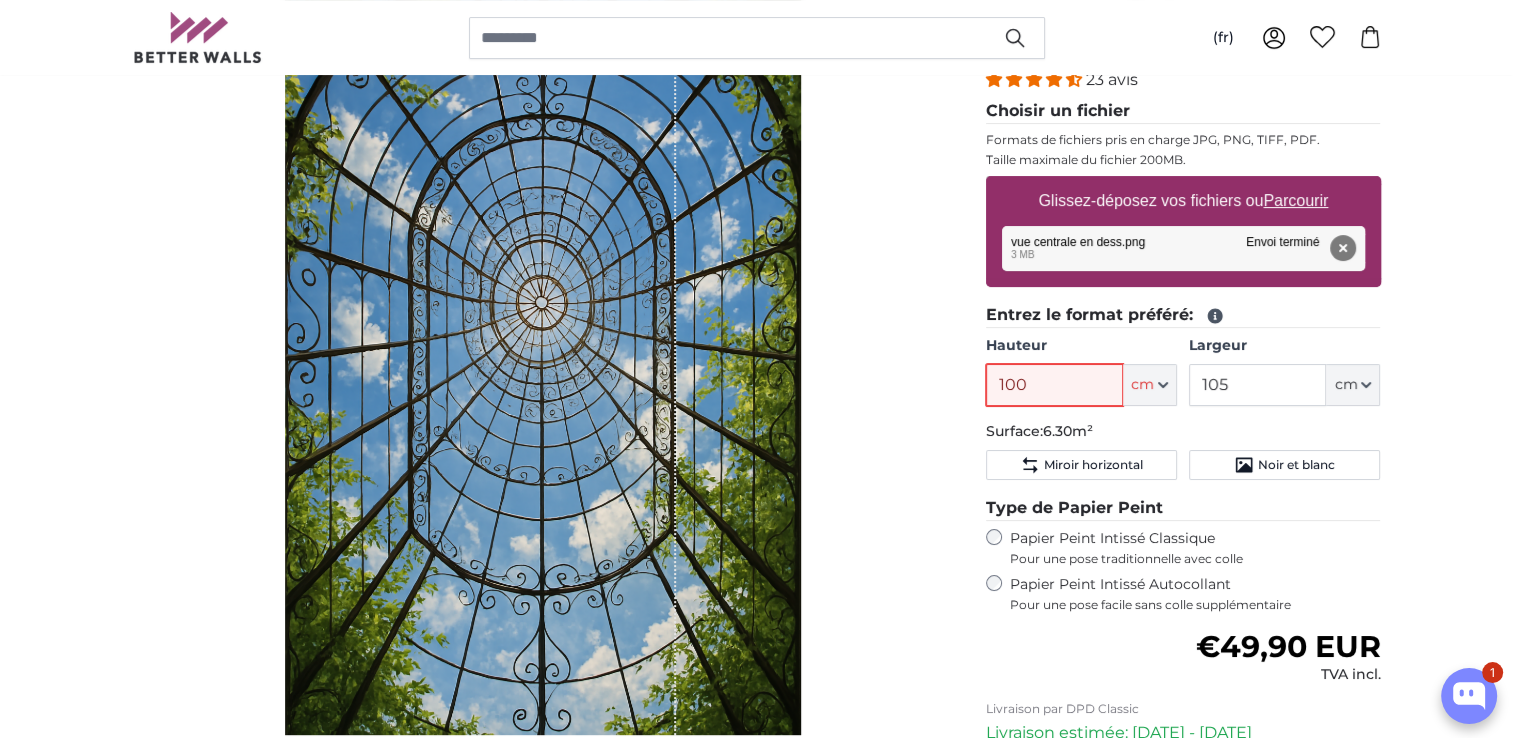 type on "100" 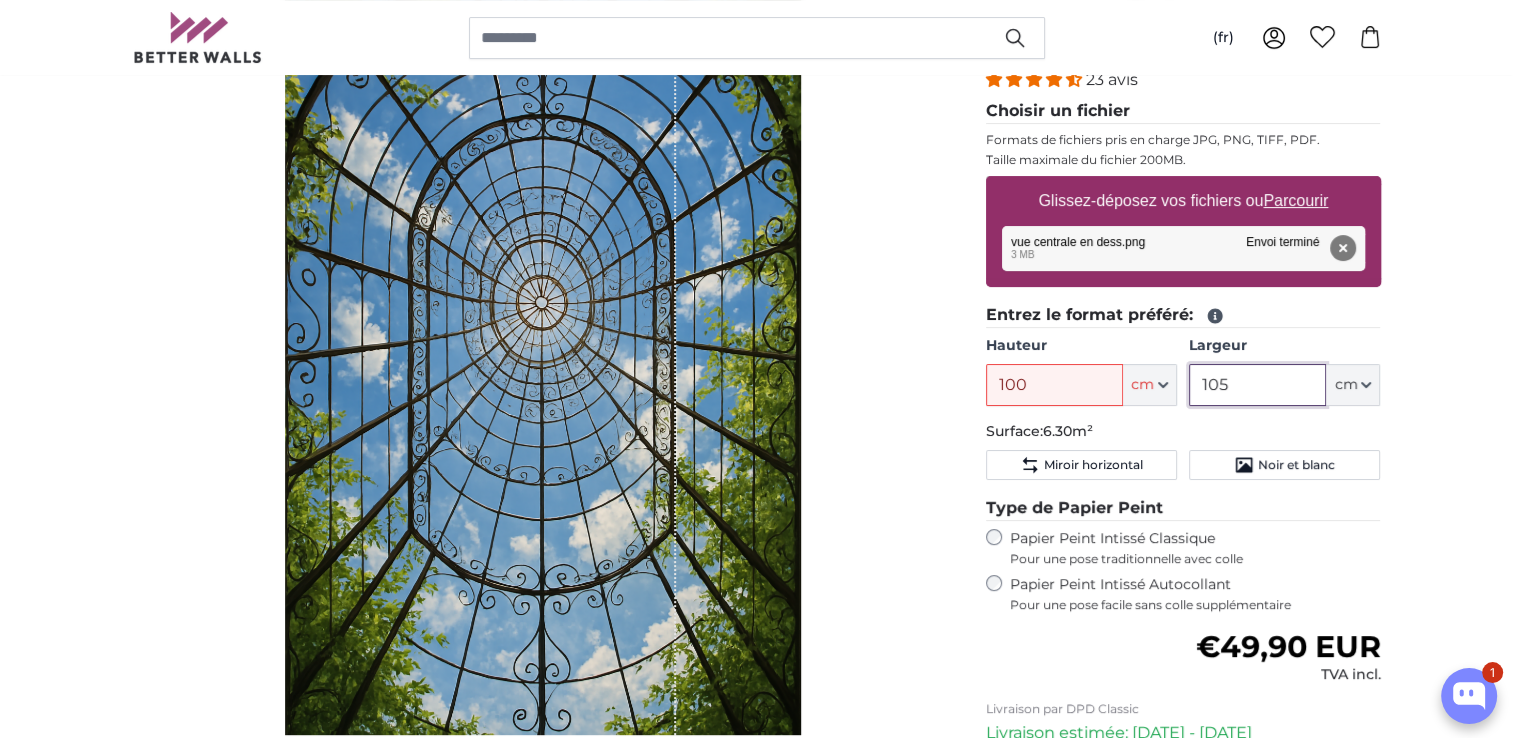 click on "105" at bounding box center (1257, 385) 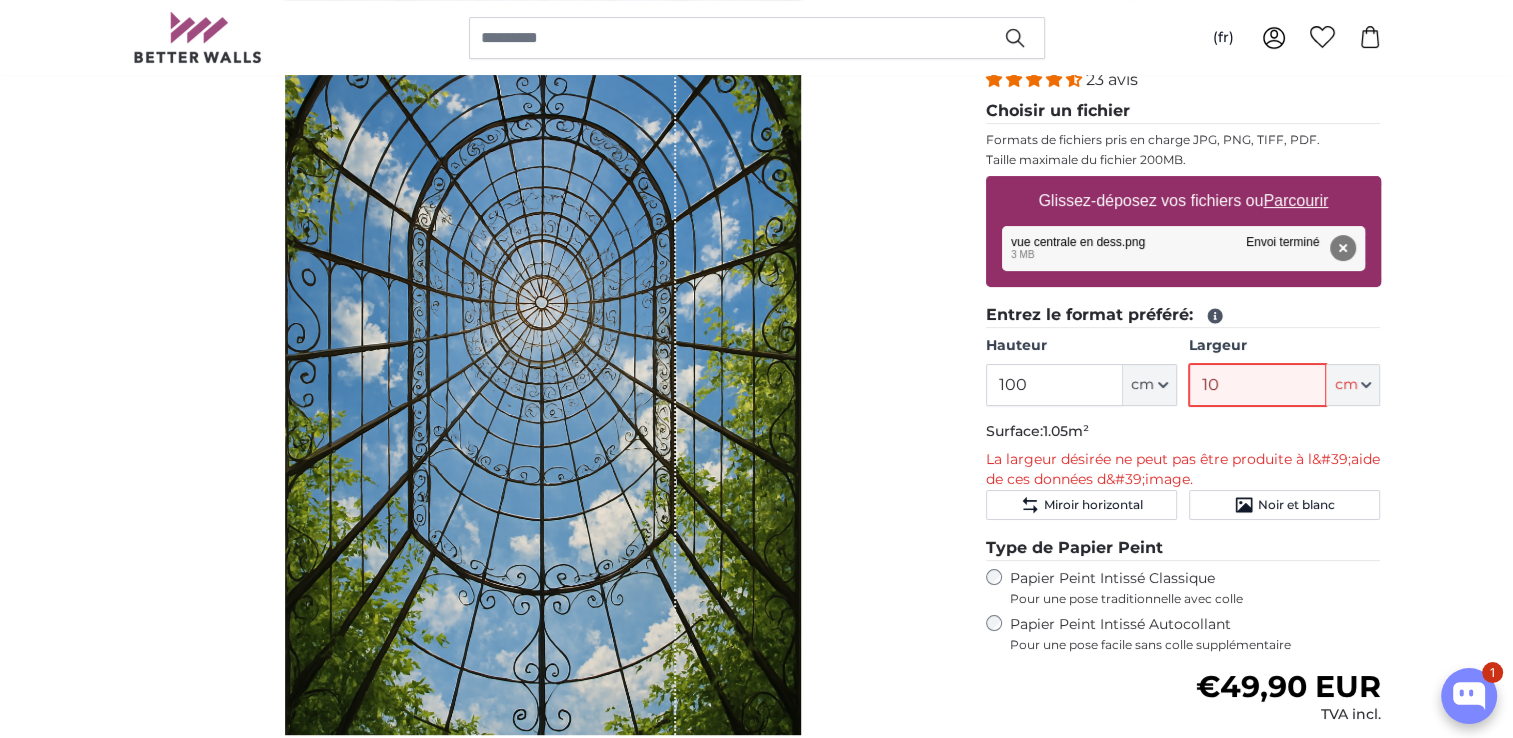 type on "1" 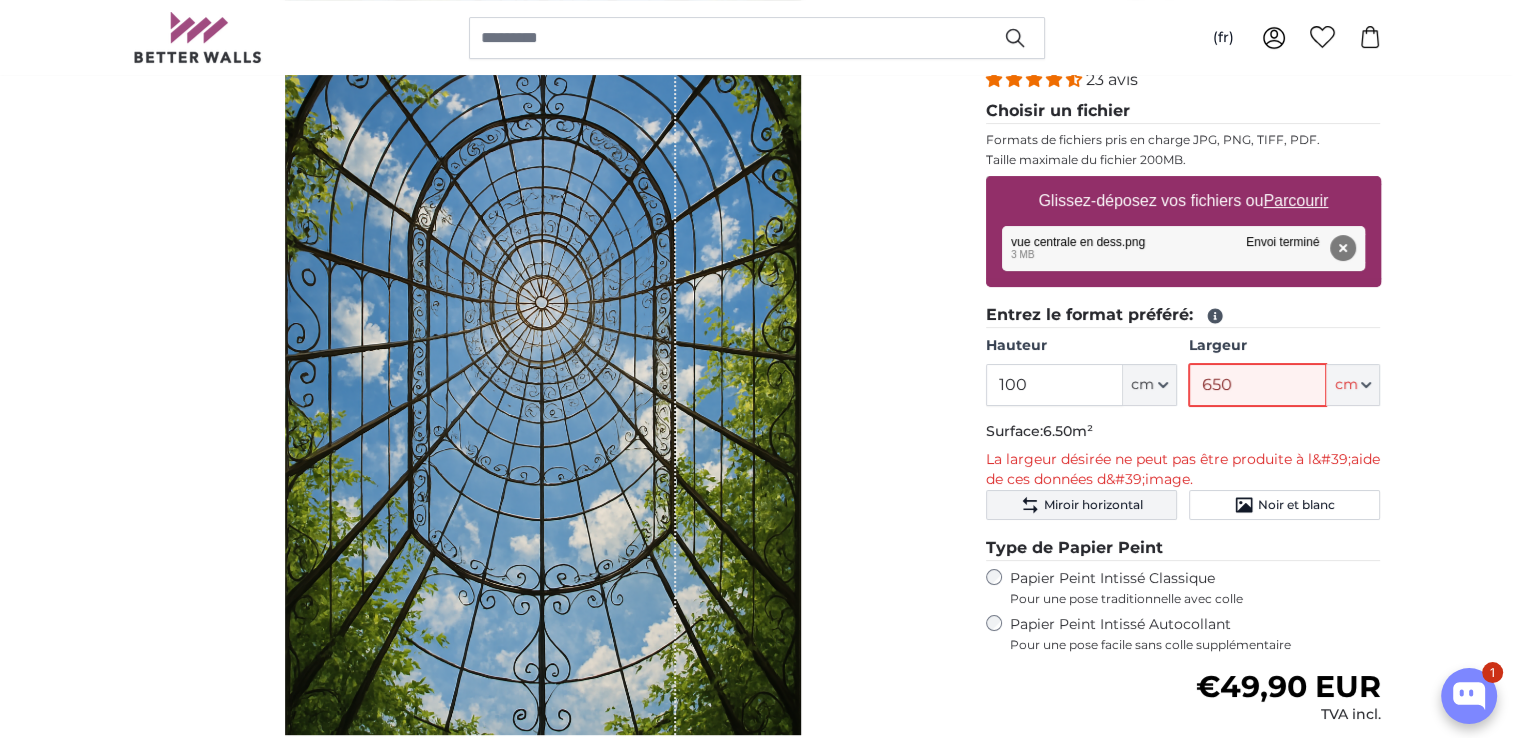 type on "650" 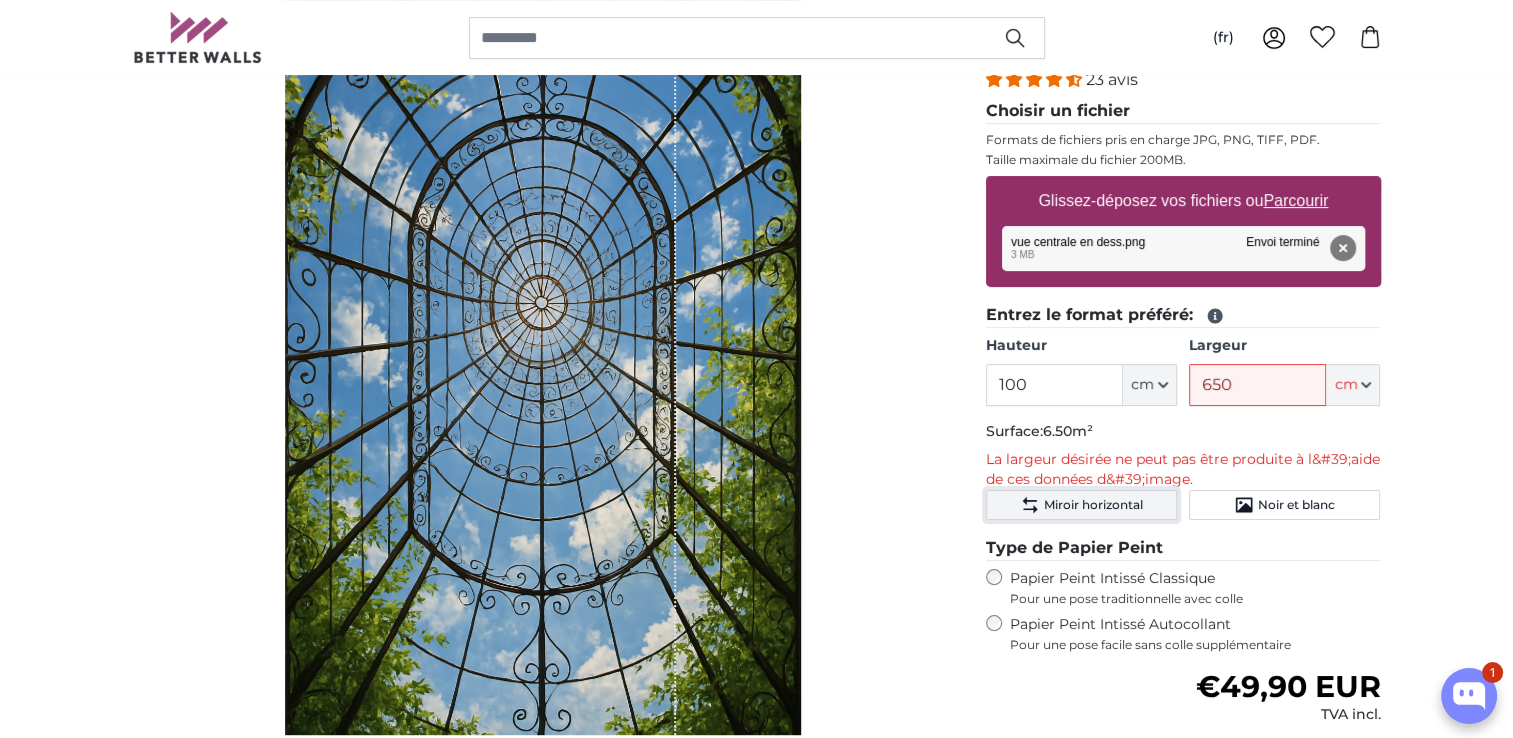 click on "Miroir horizontal" 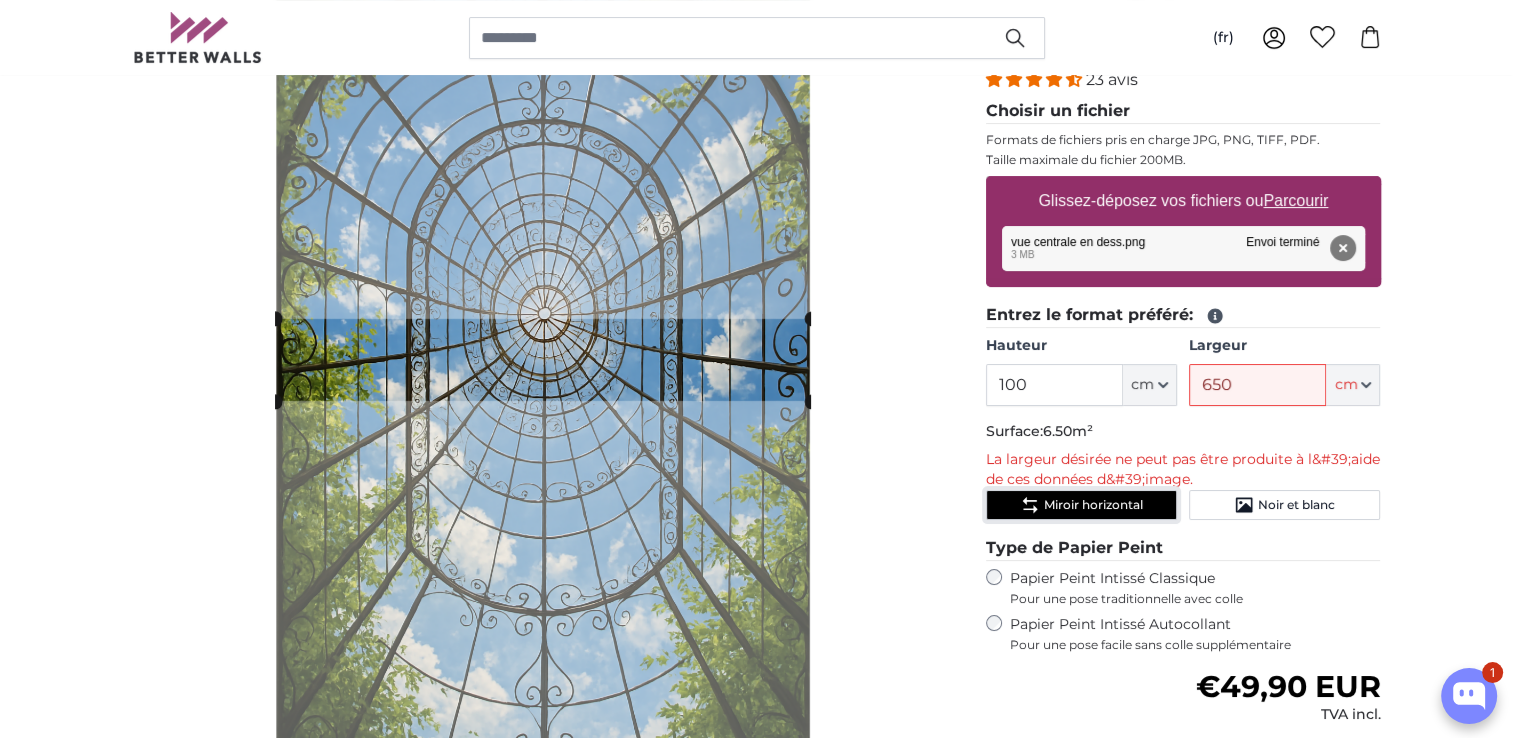 type 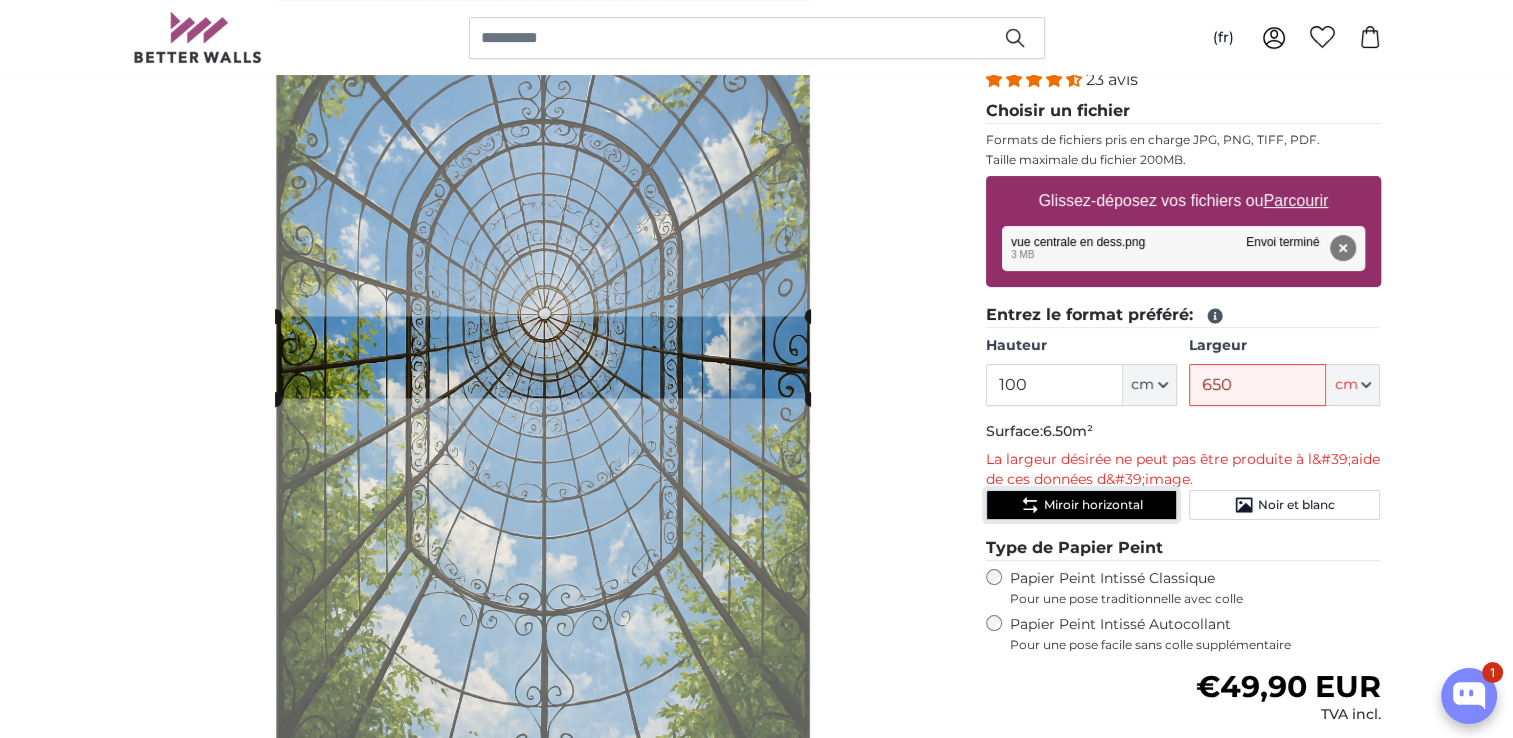 click 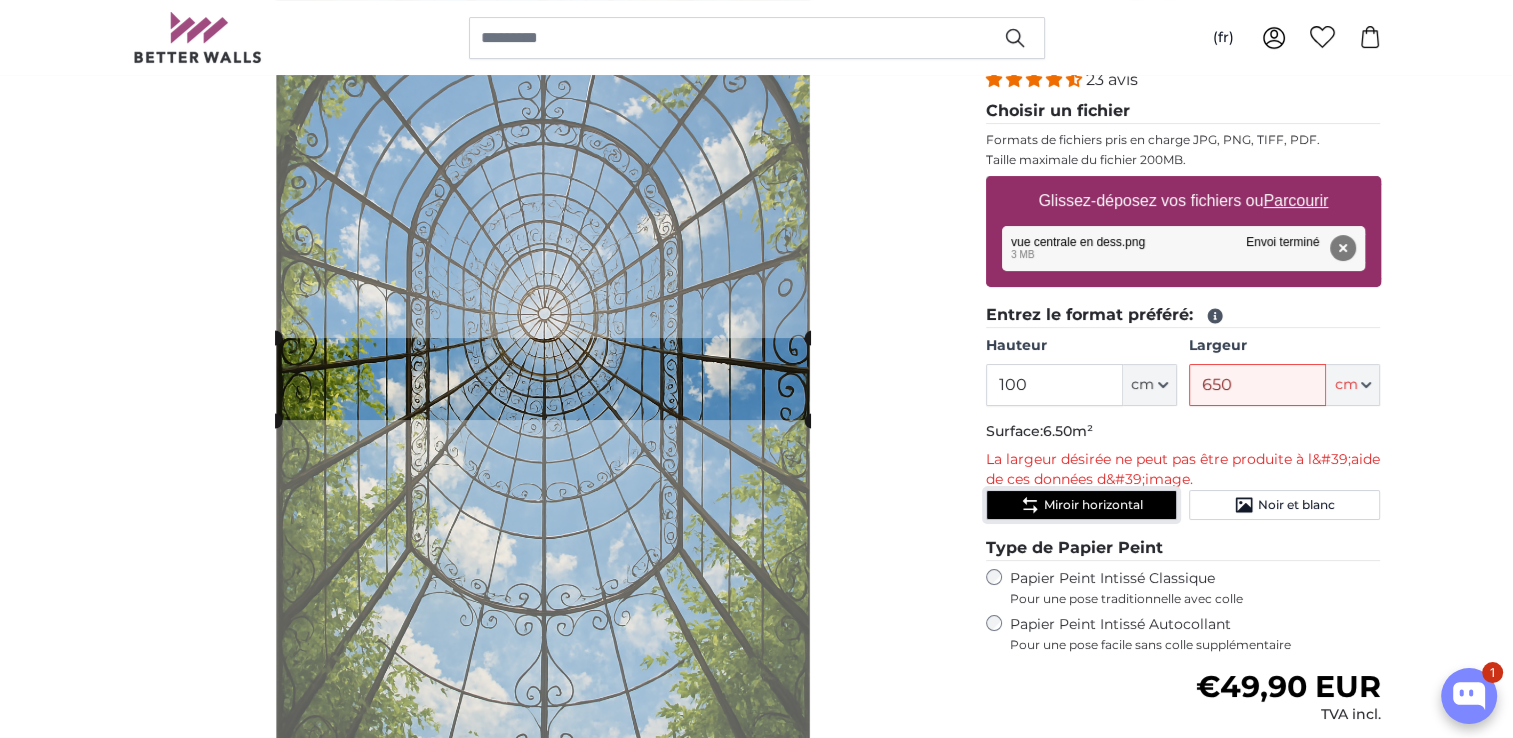click 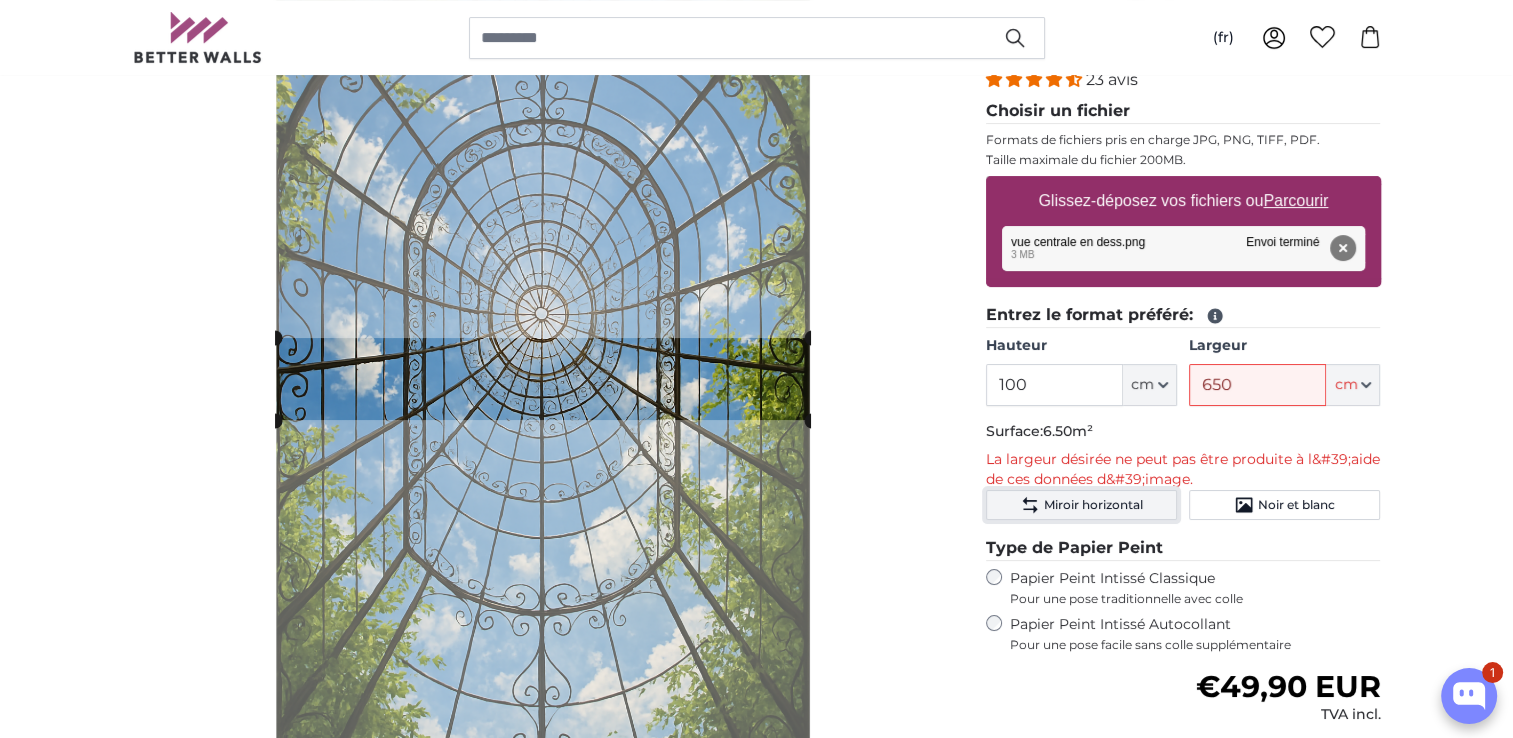 click 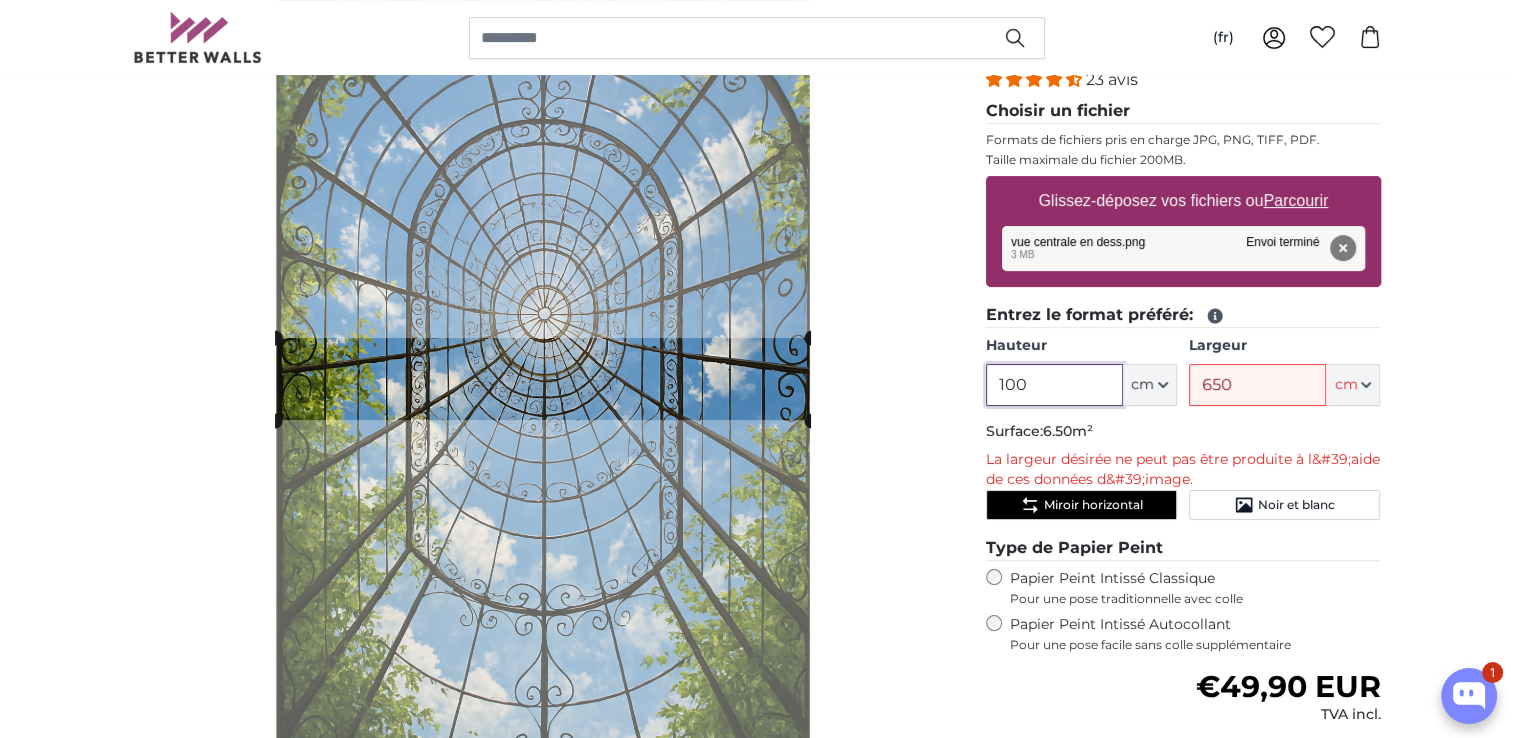 click on "100" at bounding box center [1054, 385] 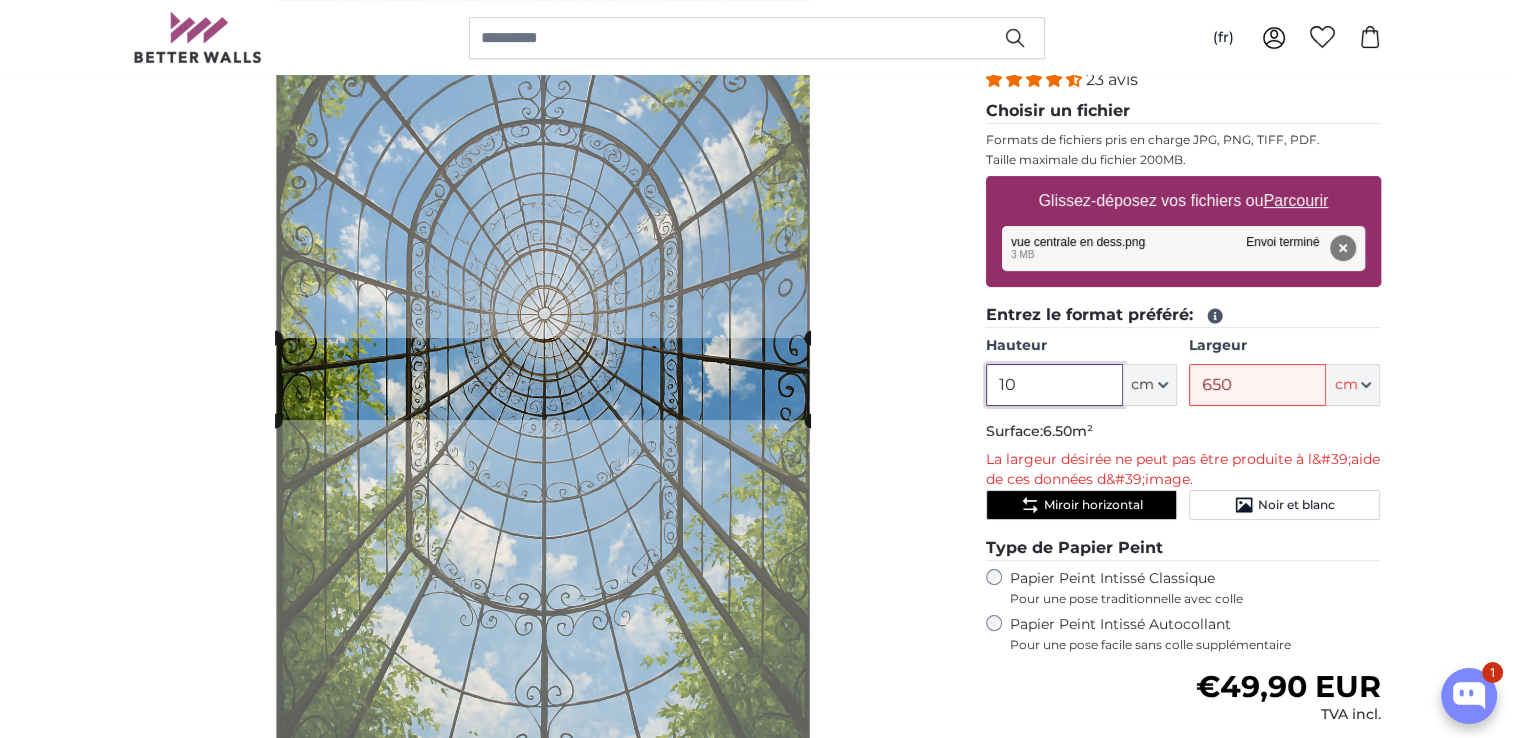 type on "1" 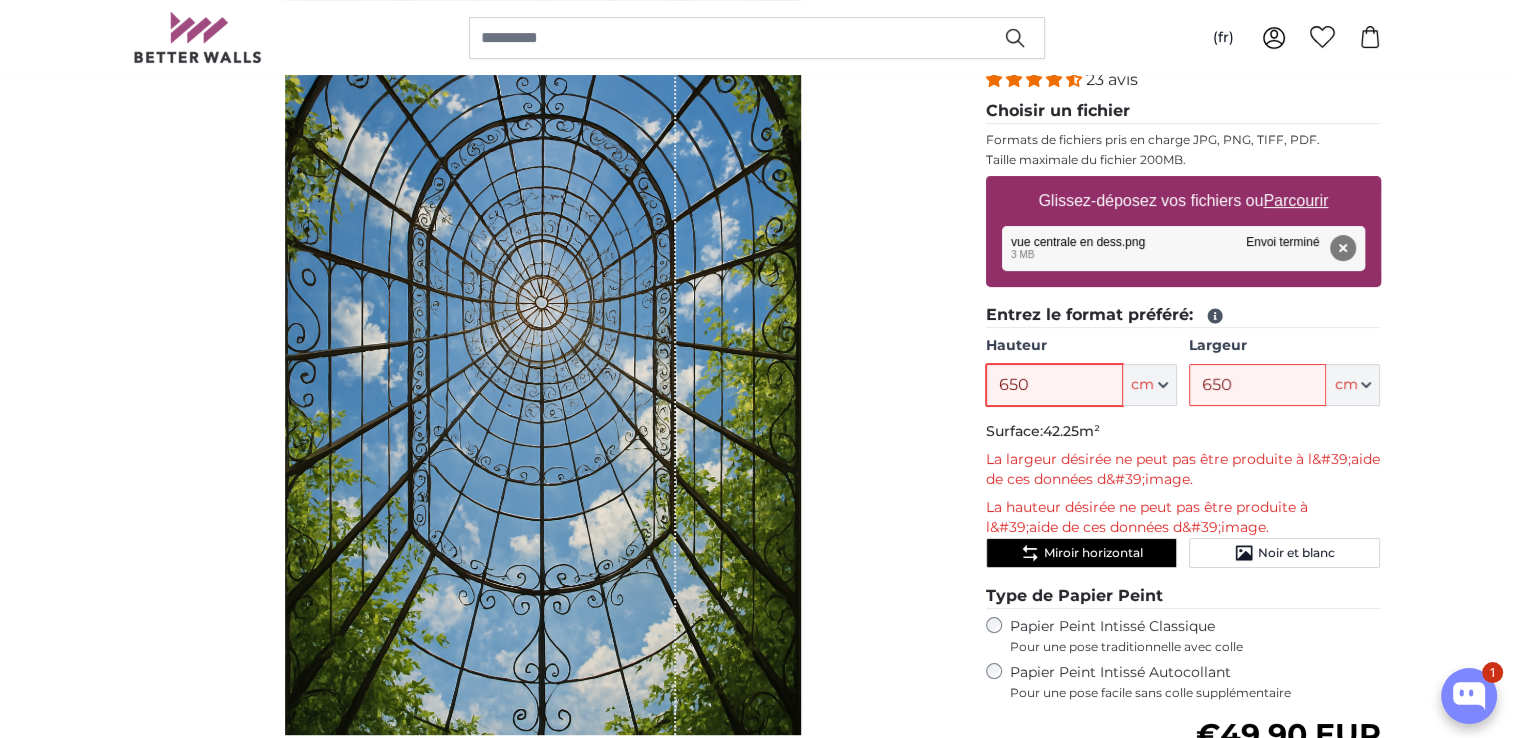 type on "650" 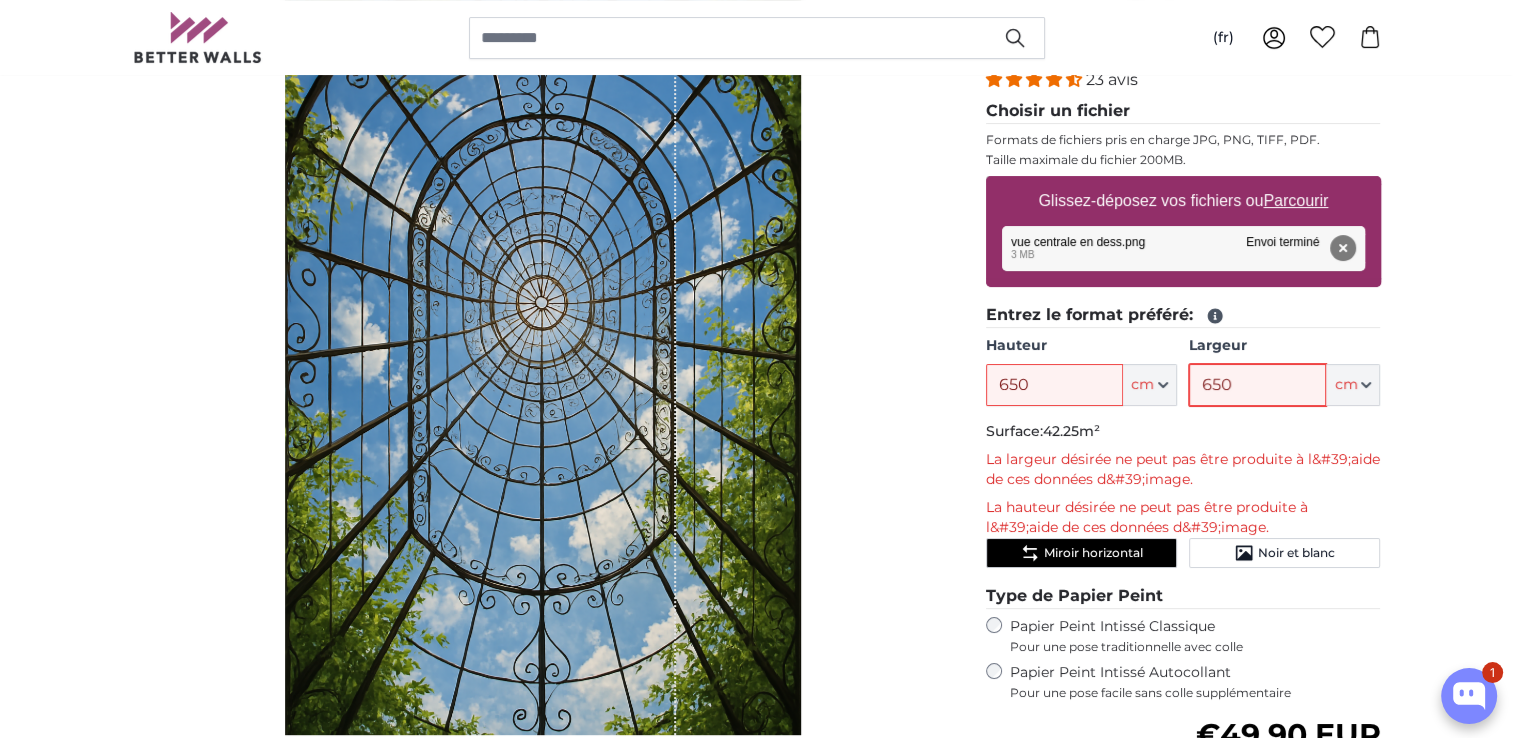 click on "650" at bounding box center (1257, 385) 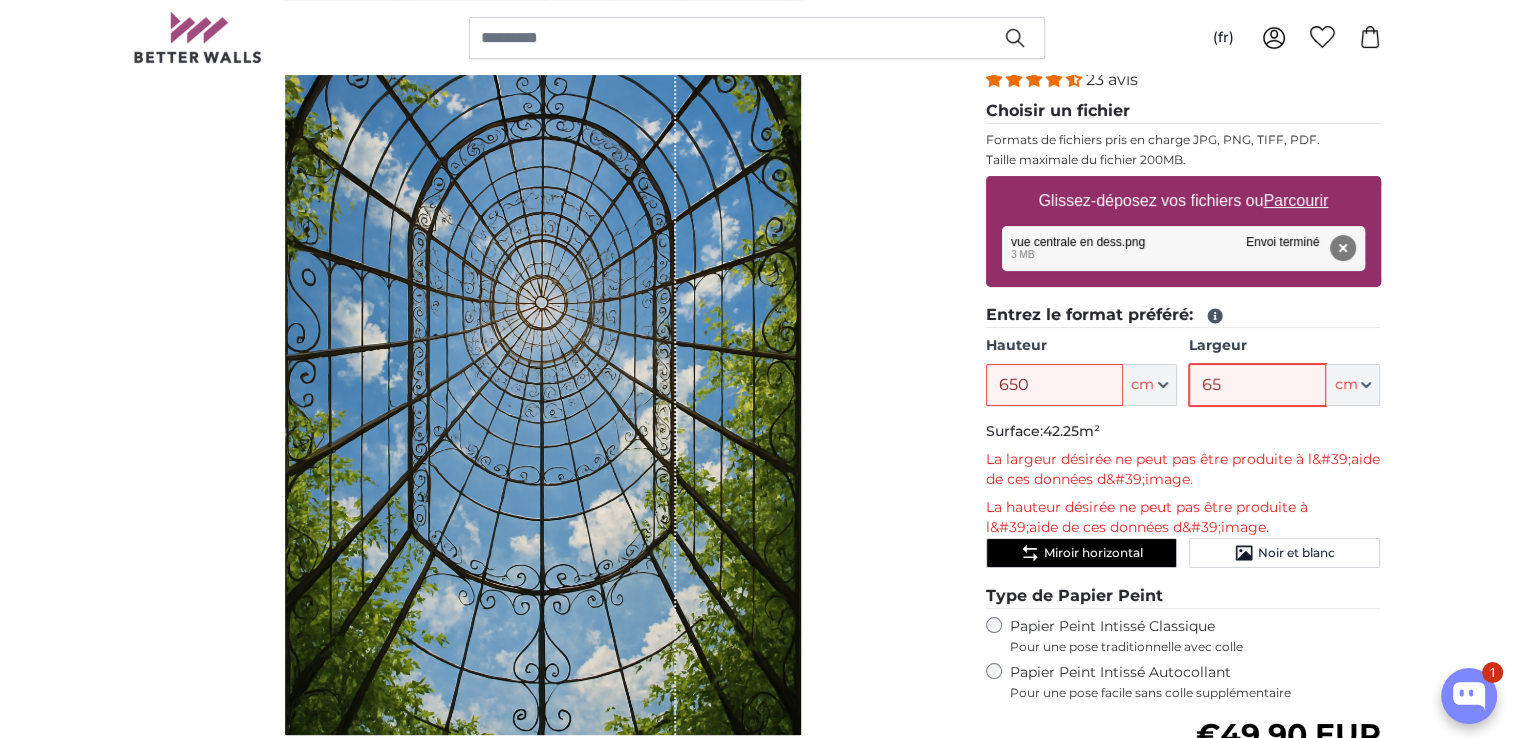 type on "6" 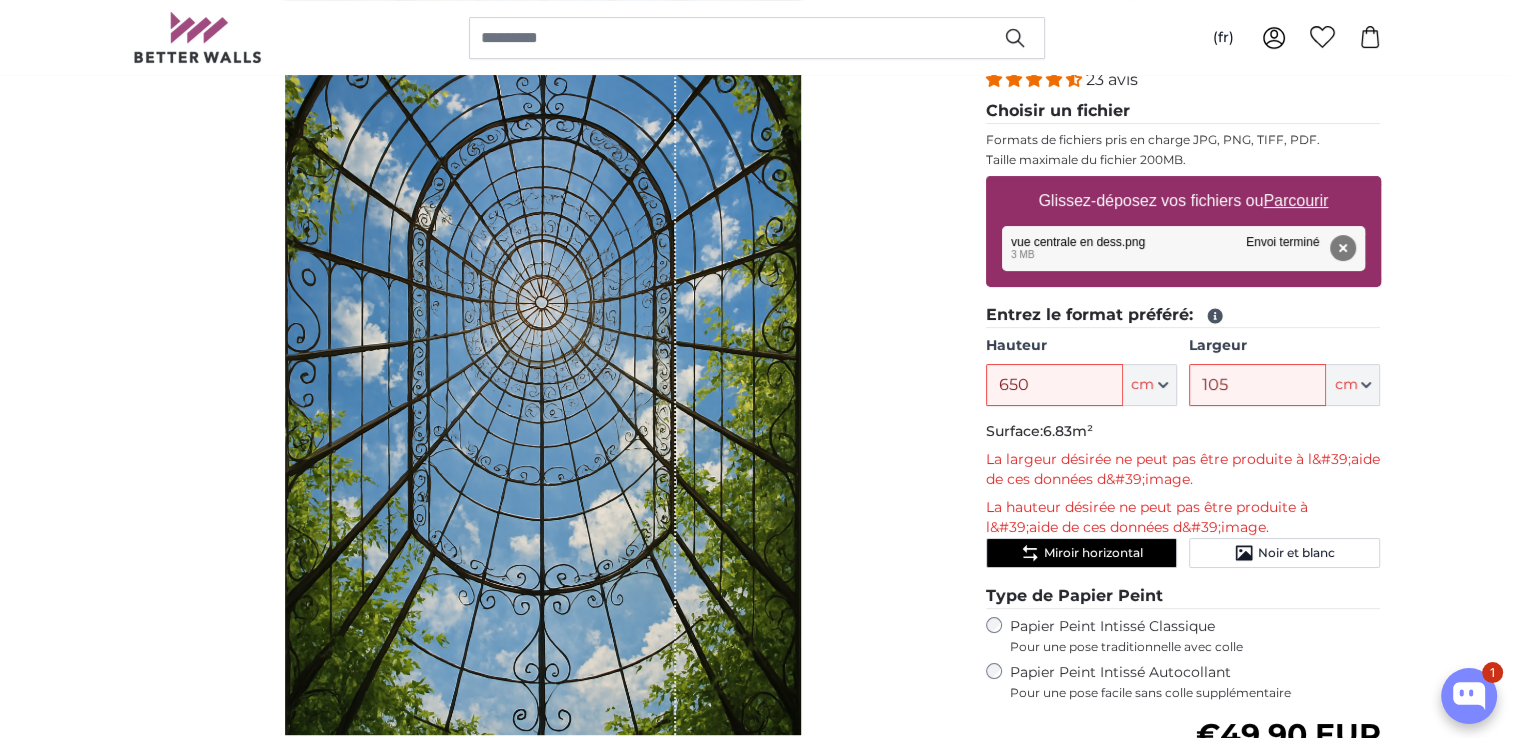 click on "Papiers peints photo personnalisé
Papiers peints photo personnalisé
Papiers peints photo personnalisé
Annuler
Recadrer l'image" at bounding box center (756, 2470) 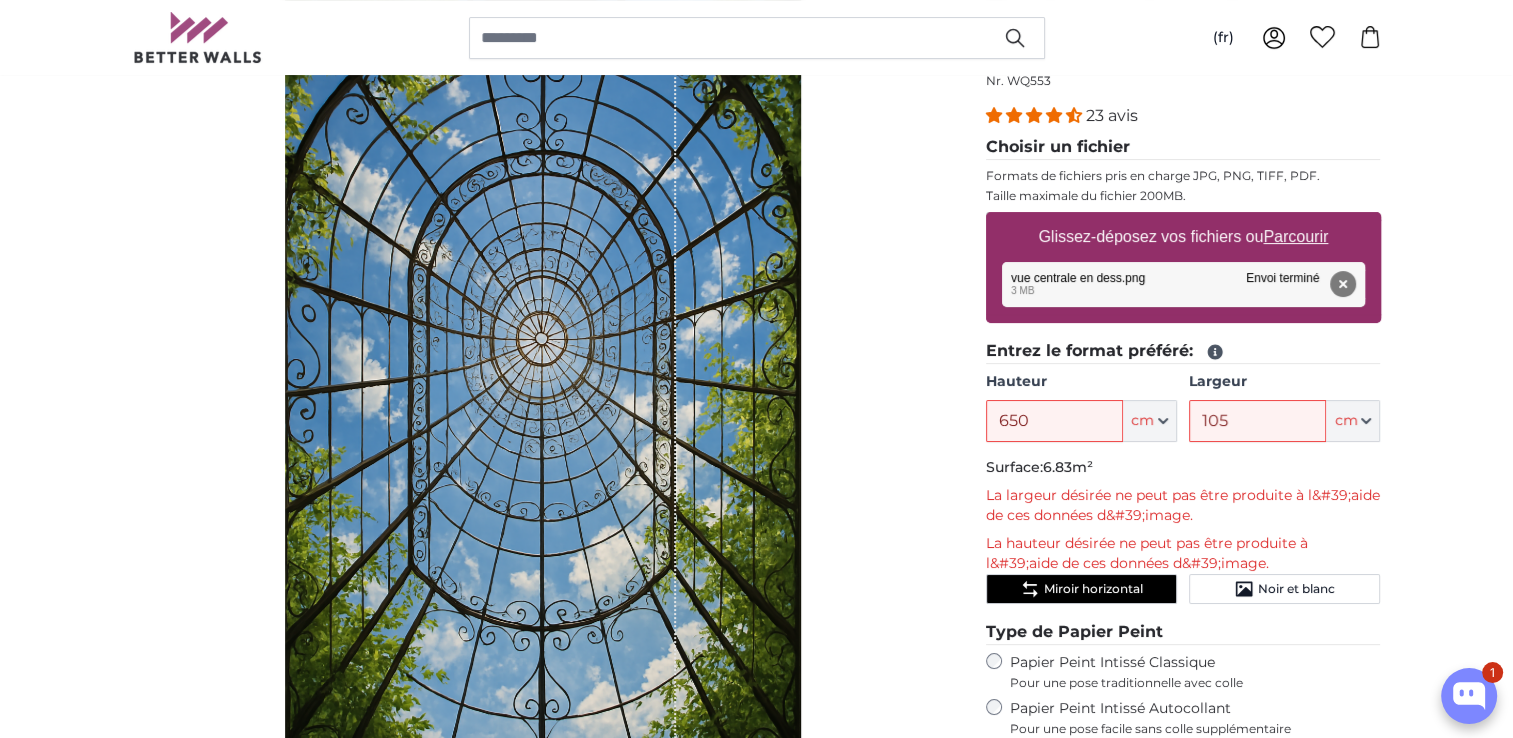 scroll, scrollTop: 300, scrollLeft: 0, axis: vertical 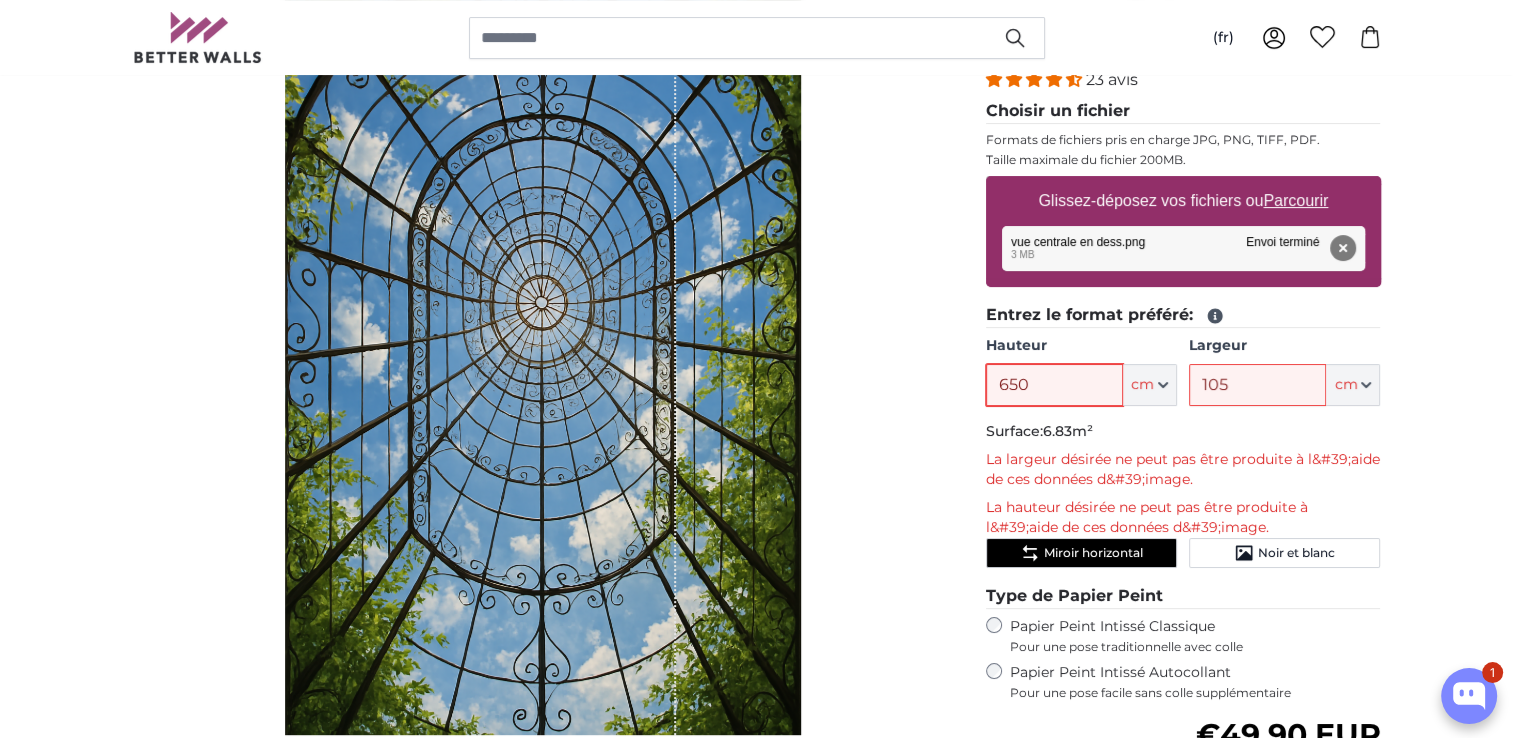 click on "650" at bounding box center [1054, 385] 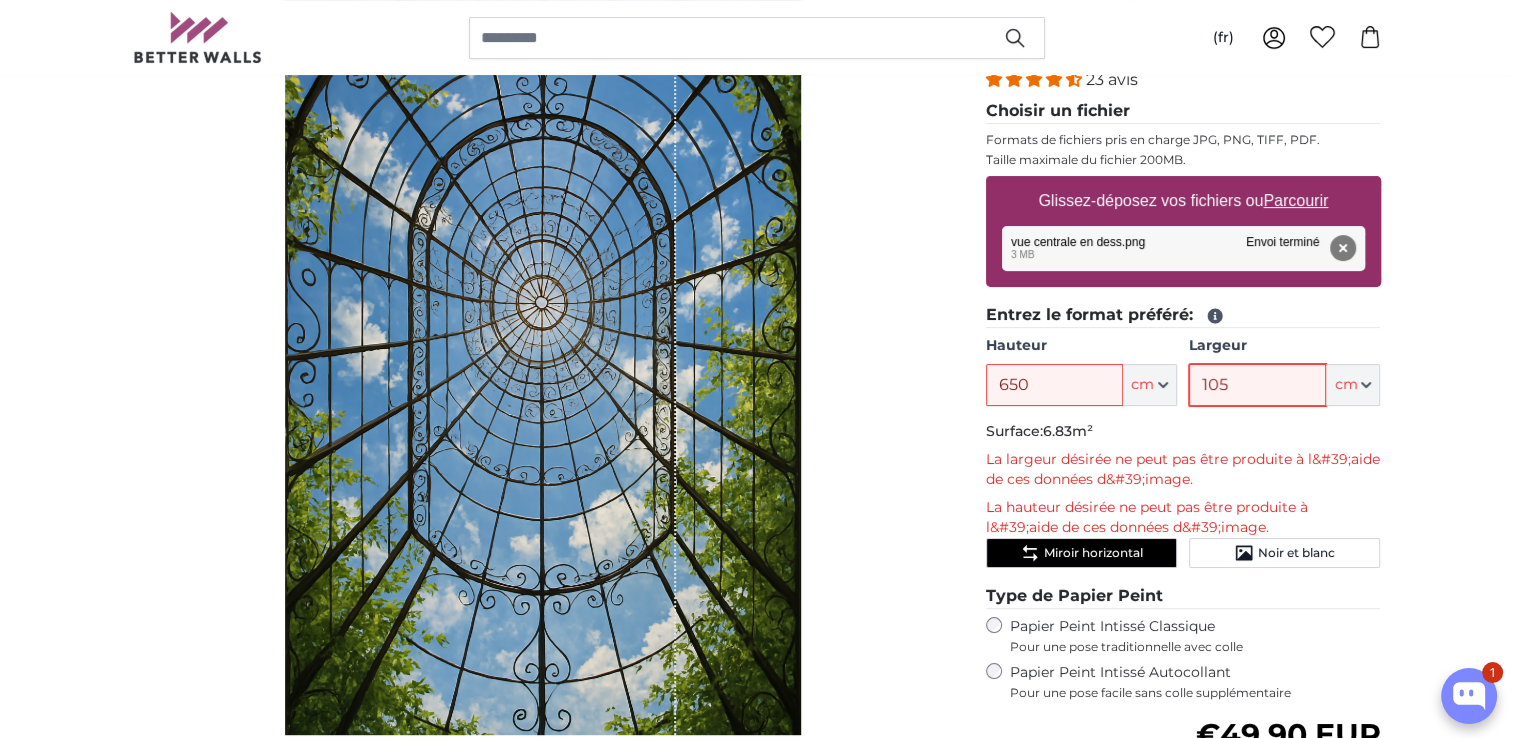click on "105" at bounding box center [1257, 385] 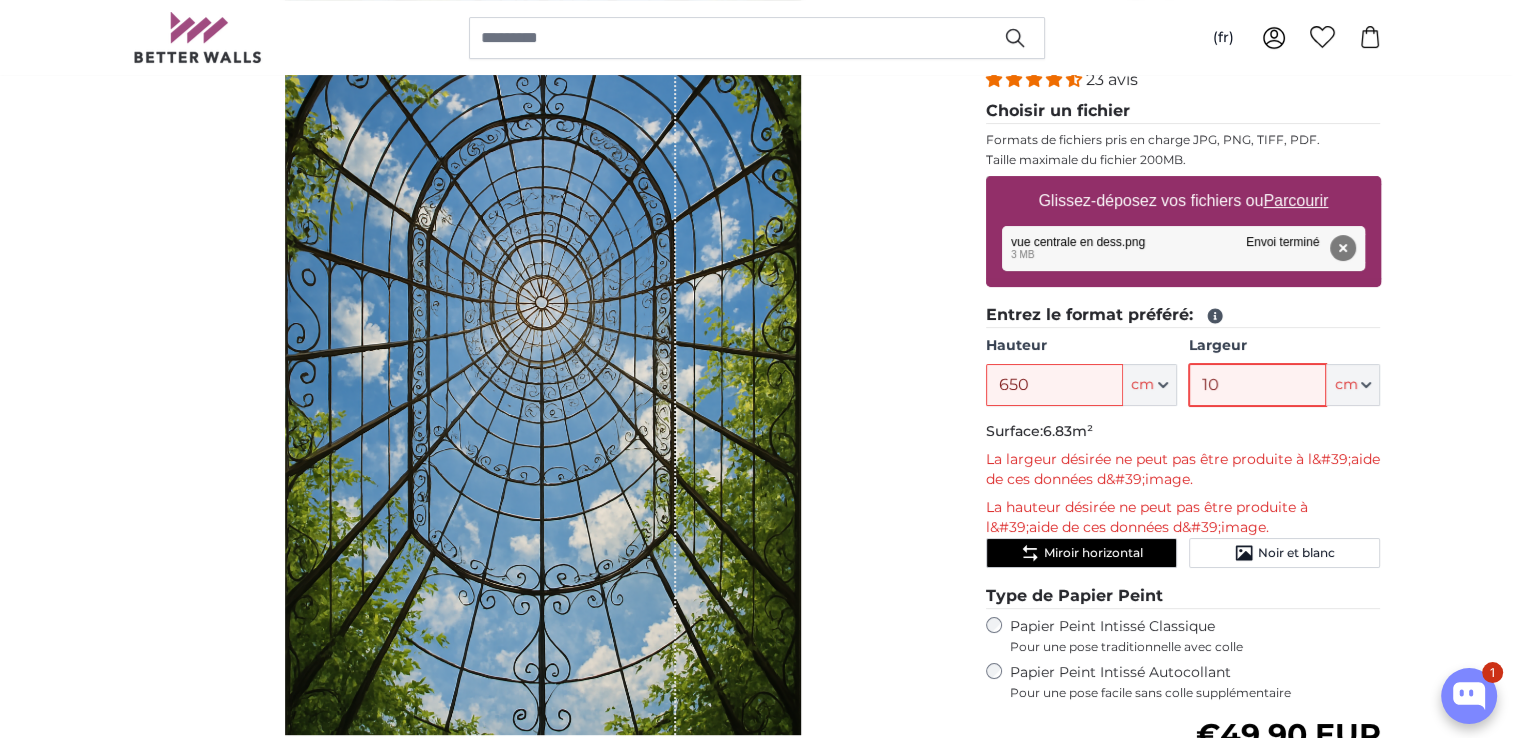 type on "1" 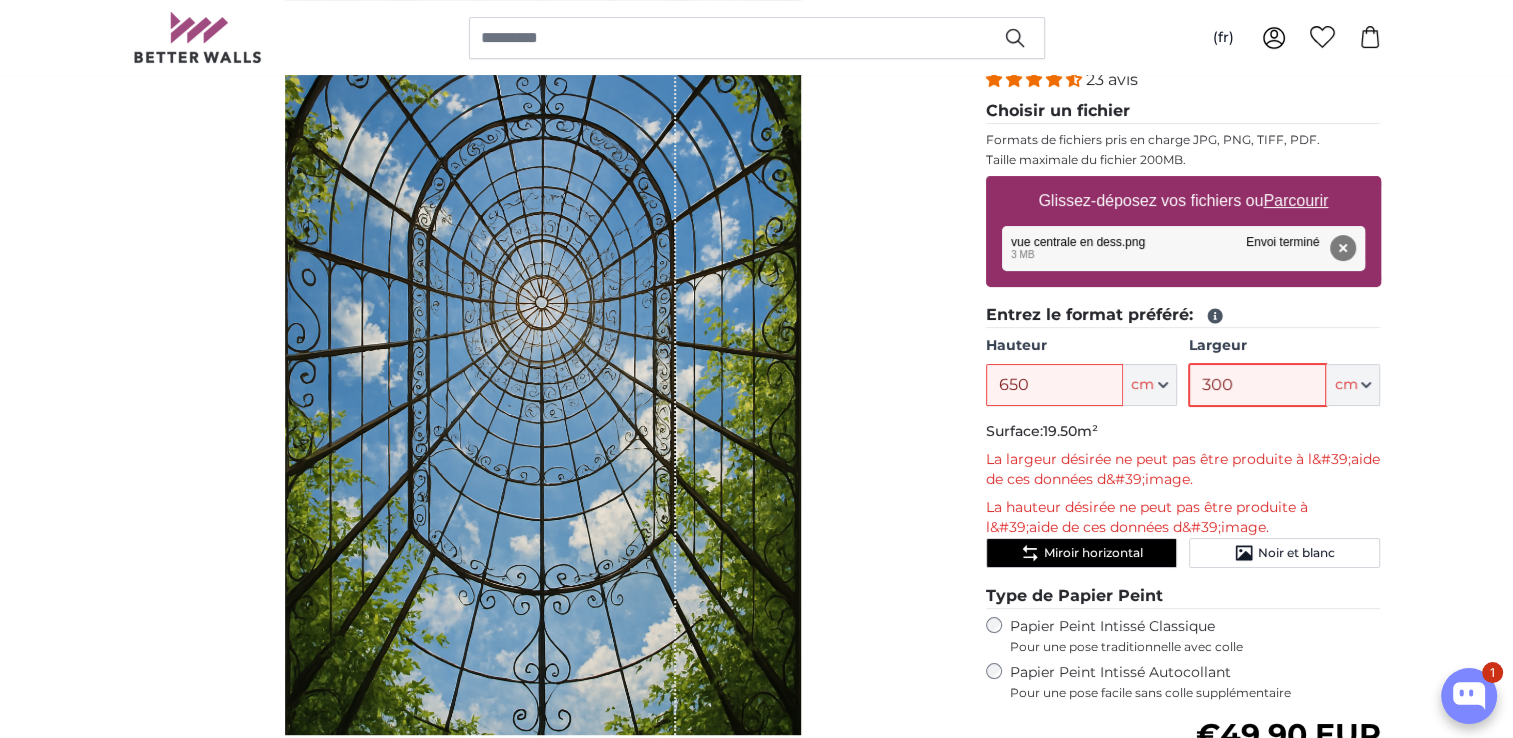 type on "300" 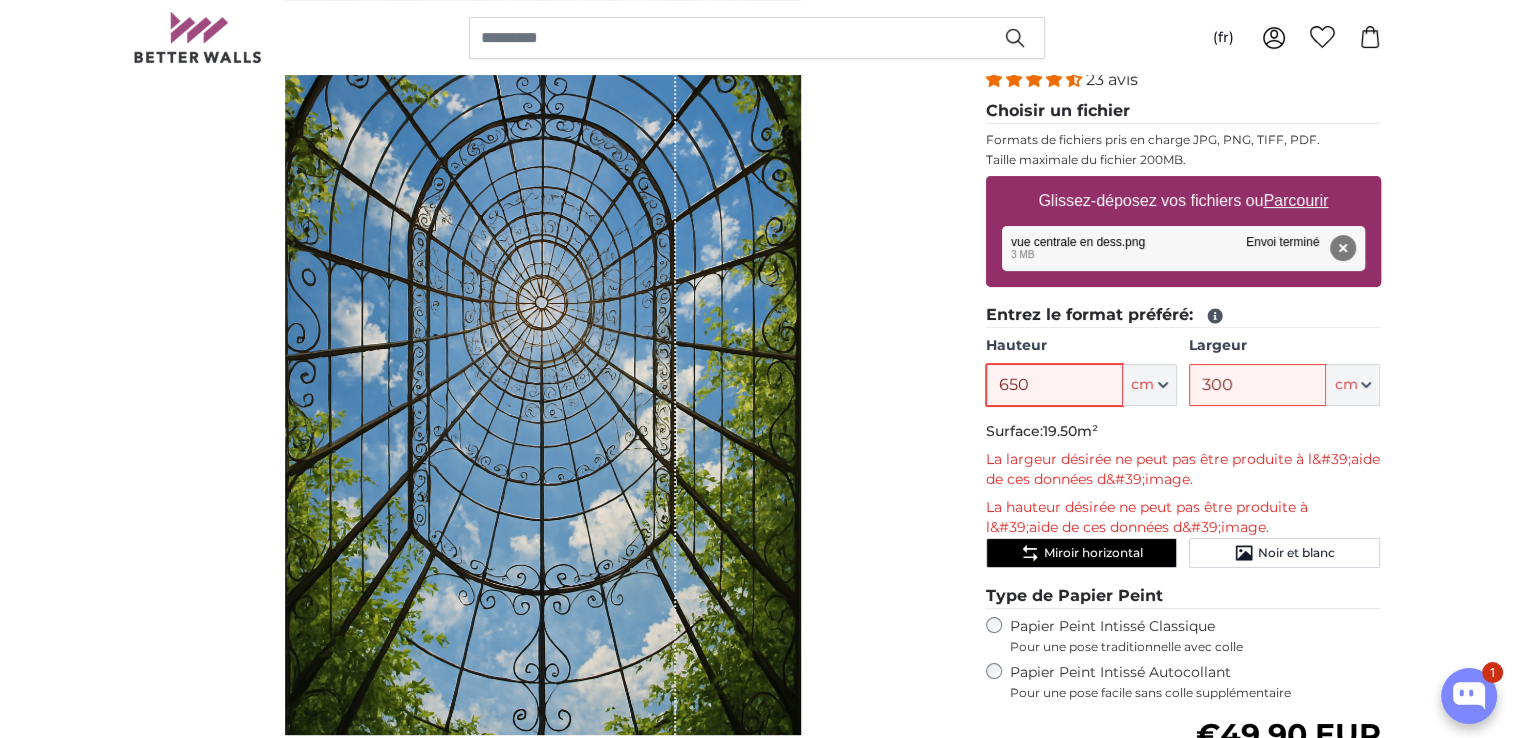 click on "650" at bounding box center (1054, 385) 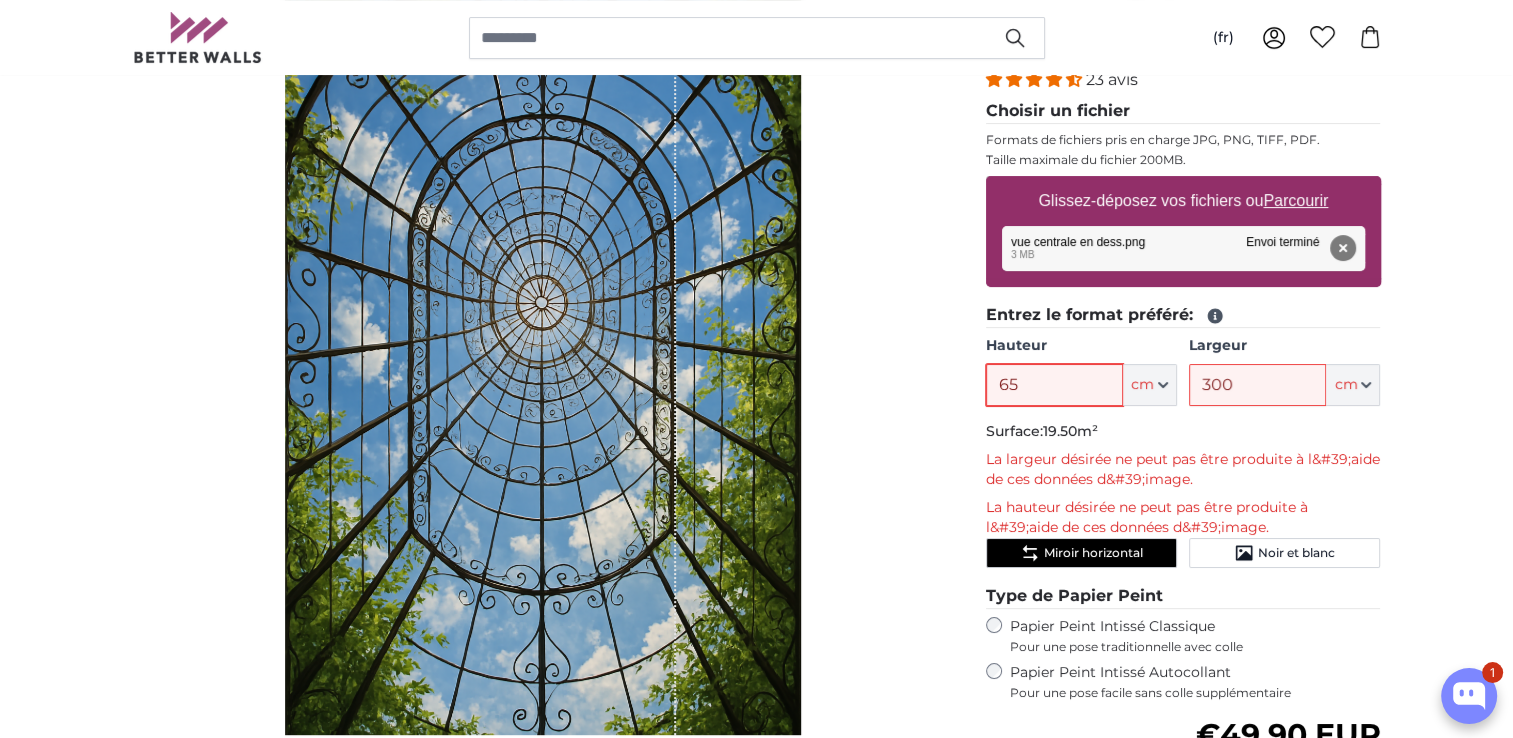type on "6" 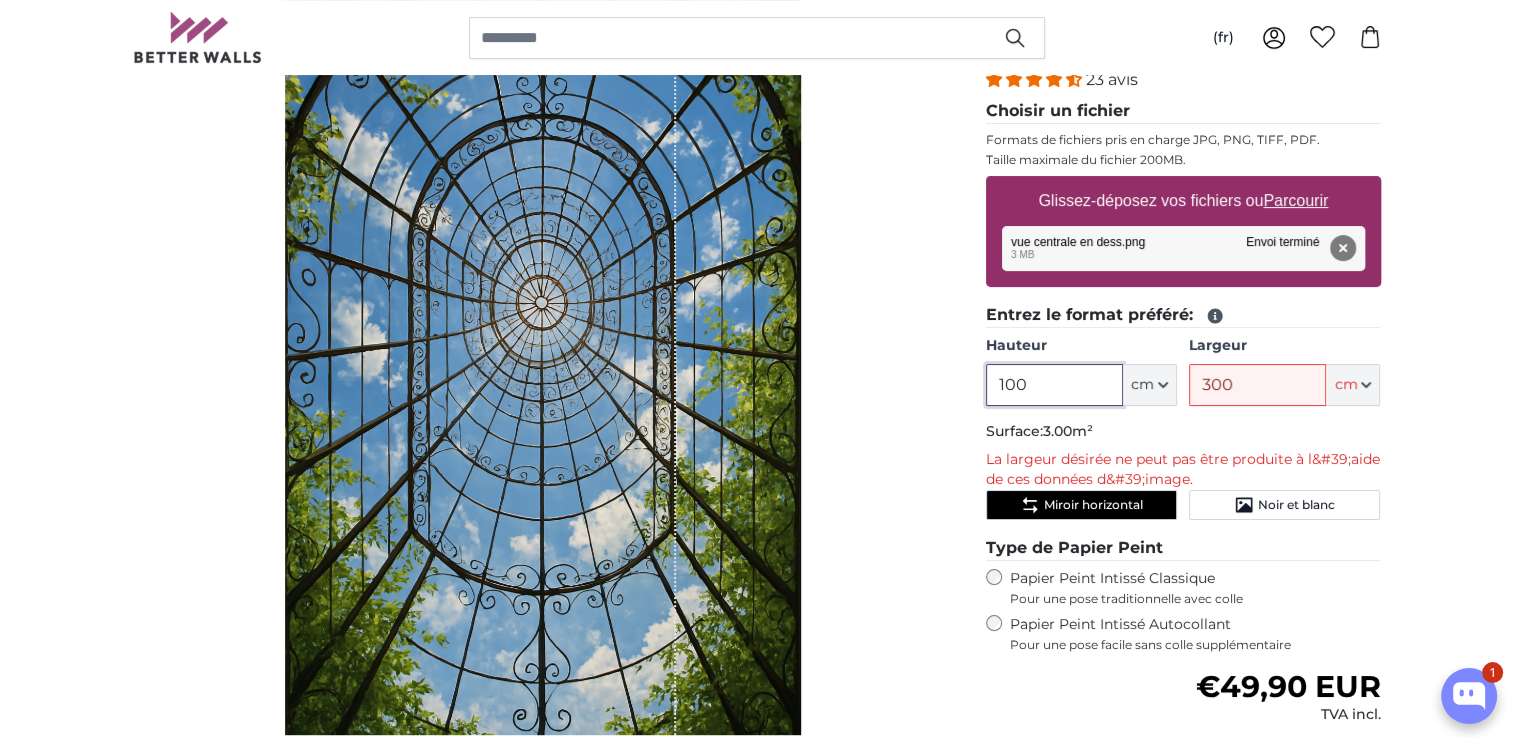 type on "100" 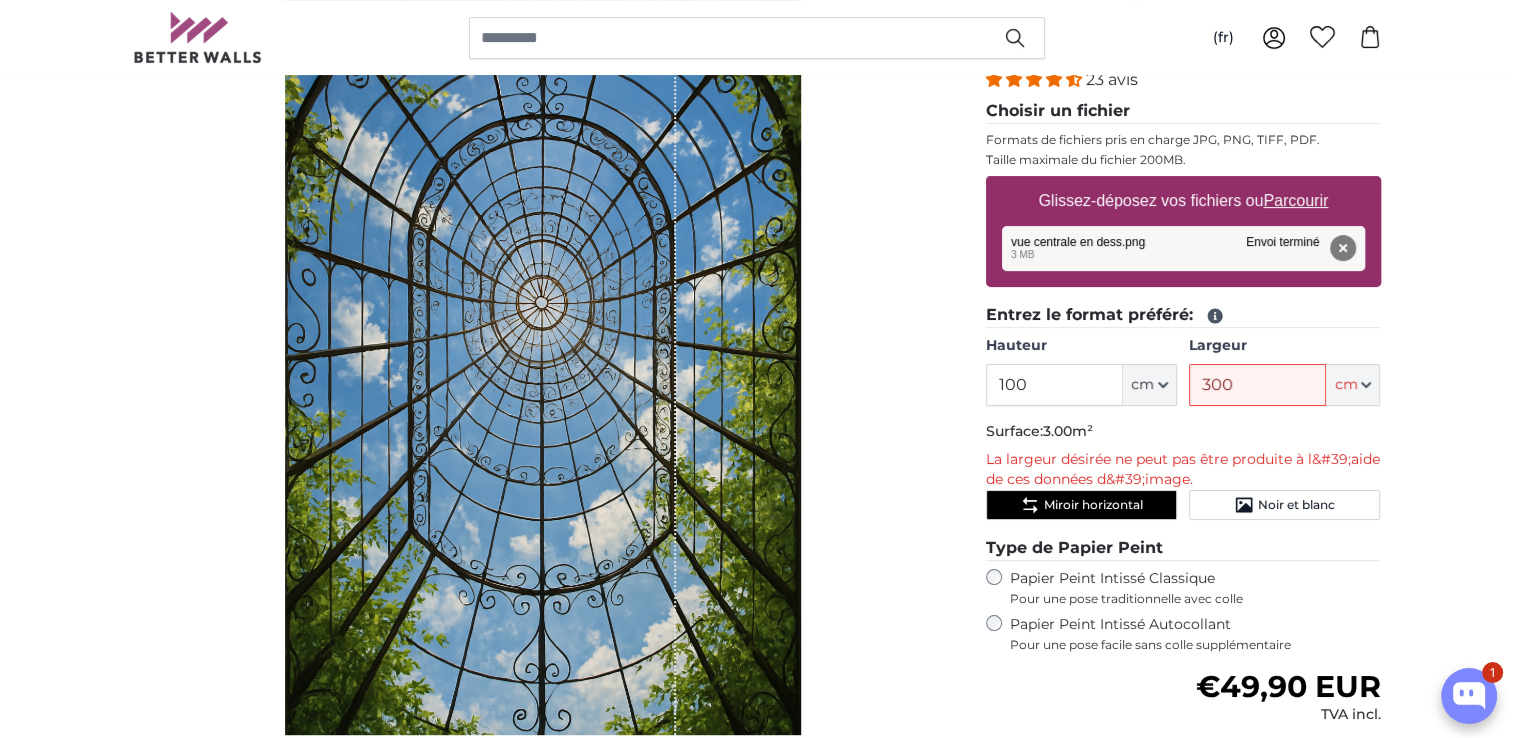 click on "Papiers peints photo personnalisé
Papiers peints photo personnalisé
Papiers peints photo personnalisé
Annuler
Recadrer l'image" at bounding box center (756, 2446) 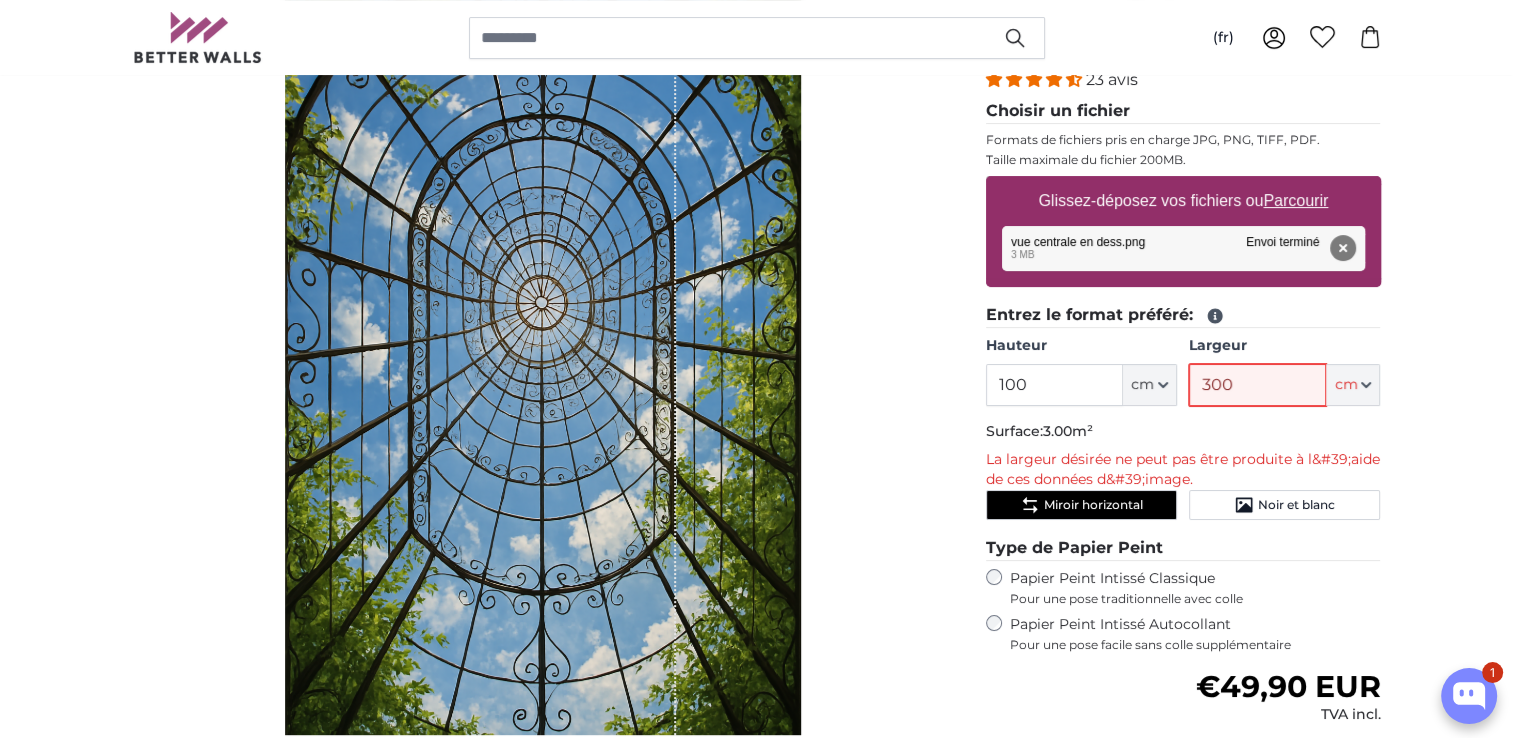 click on "300" at bounding box center [1257, 385] 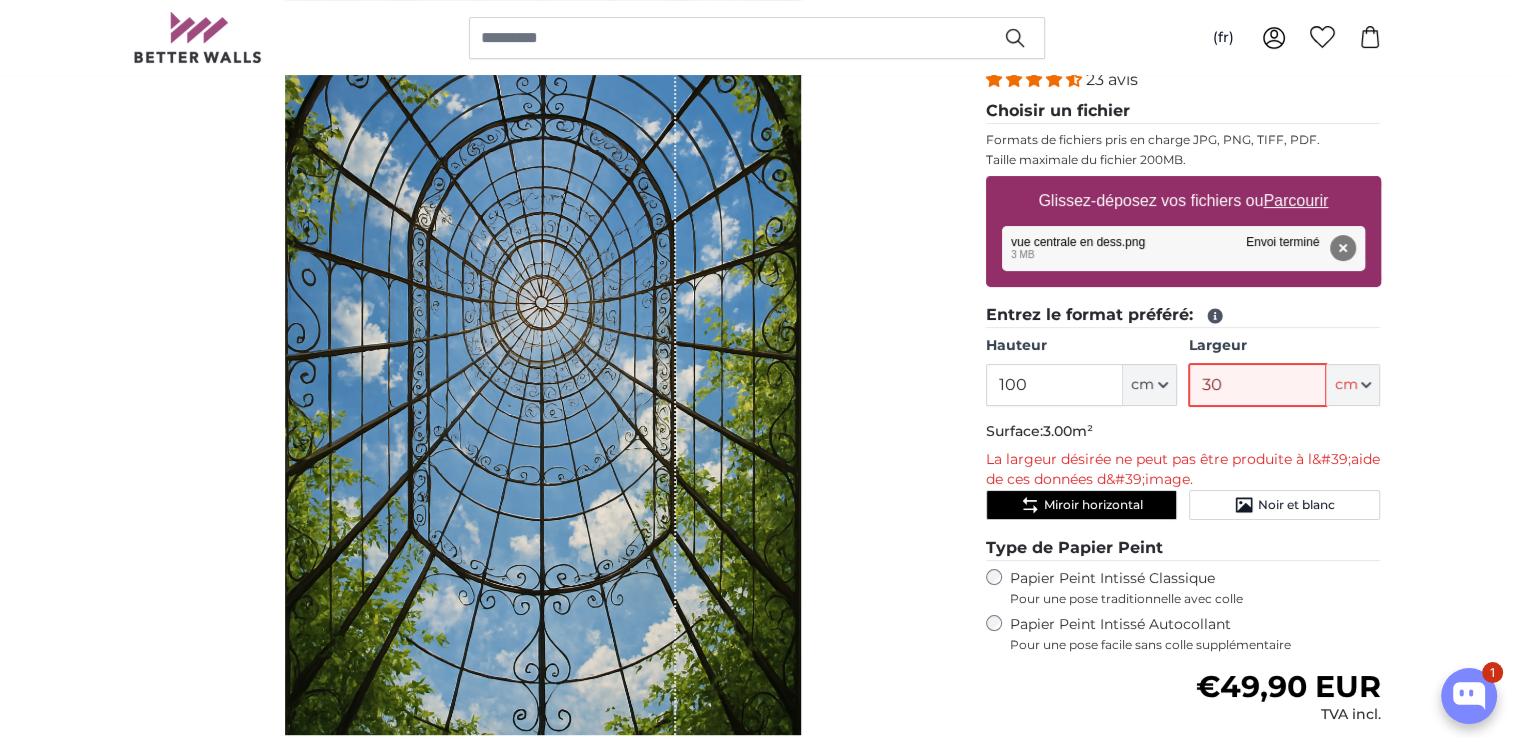 type on "3" 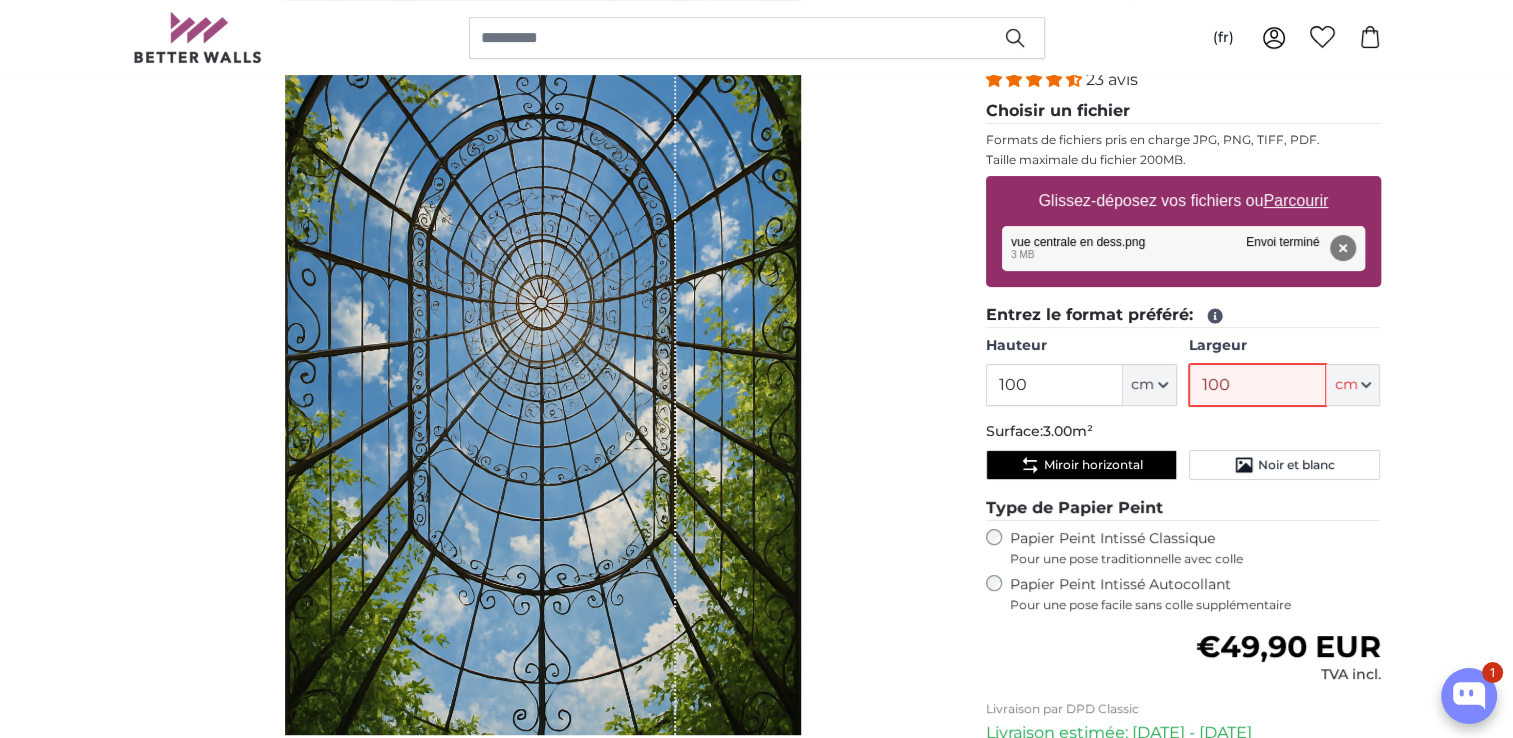 type on "100" 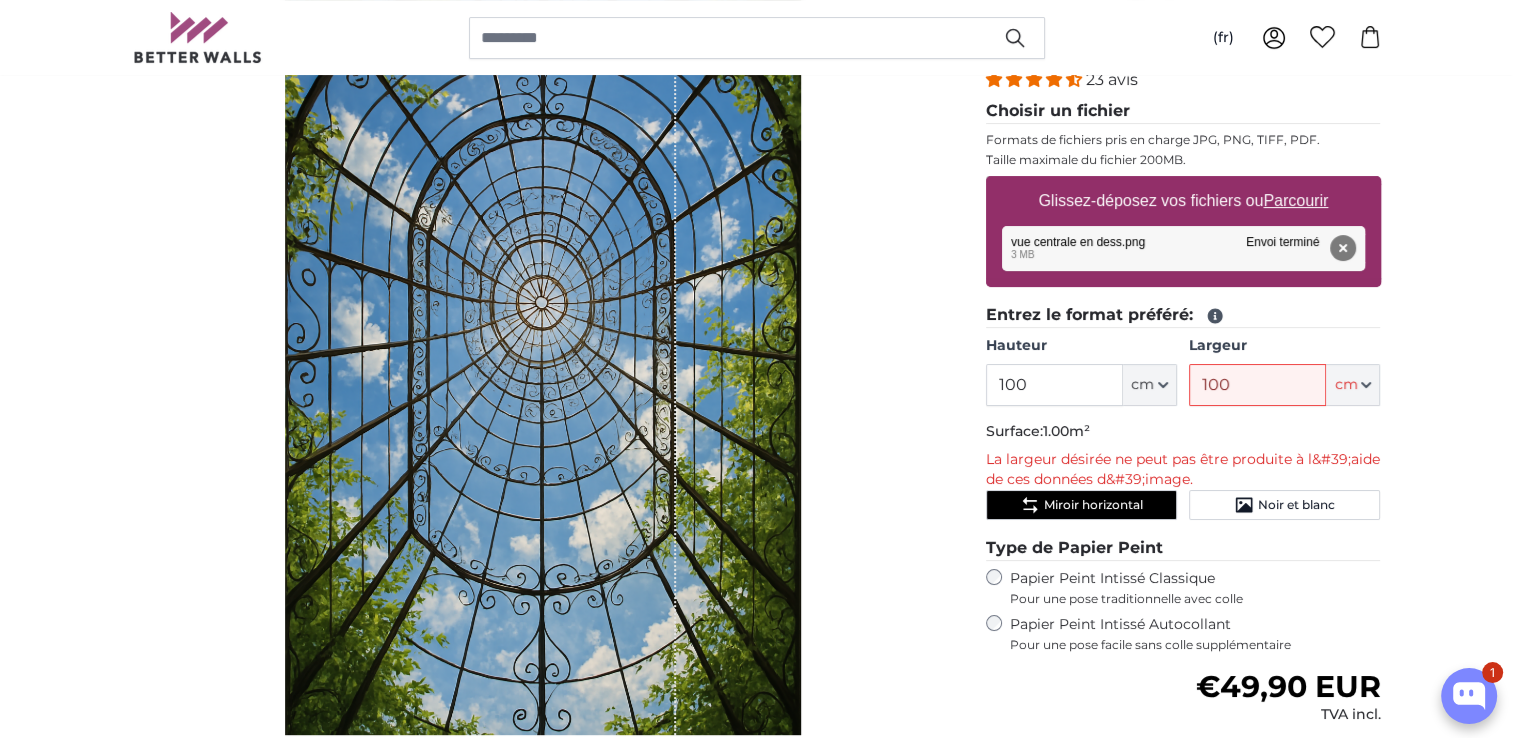 click on "Papiers peints photo personnalisé
Nr. WQ553
23 avis
Choisir un fichier
Formats de fichiers pris en charge JPG, PNG, TIFF, PDF.
Taille maximale du fichier 200MB.
Glissez-déposez vos fichiers ou  Parcourir vue centrale en dess.png Supprimer Réessayer Supprimer Télécharger Annuler Réessayer Supprimer vue centrale en dess.png edit 3 MB Envoi terminé appuyez pour annuler
100" at bounding box center (1183, 478) 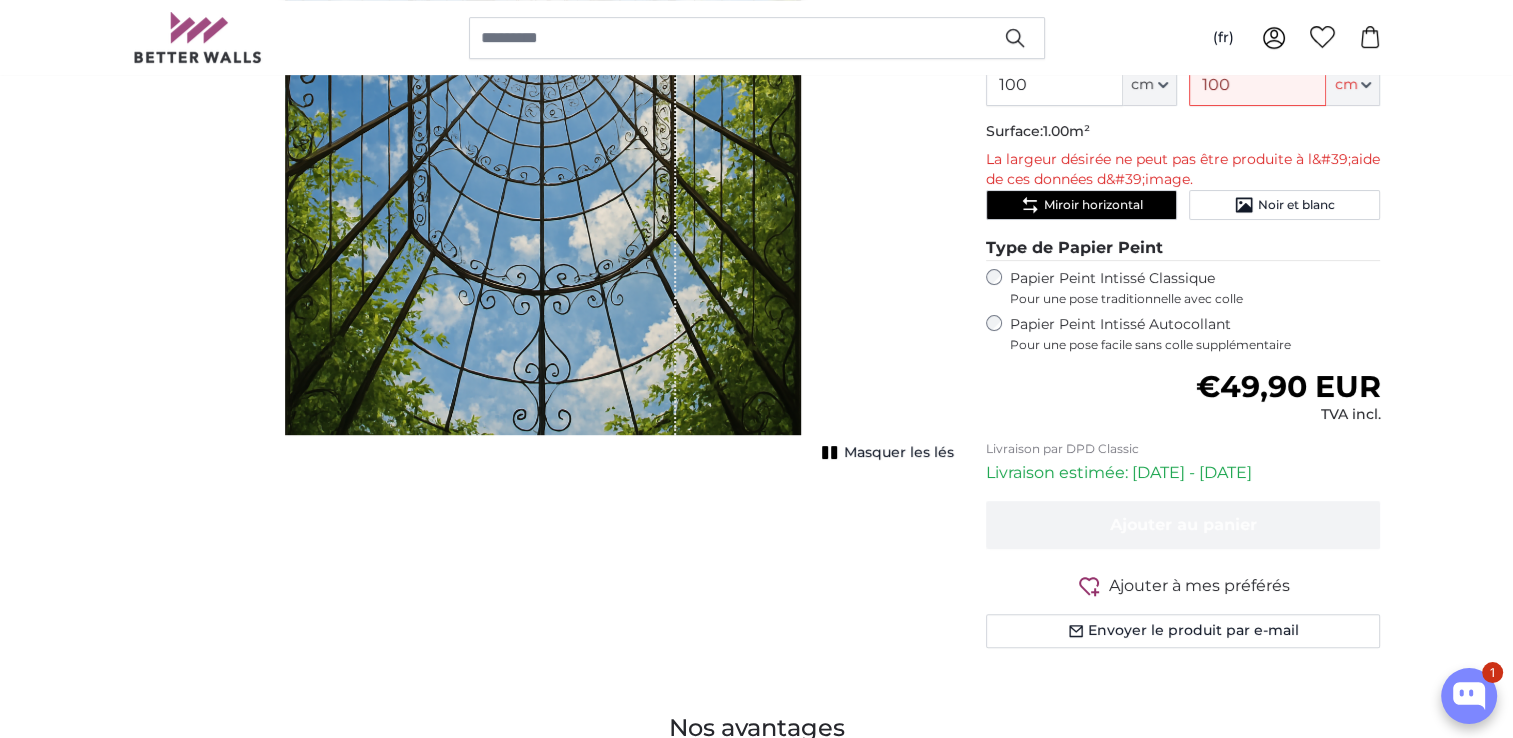 scroll, scrollTop: 100, scrollLeft: 0, axis: vertical 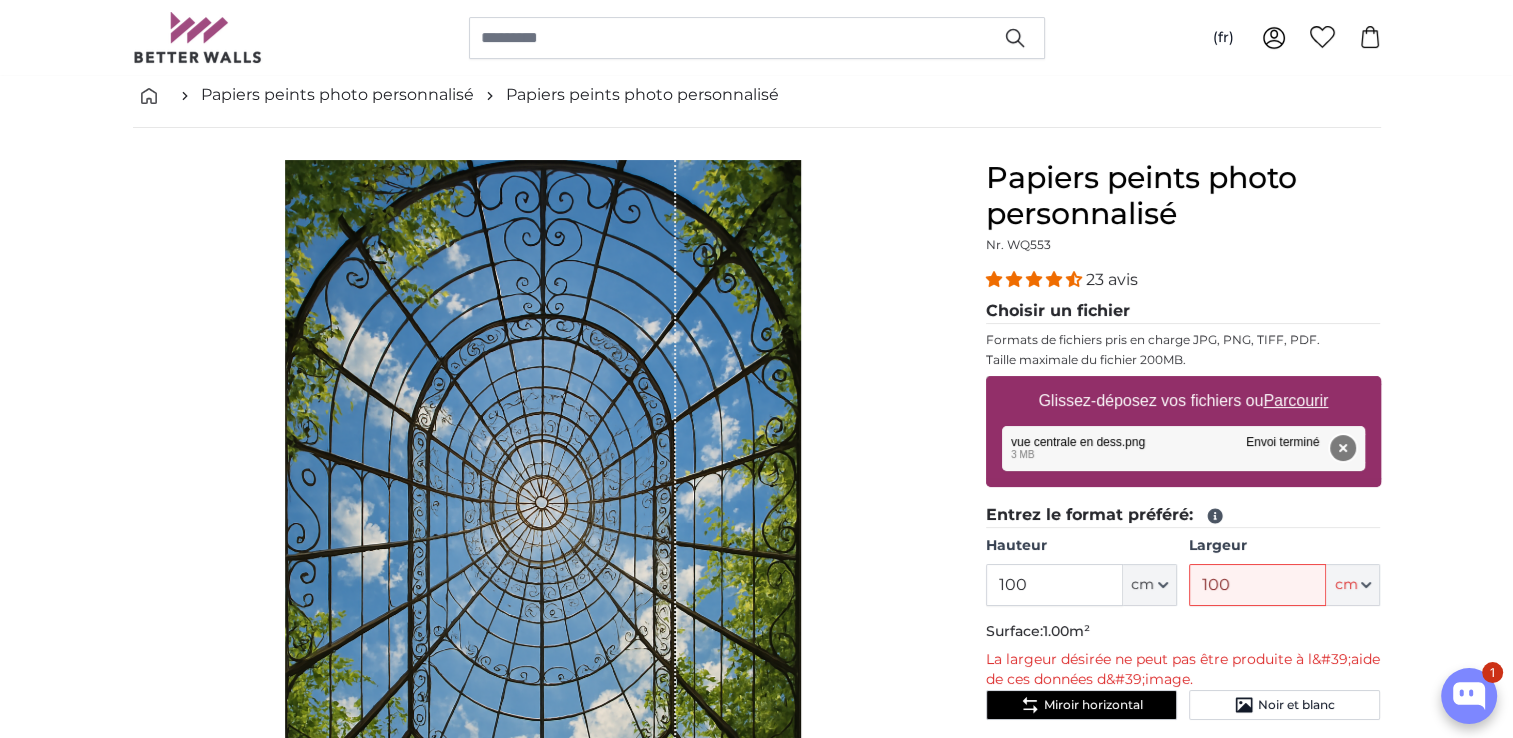click on "Supprimer" at bounding box center [1342, 448] 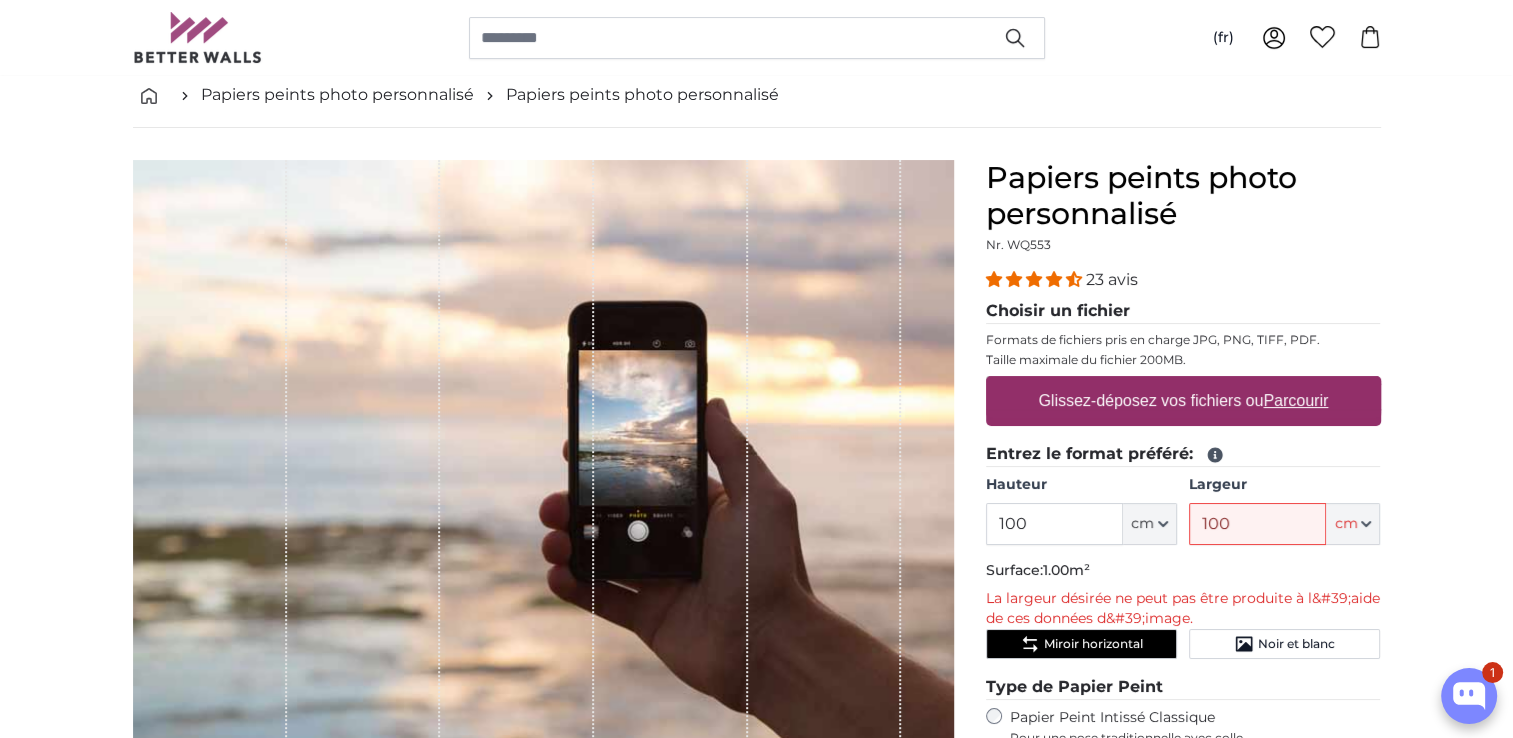 click on "Parcourir" at bounding box center [1295, 400] 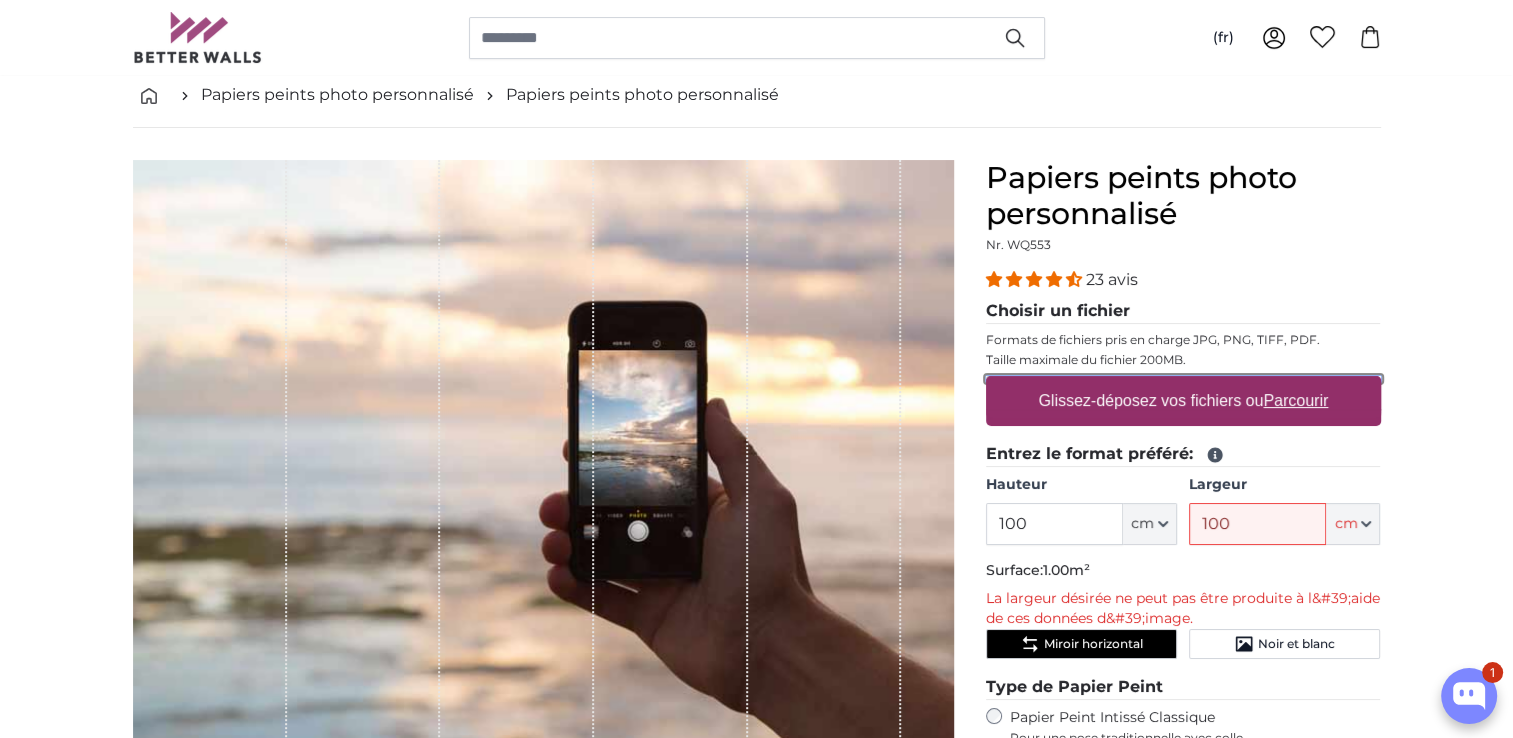 click on "Glissez-déposez vos fichiers ou  Parcourir" at bounding box center (1183, 379) 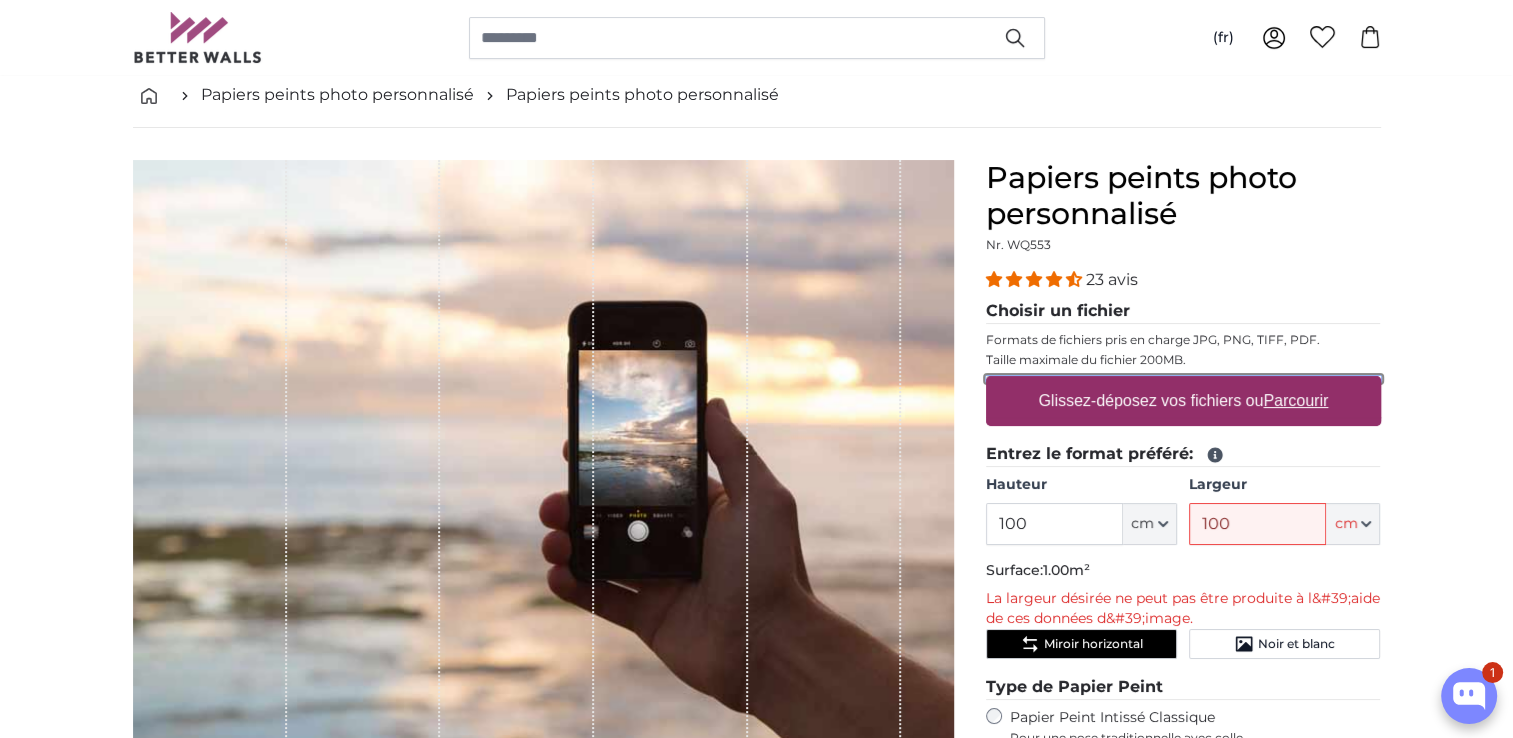 type on "**********" 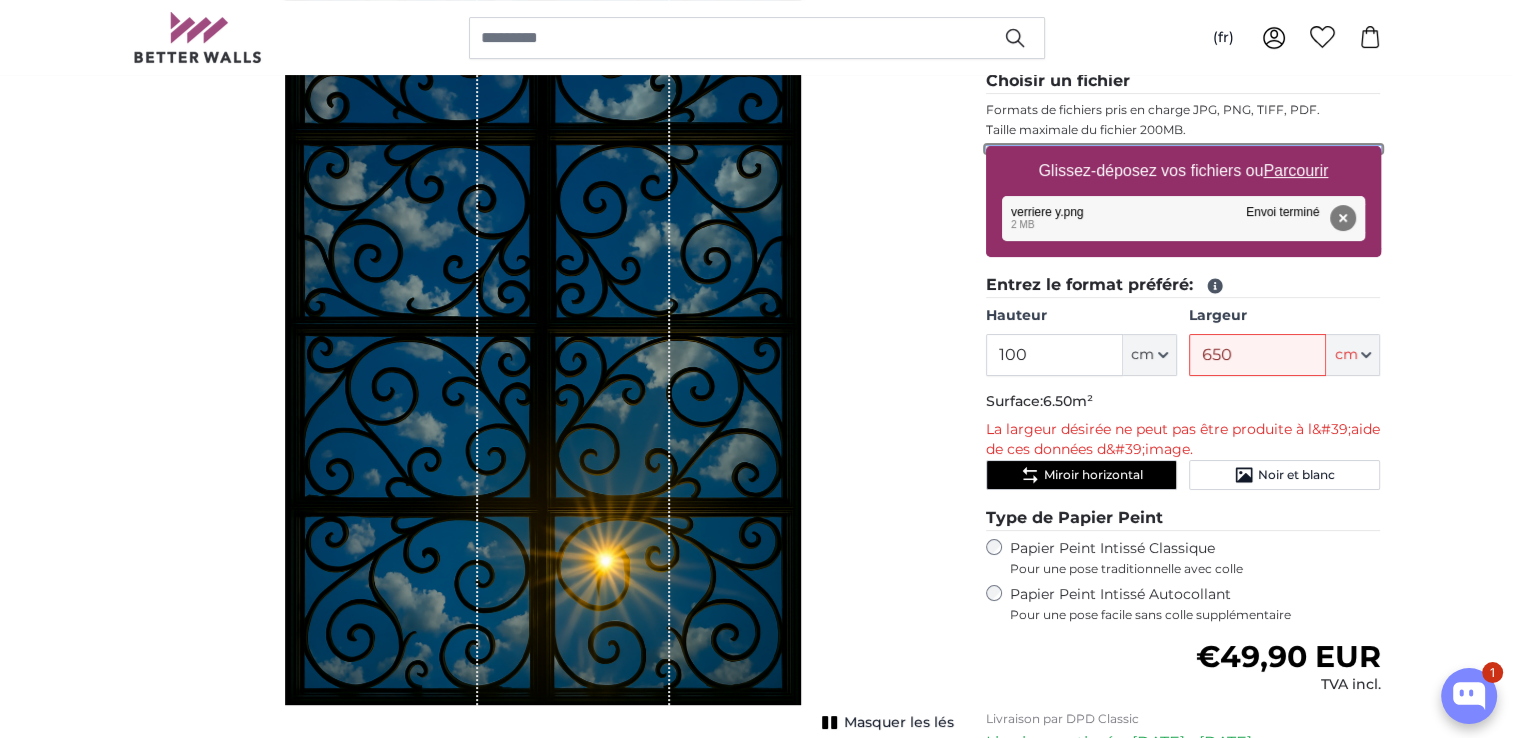 scroll, scrollTop: 300, scrollLeft: 0, axis: vertical 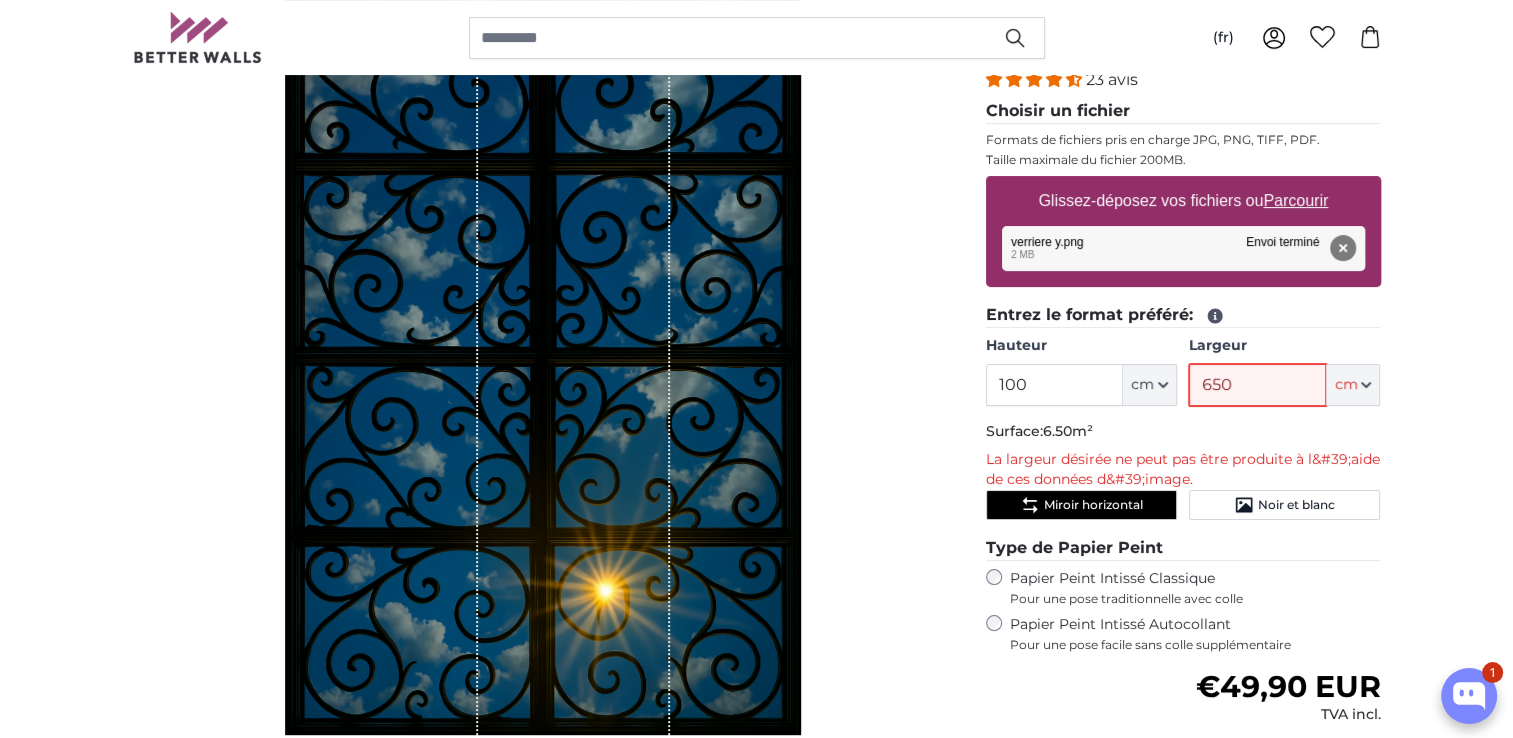 click on "650" at bounding box center [1257, 385] 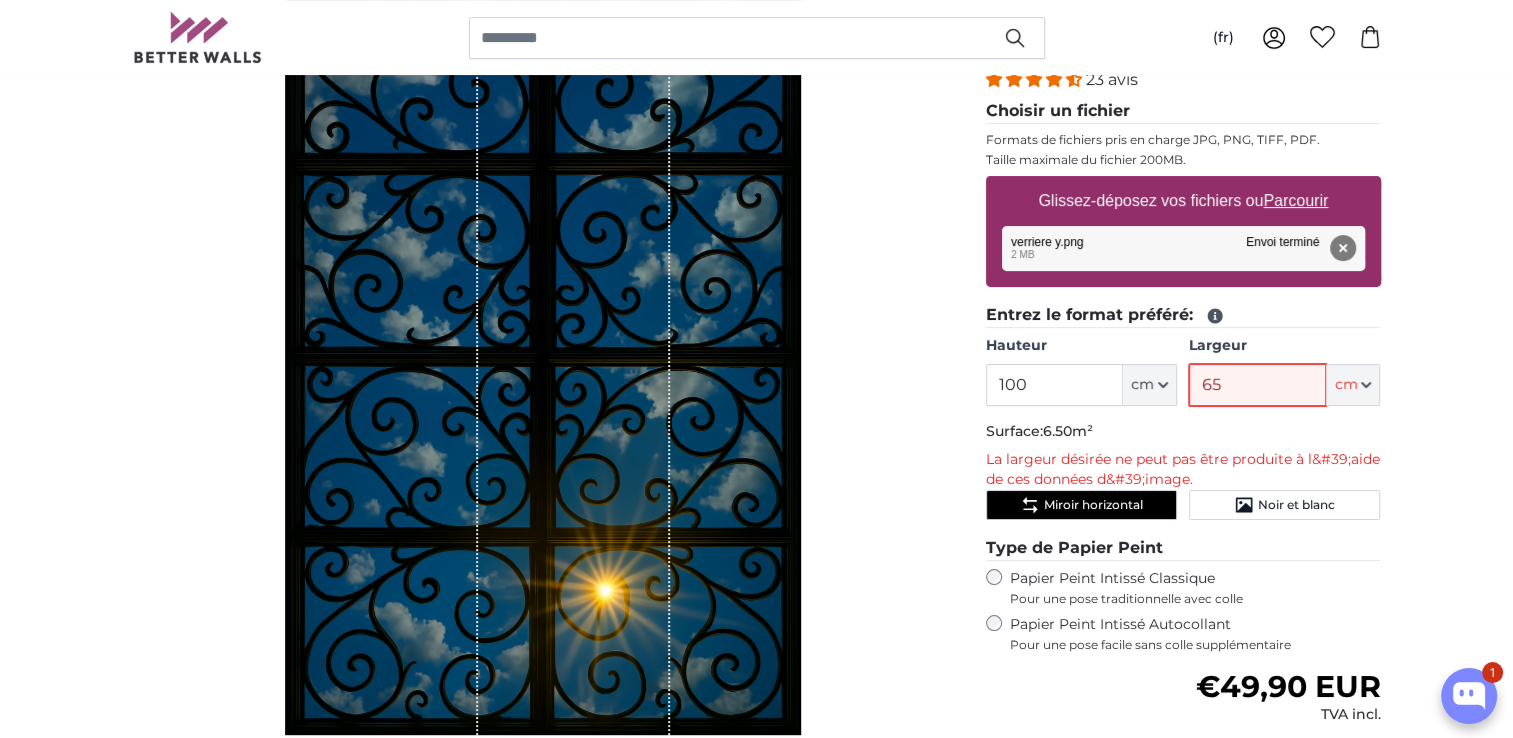 type on "6" 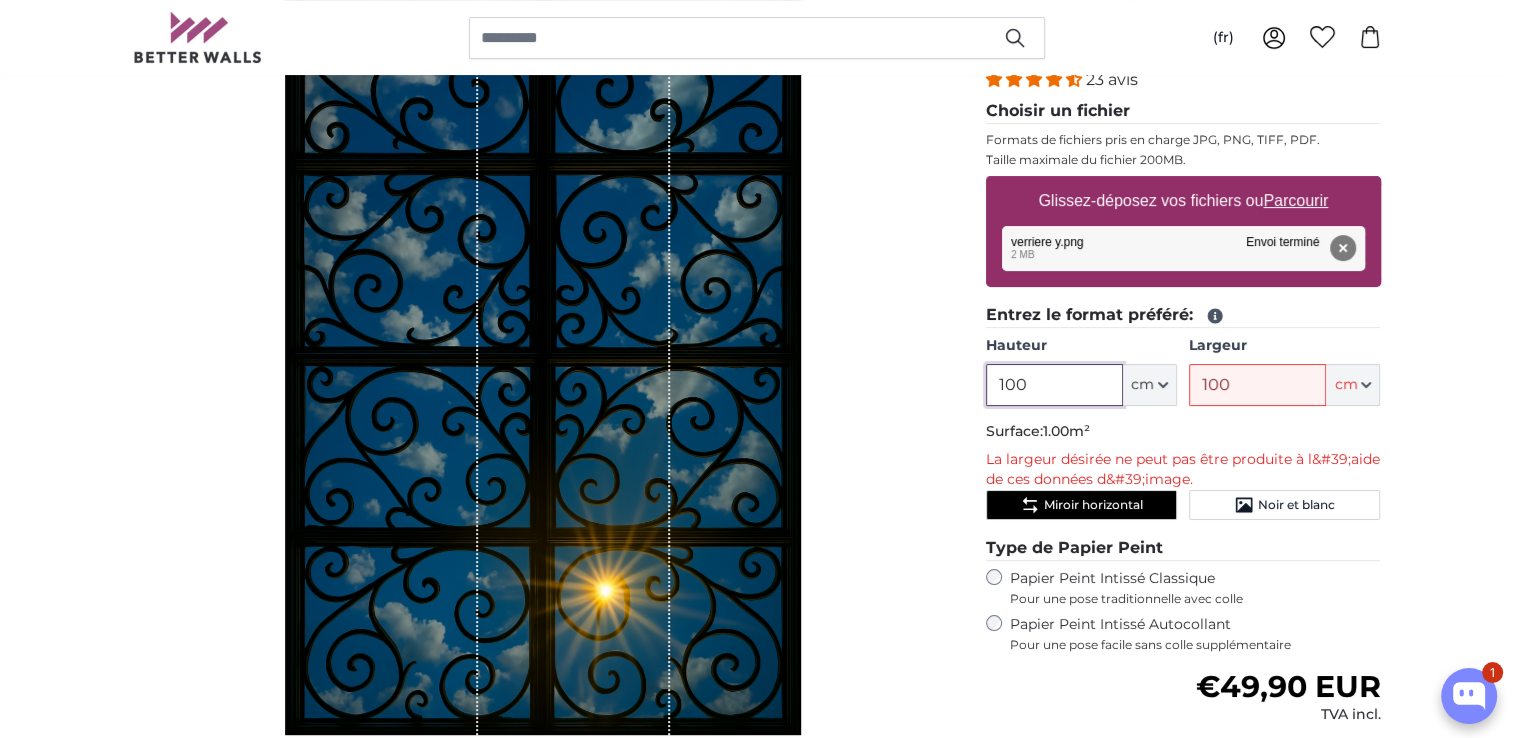 click on "100" at bounding box center [1054, 385] 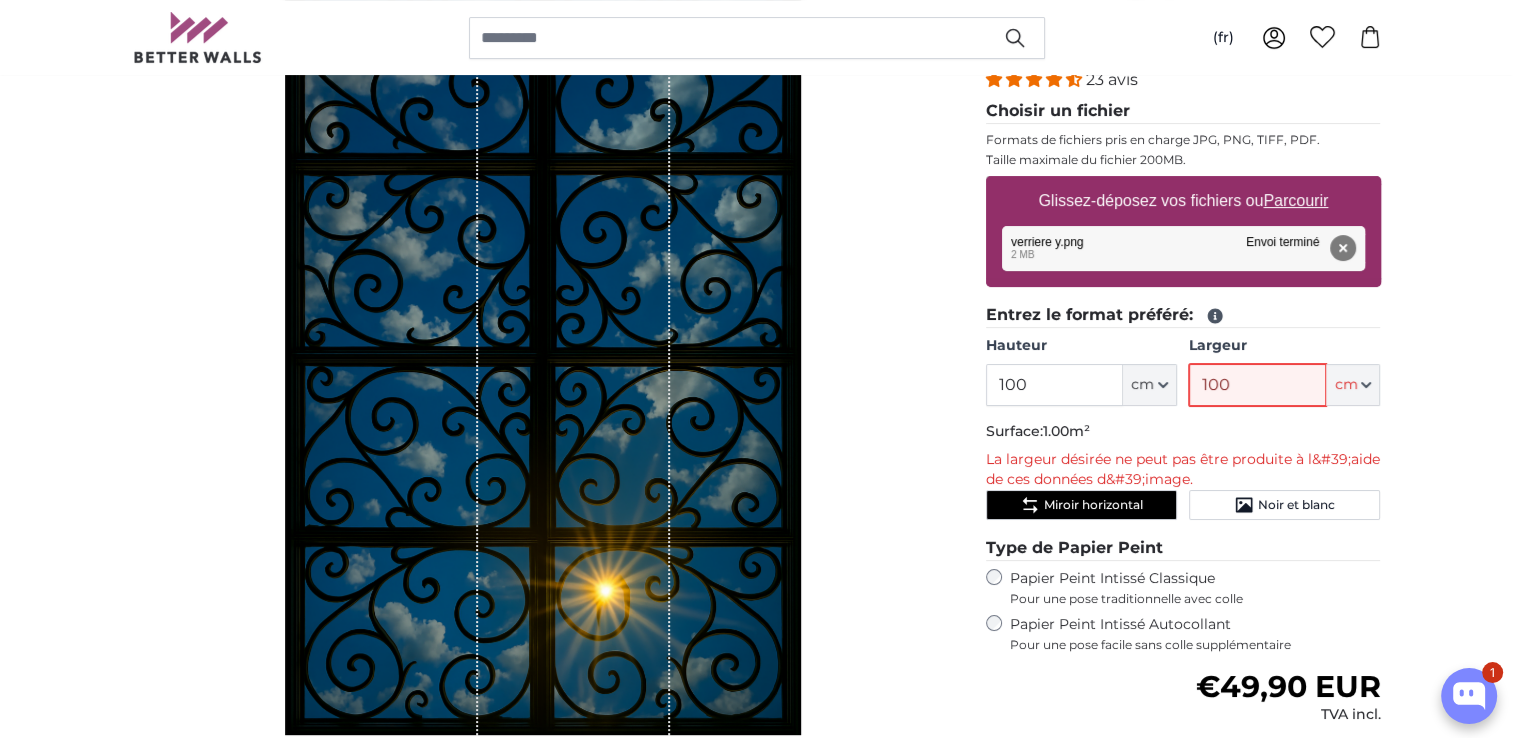 click on "100" at bounding box center (1257, 385) 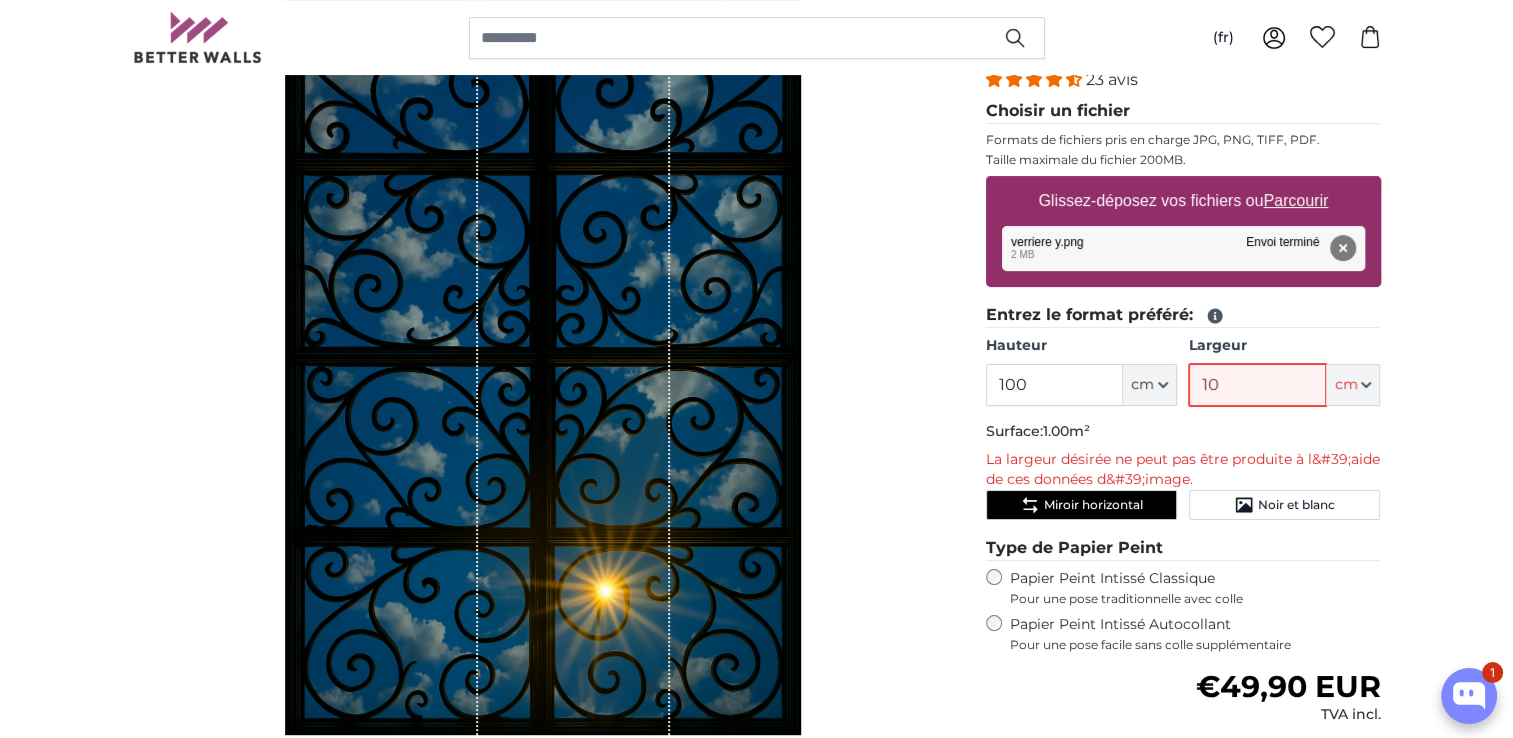 type on "1" 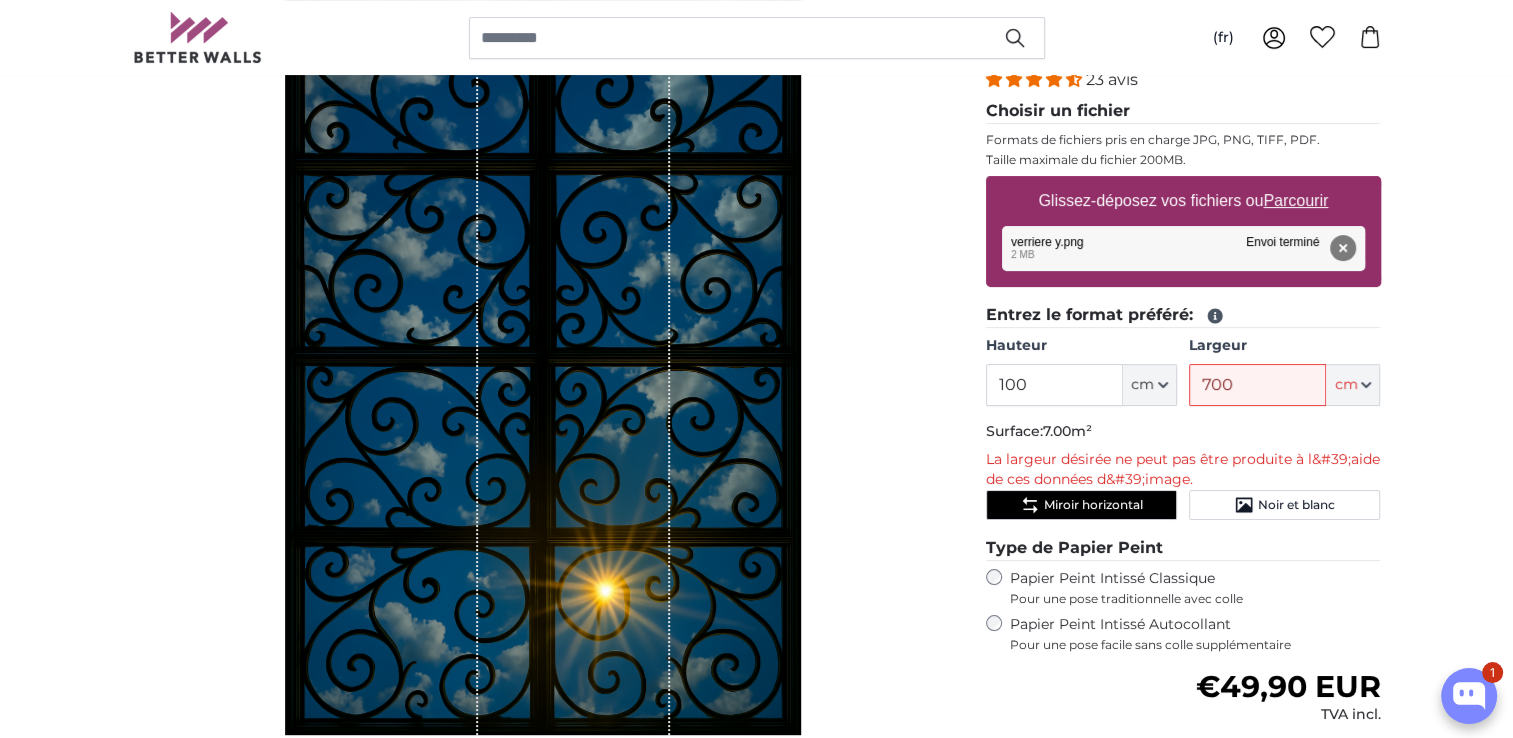 click on "Papiers peints photo personnalisé
Papiers peints photo personnalisé
Papiers peints photo personnalisé
Annuler
Recadrer l'image" at bounding box center (756, 2446) 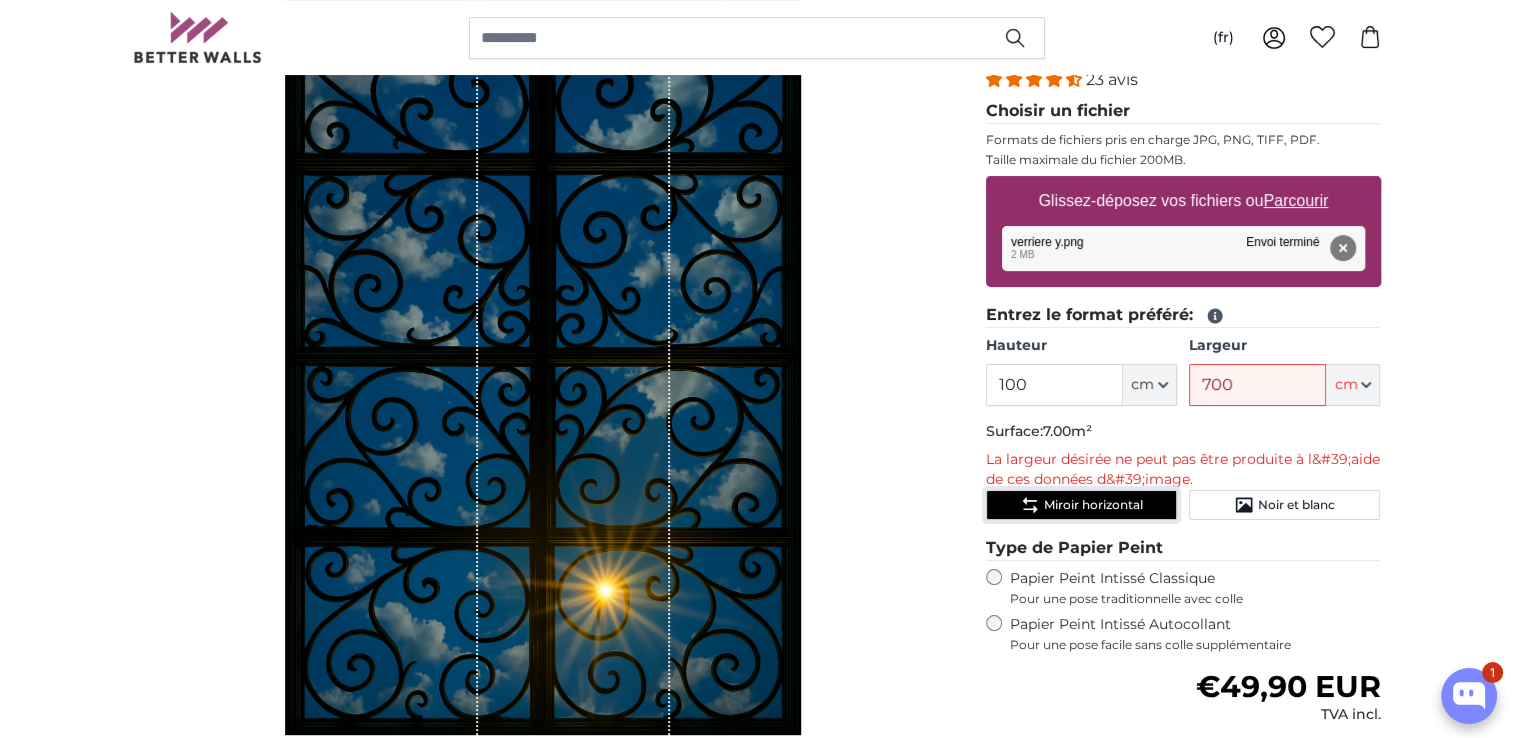 click on "Miroir horizontal" 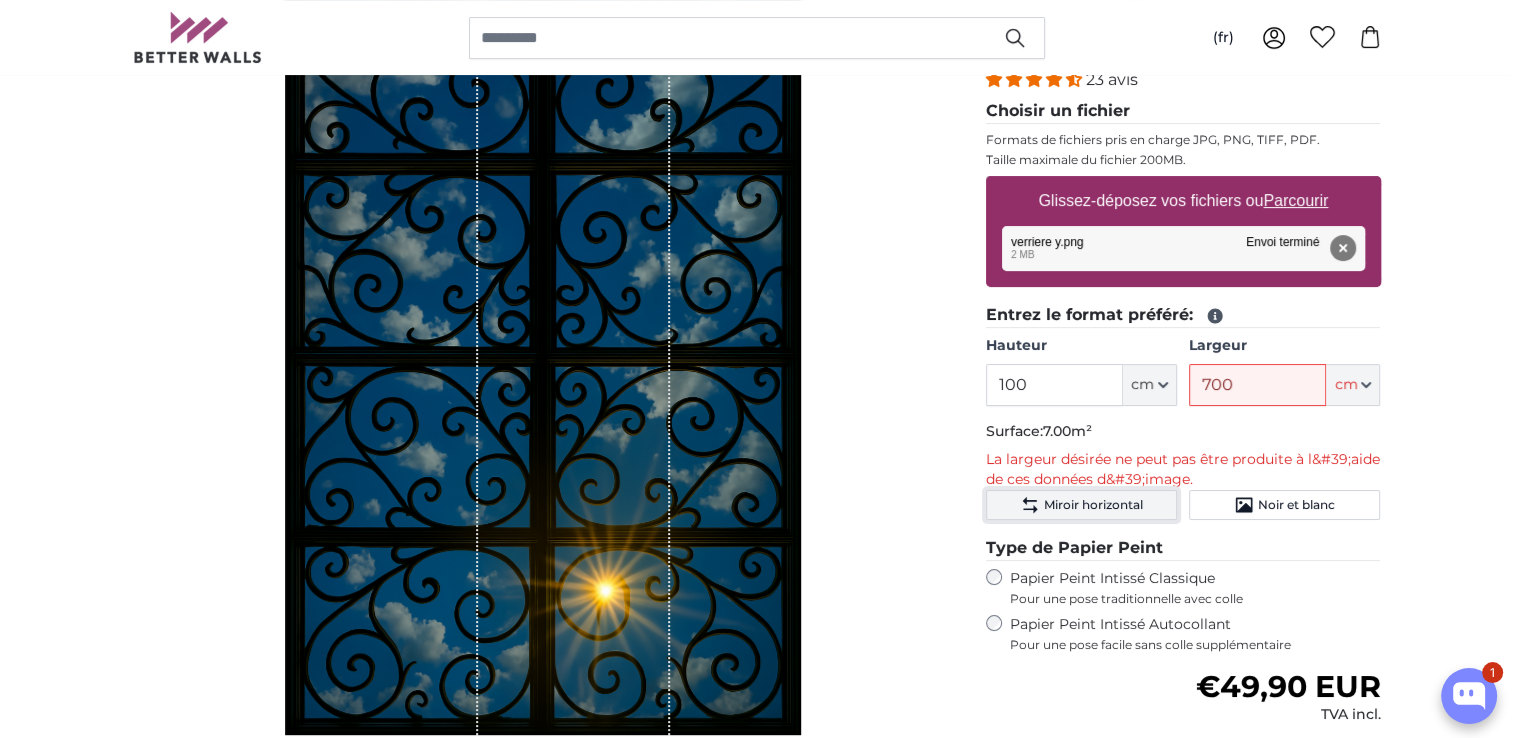 click on "Miroir horizontal" 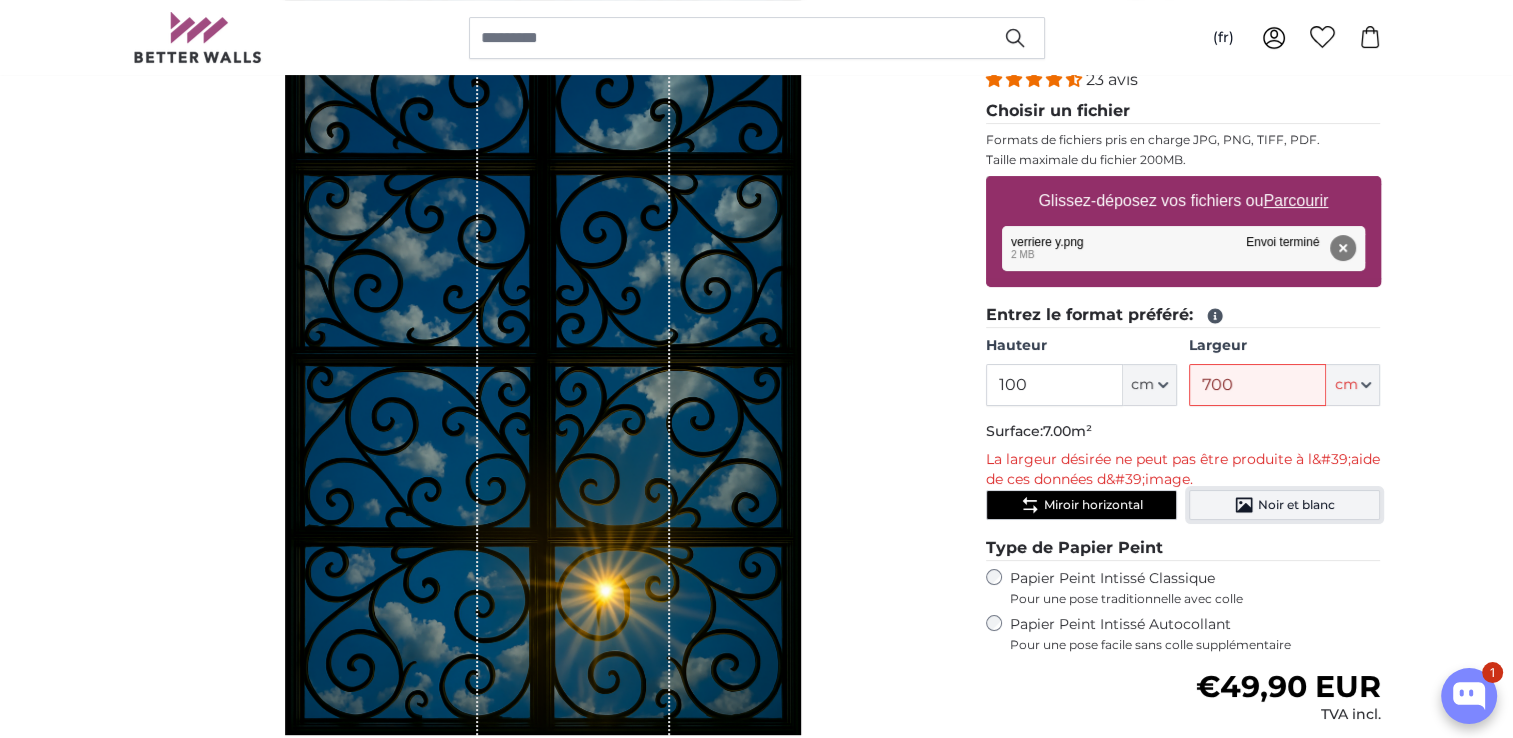 click 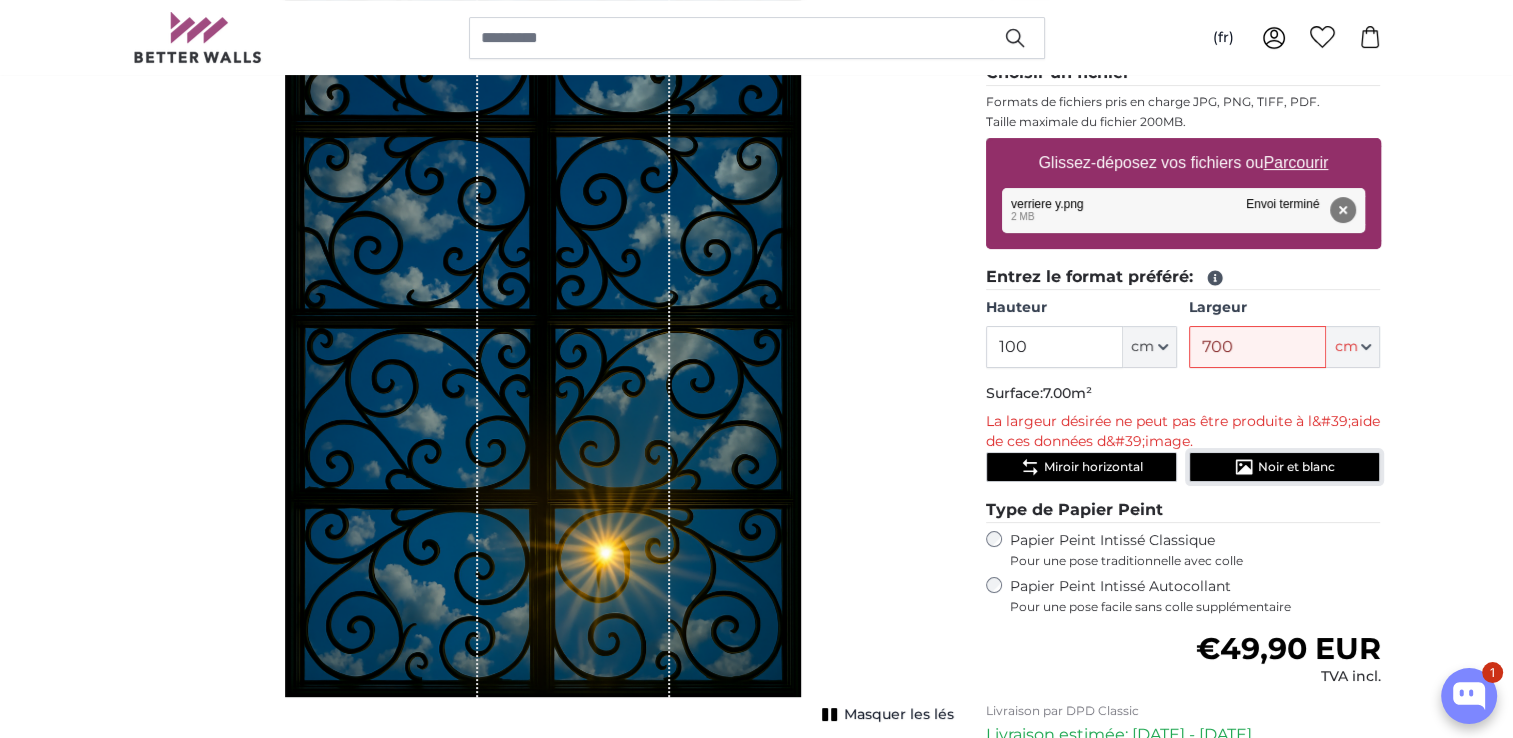 scroll, scrollTop: 400, scrollLeft: 0, axis: vertical 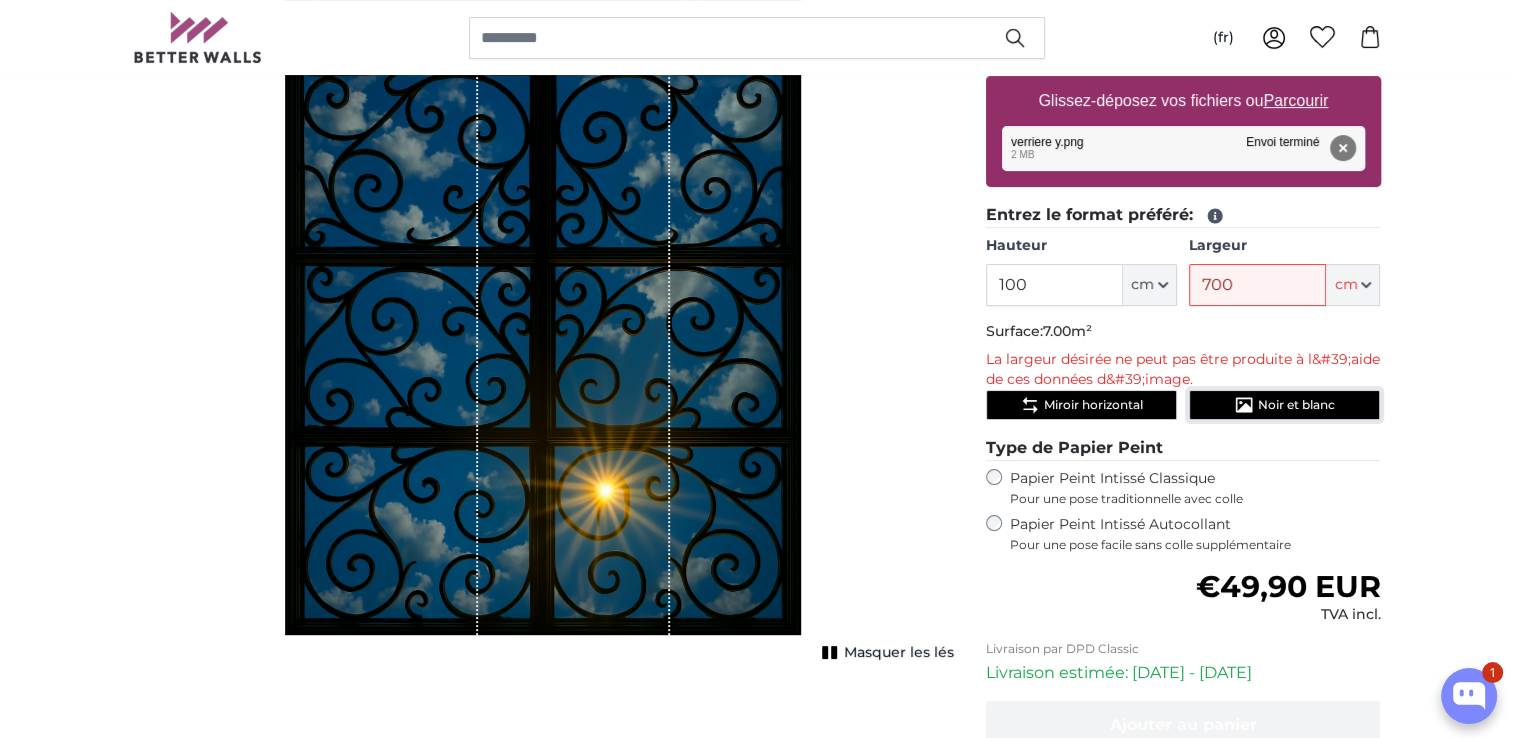 click on "Noir et blanc" 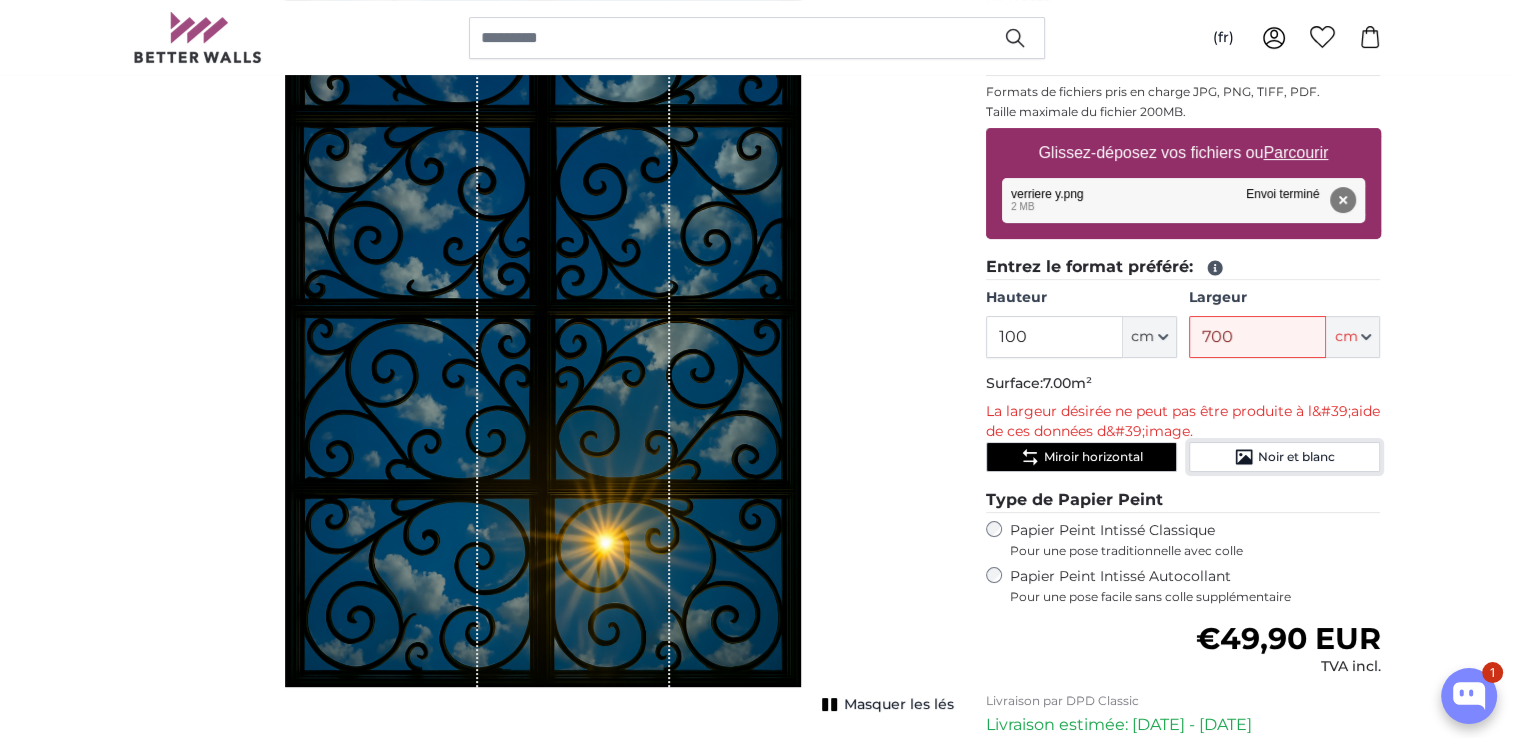 scroll, scrollTop: 300, scrollLeft: 0, axis: vertical 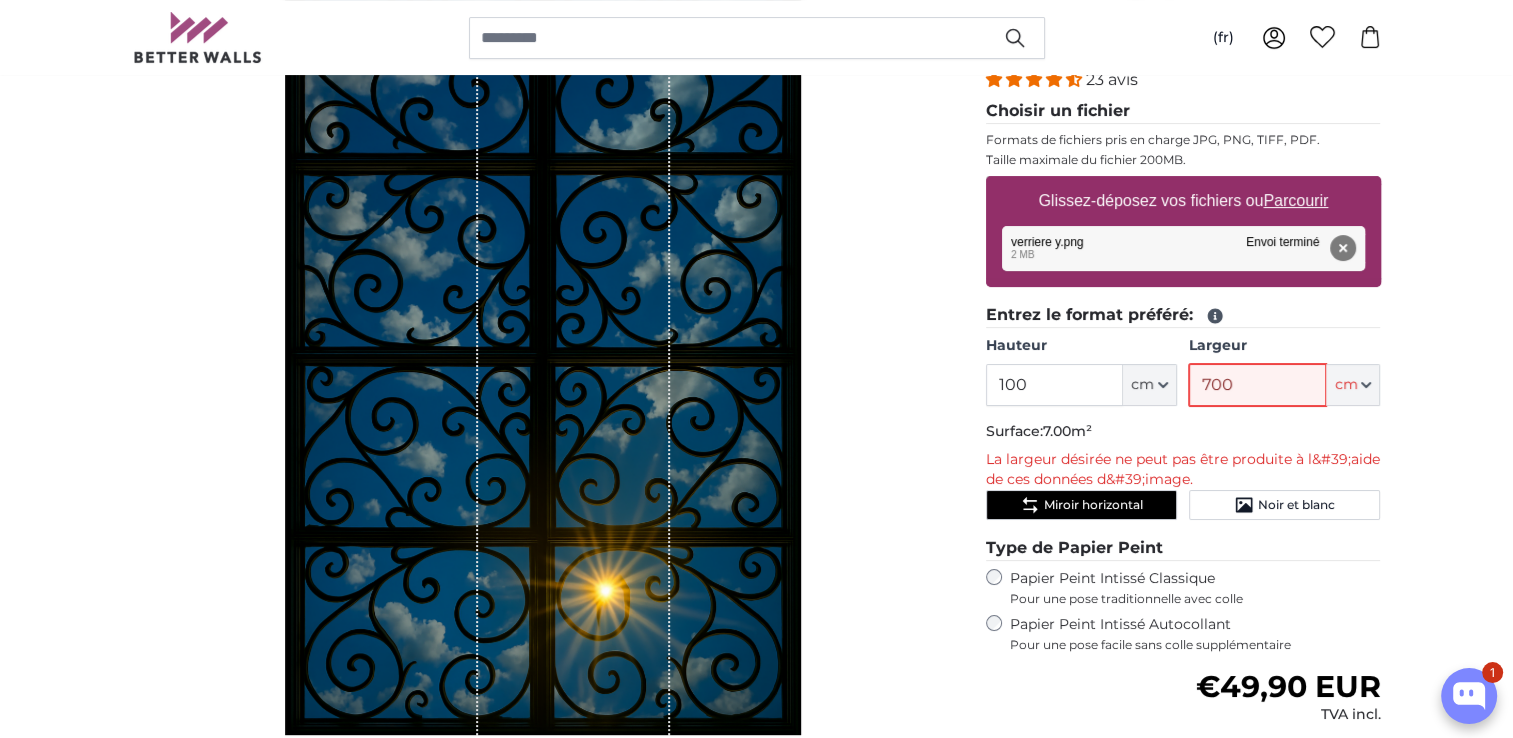 click on "700" at bounding box center (1257, 385) 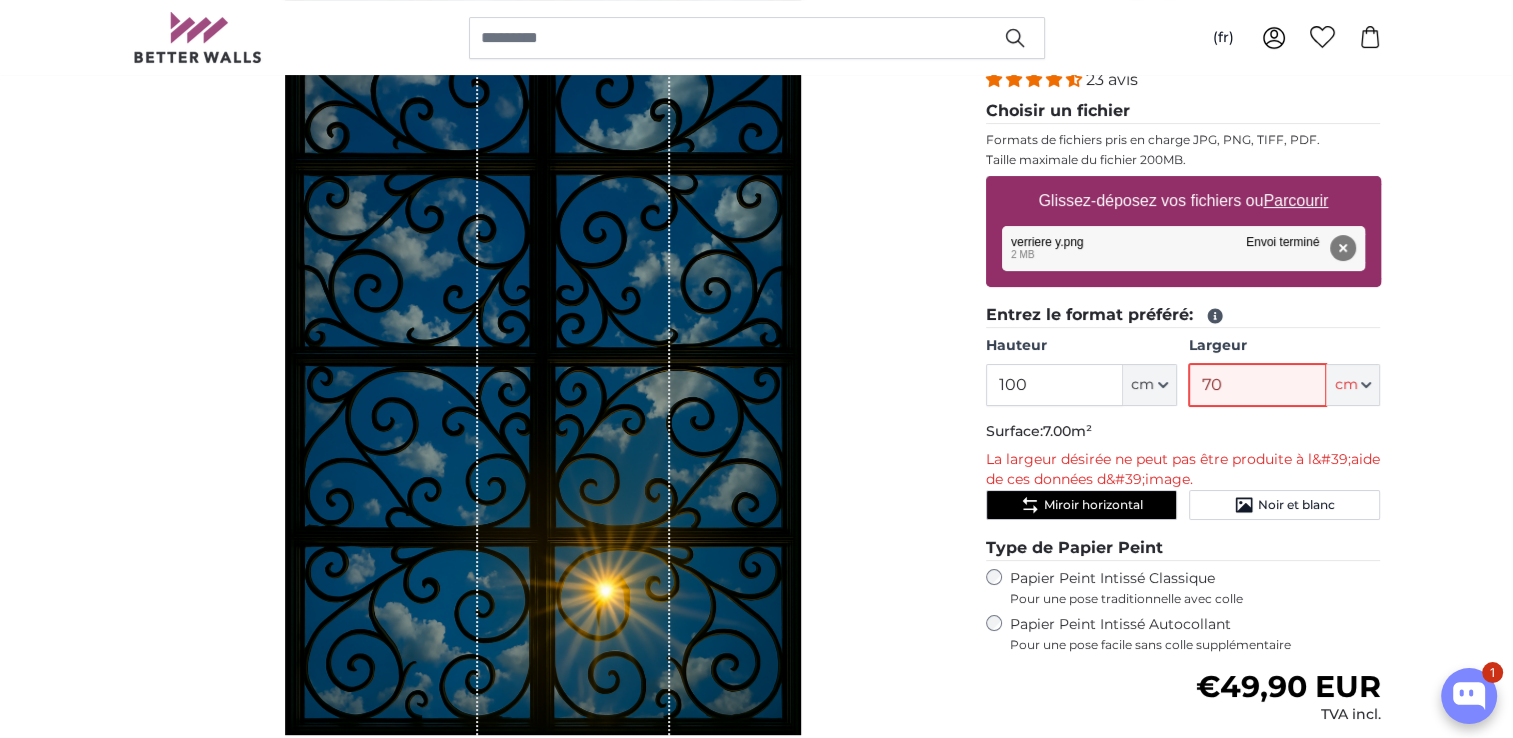 type on "7" 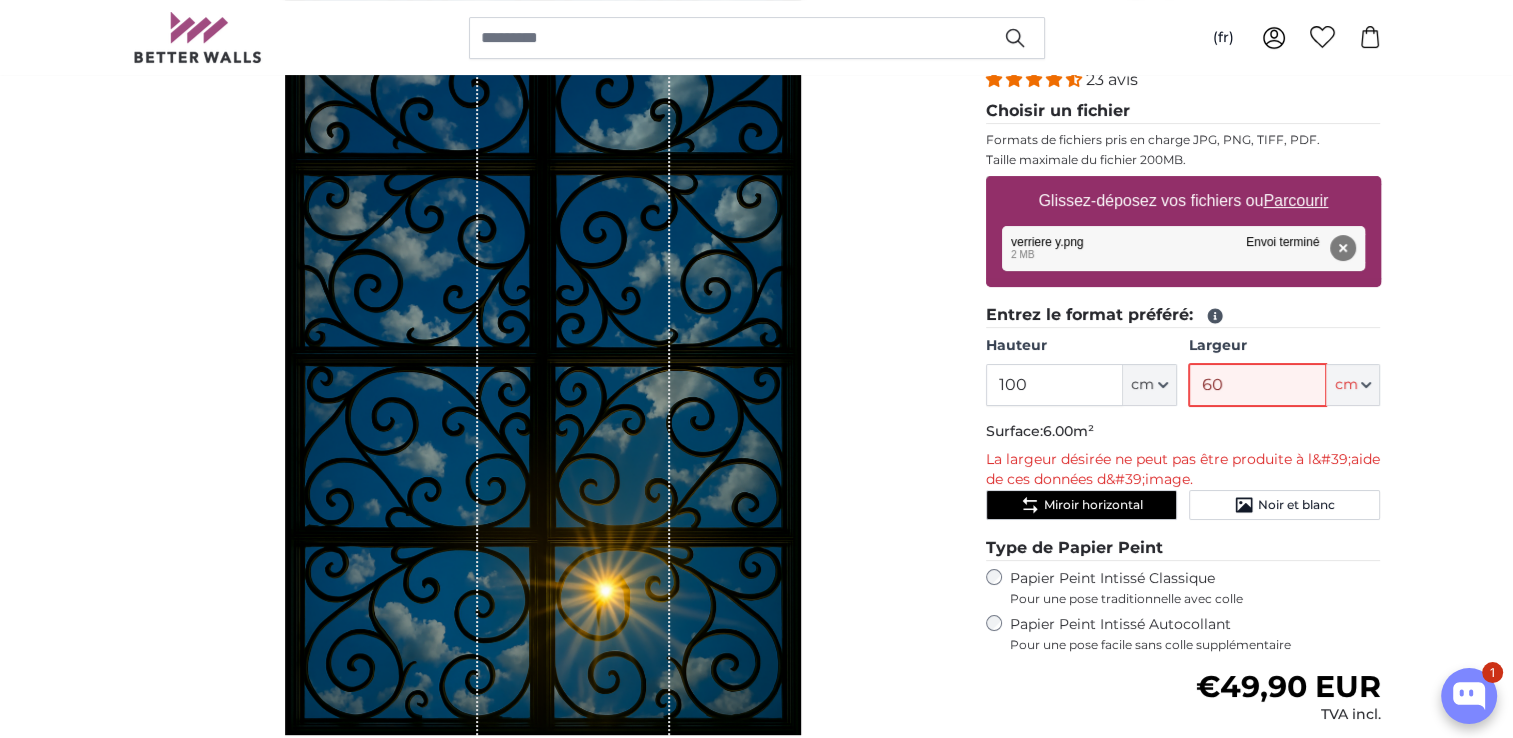 type on "6" 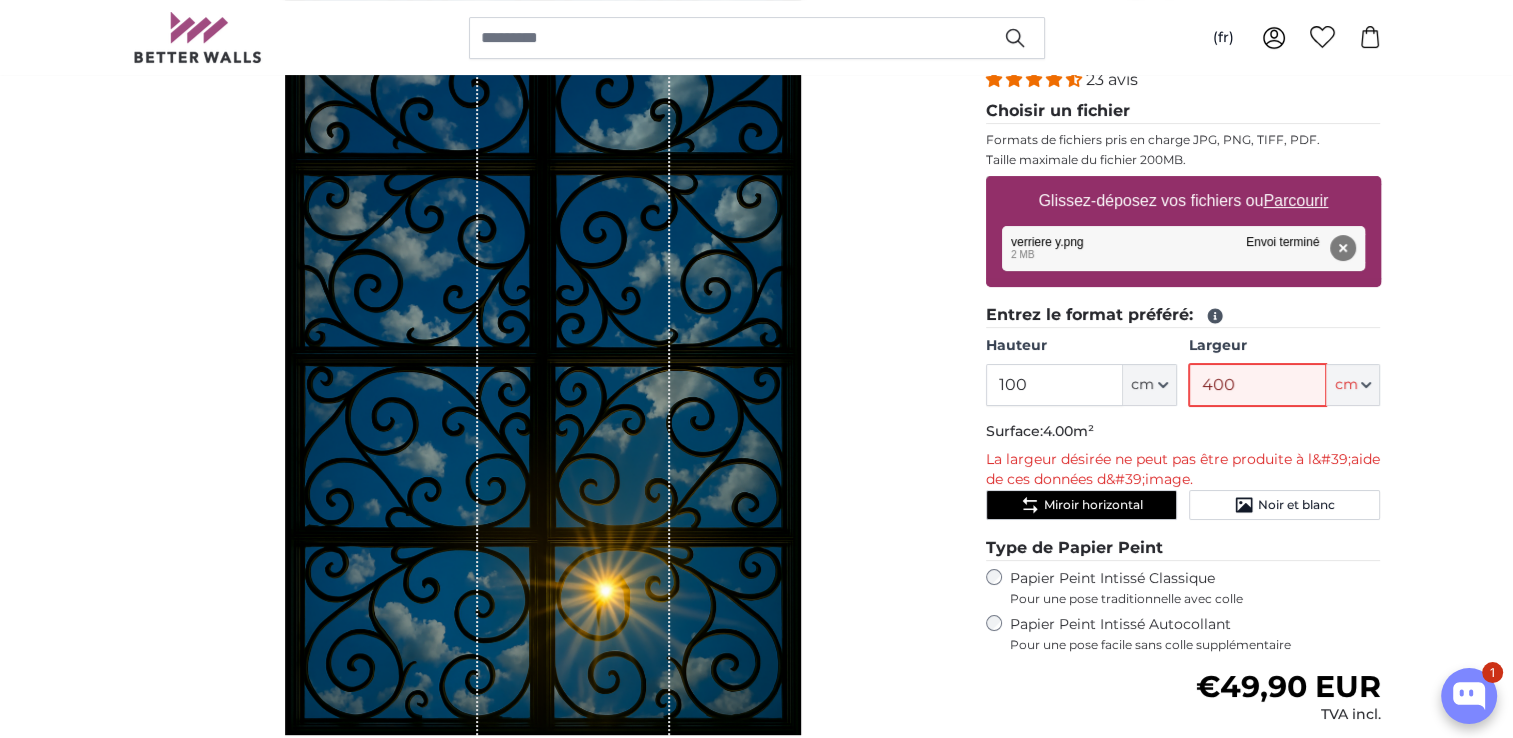type on "400" 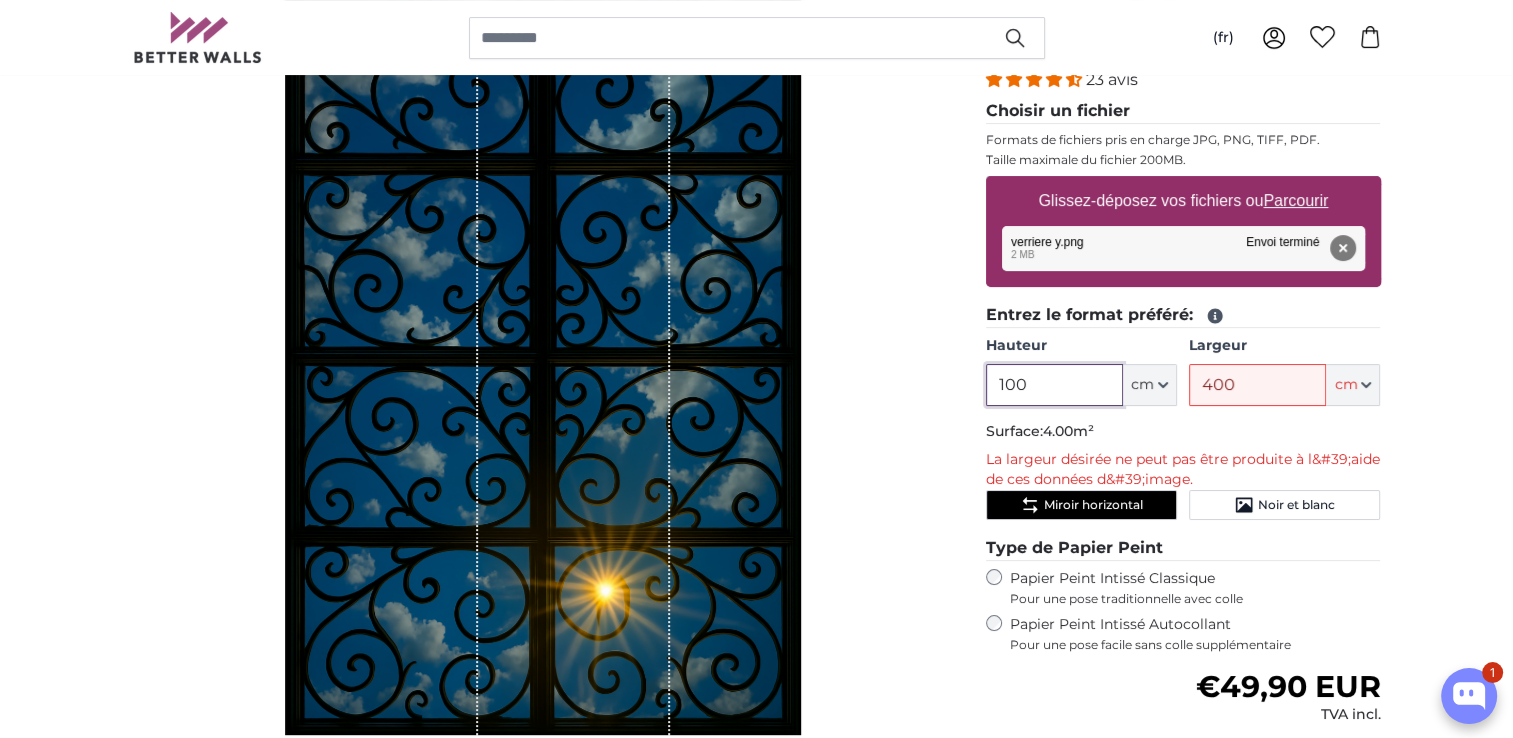 click on "100" at bounding box center (1054, 385) 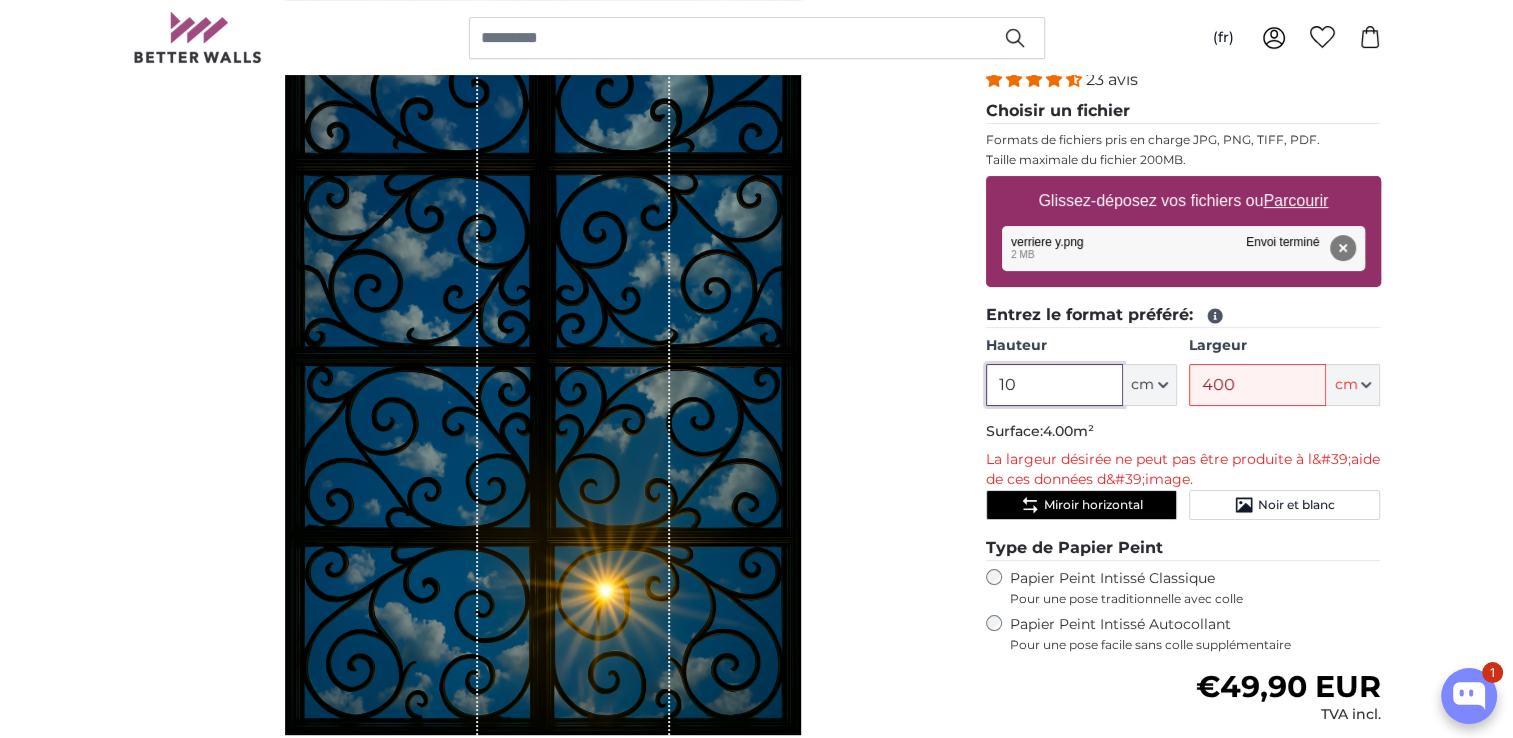 type on "1" 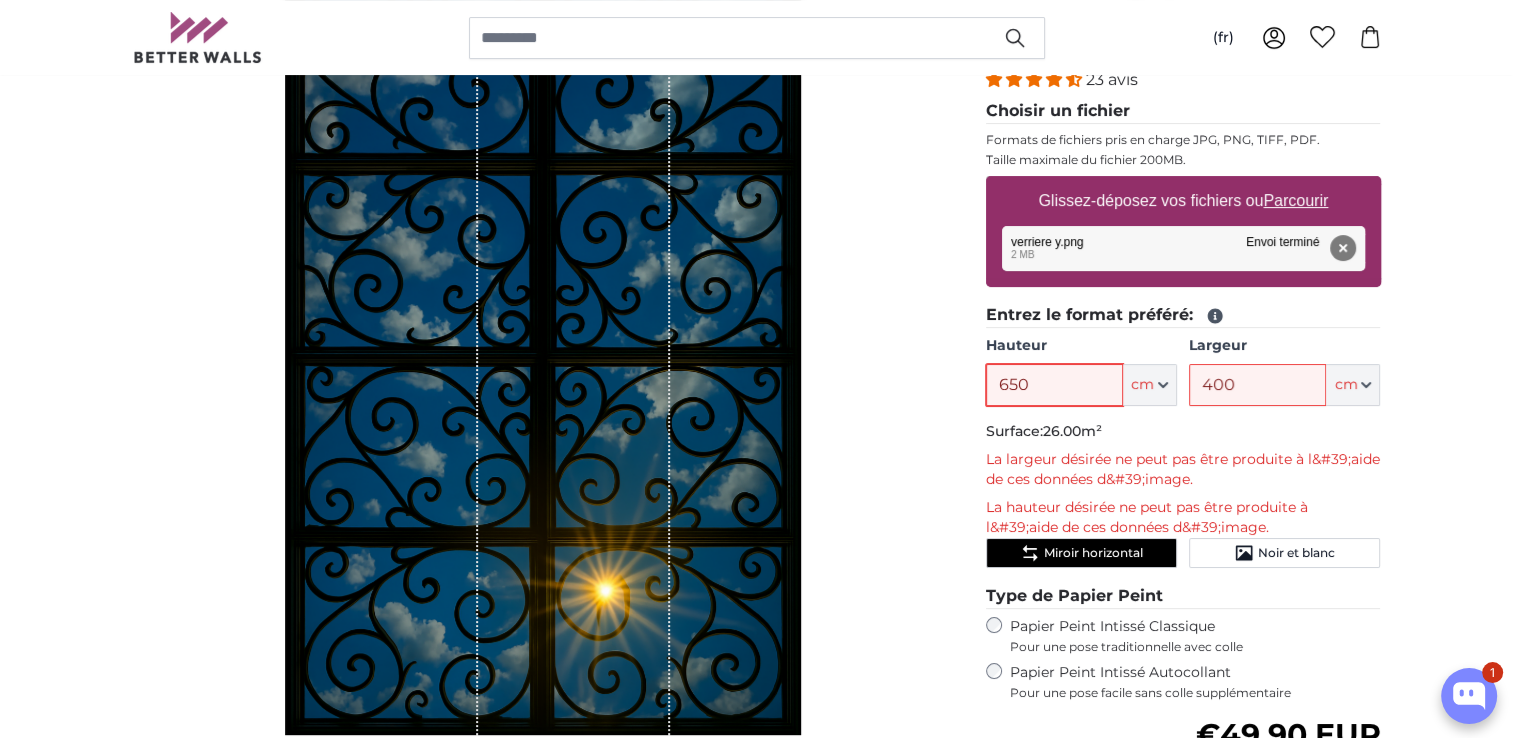 type on "650" 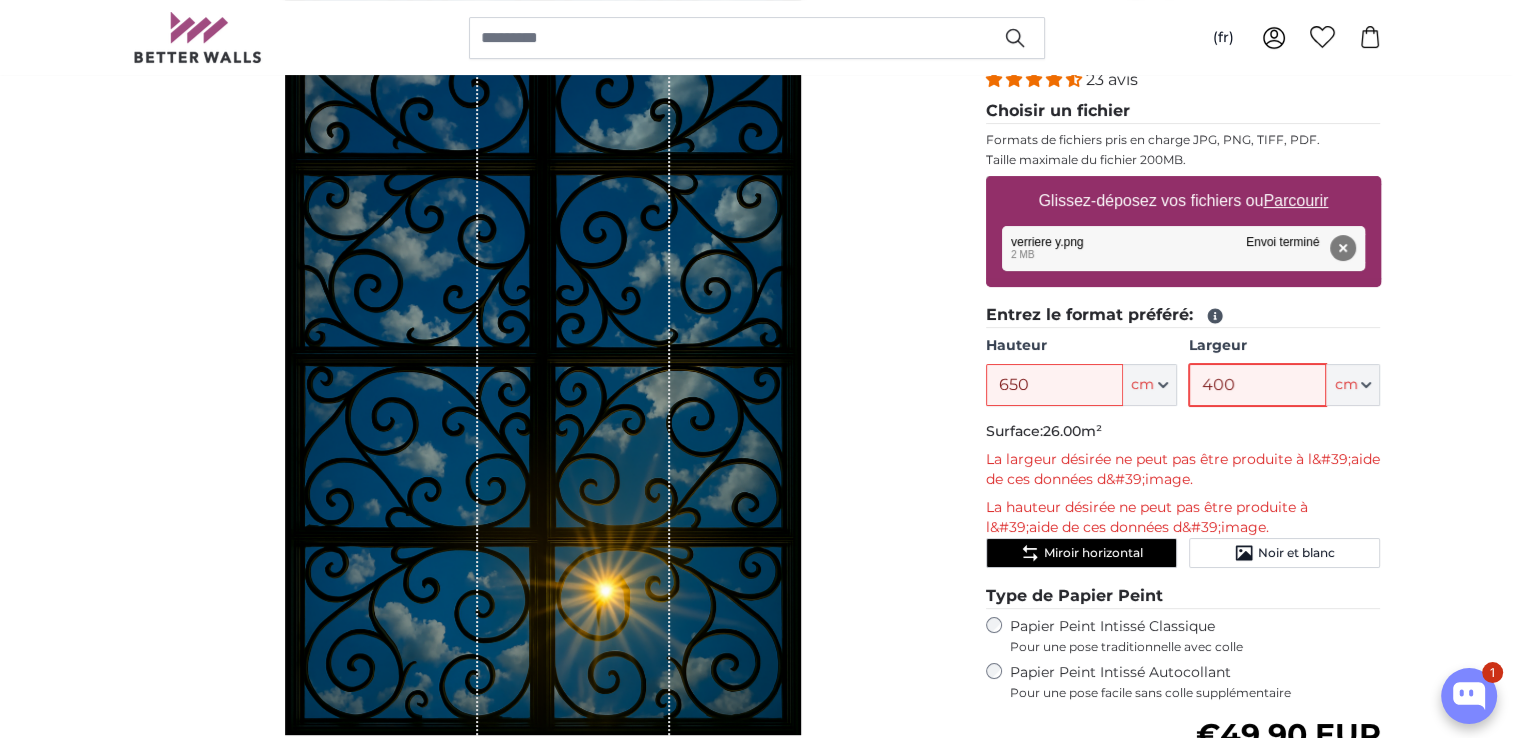 click on "400" at bounding box center (1257, 385) 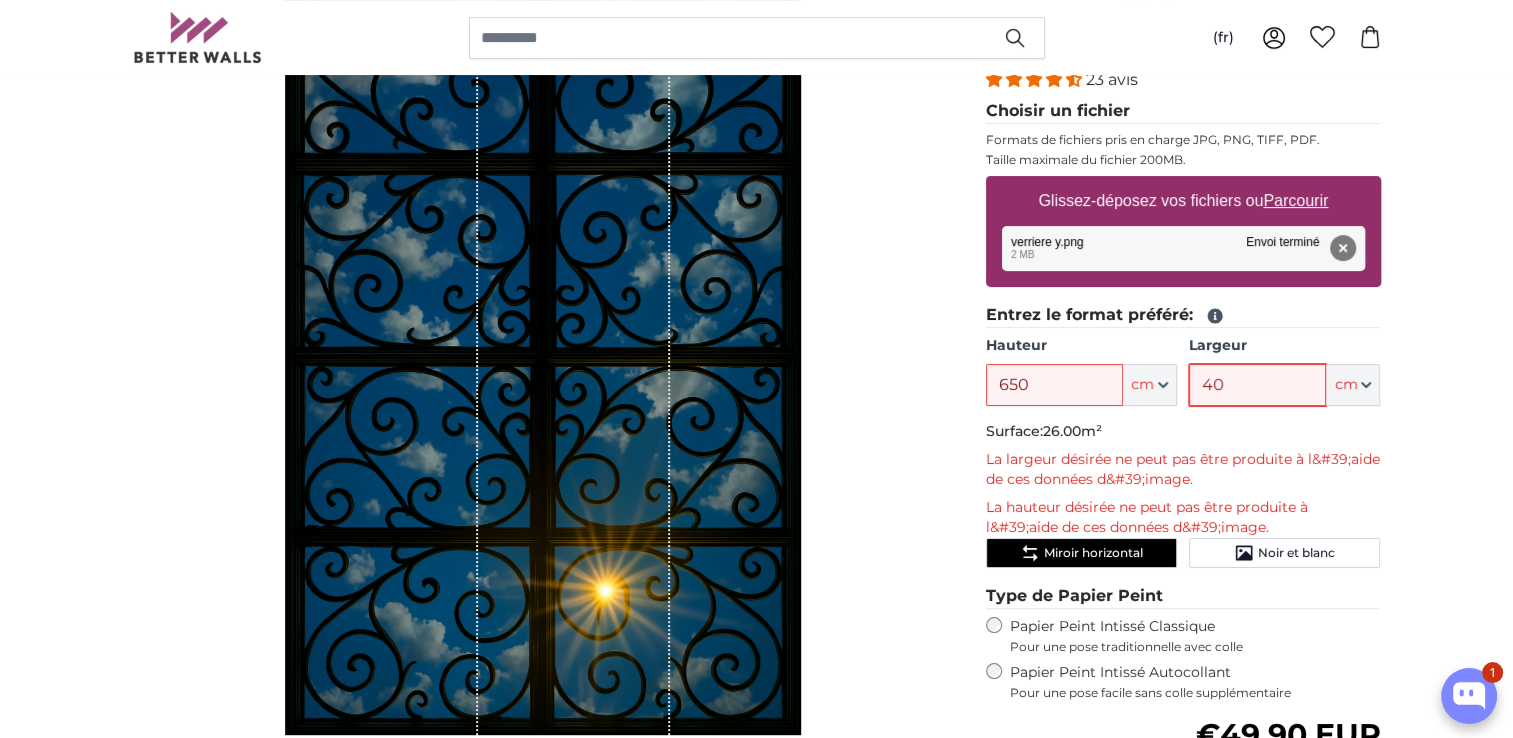 type on "4" 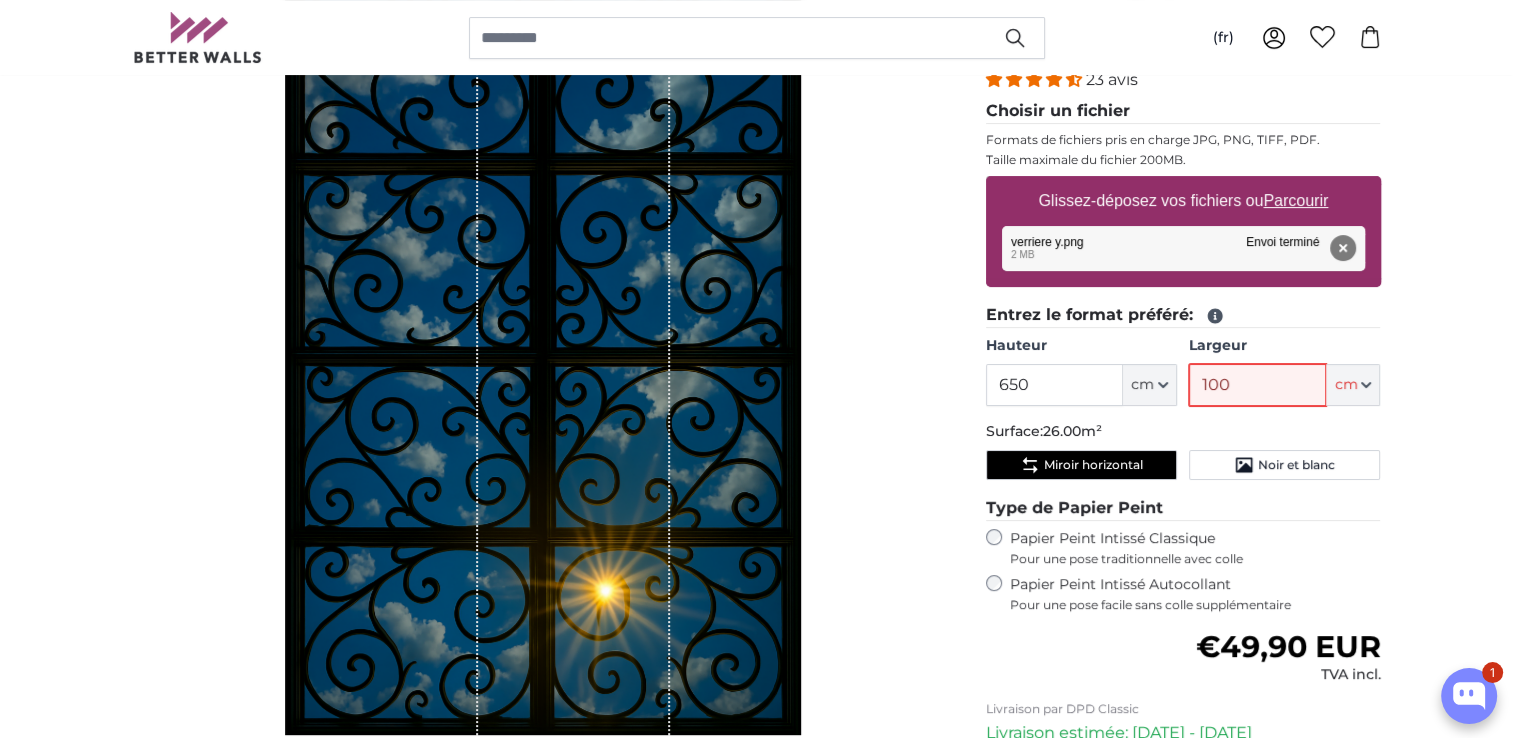 type on "100" 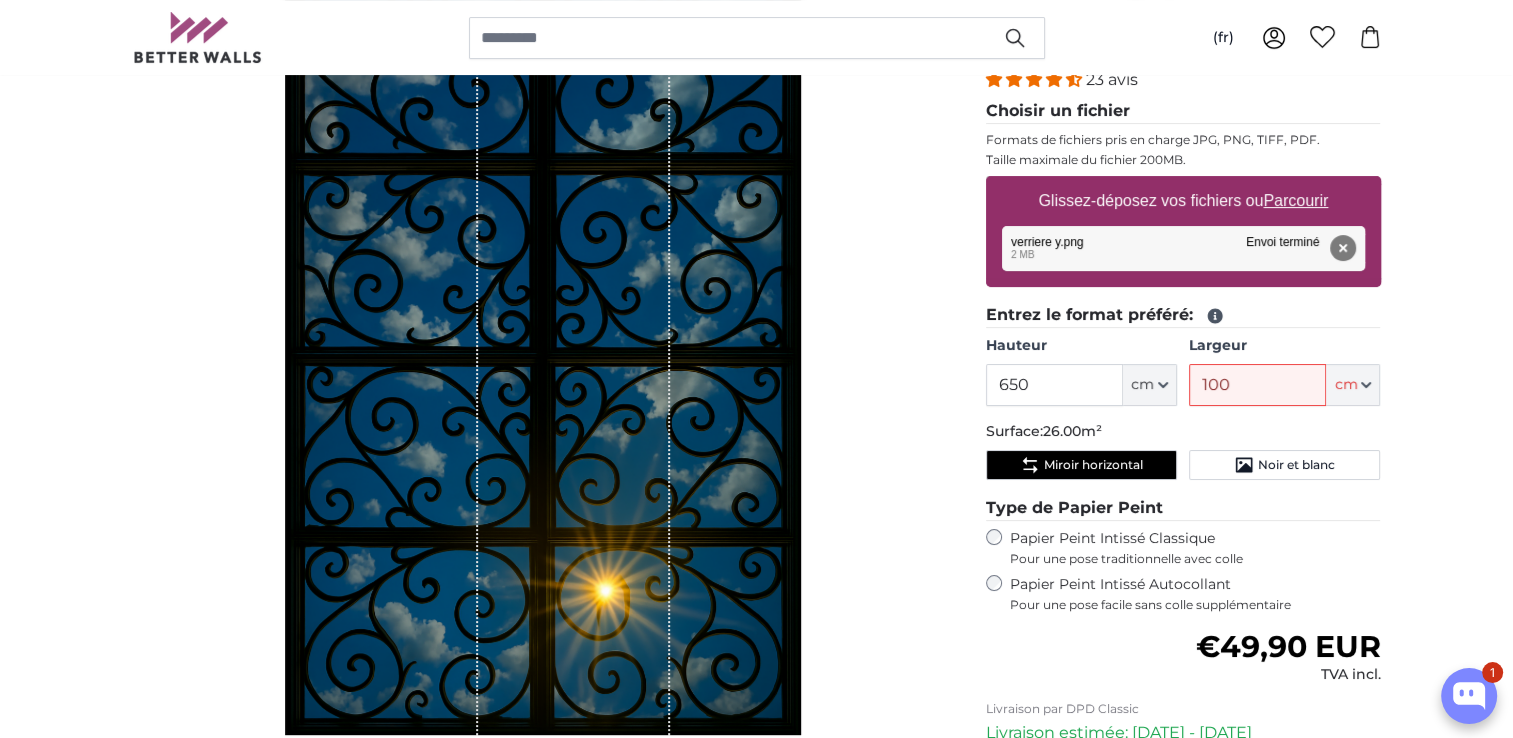 click on "Surface:  26.00m²" 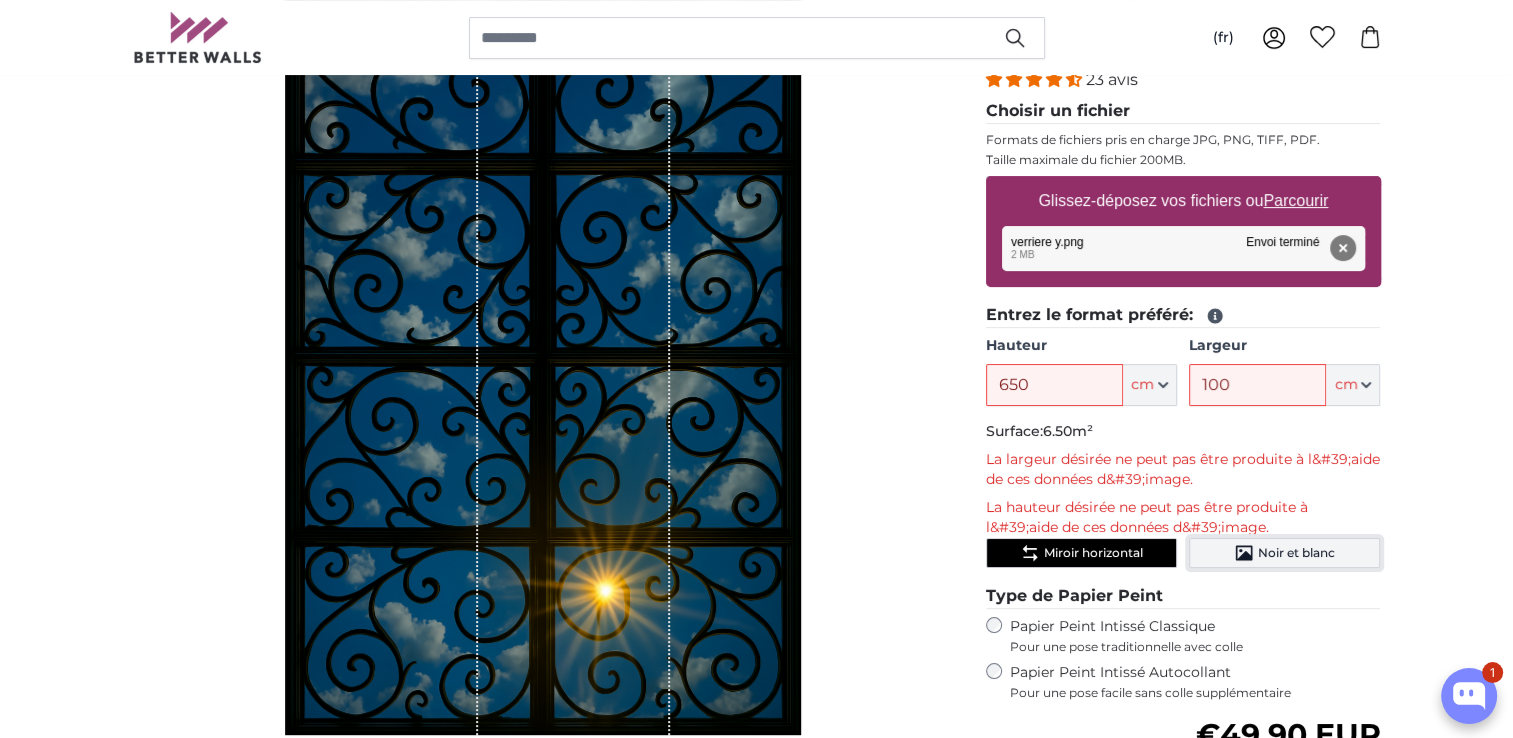 click on "Noir et blanc" 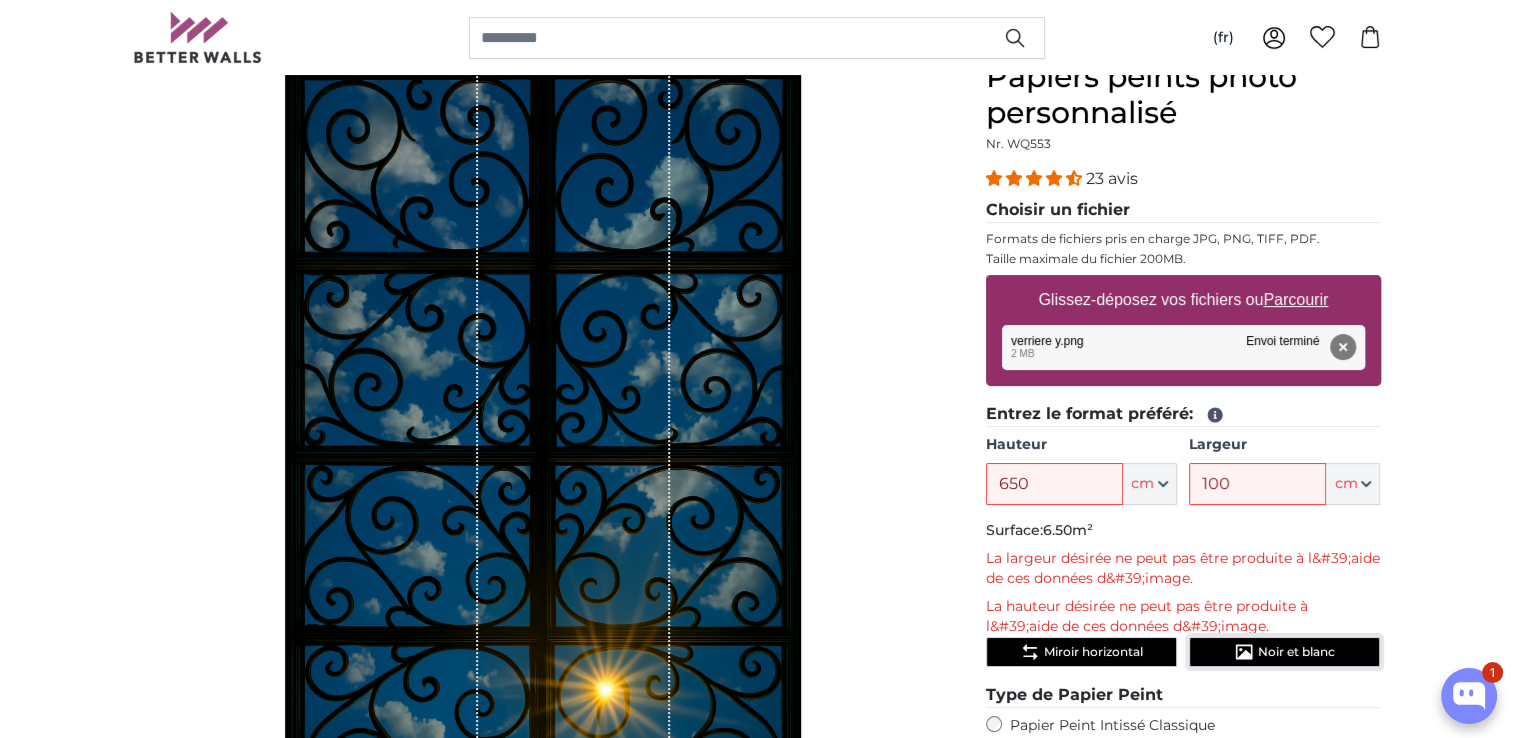 scroll, scrollTop: 200, scrollLeft: 0, axis: vertical 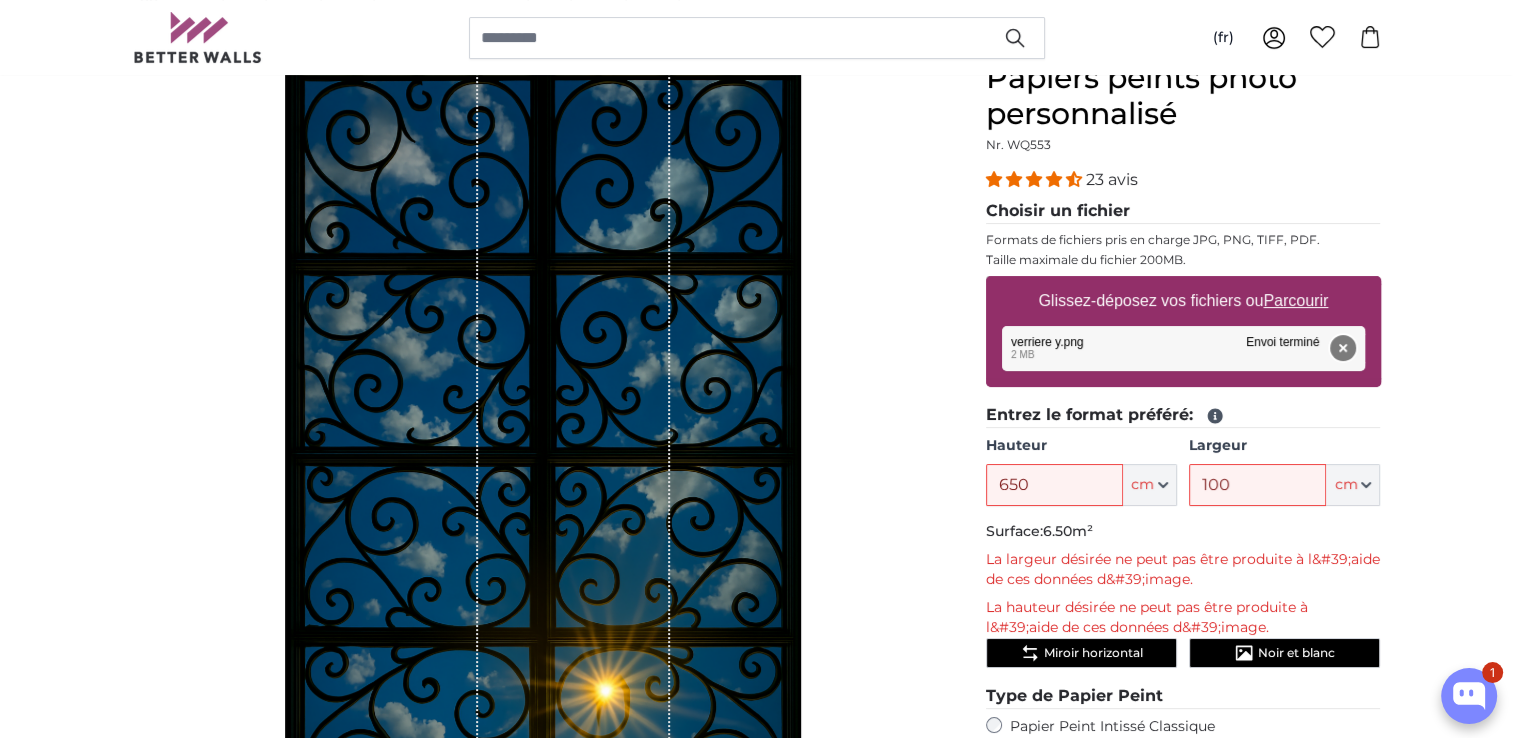 click on "Supprimer" at bounding box center (1342, 348) 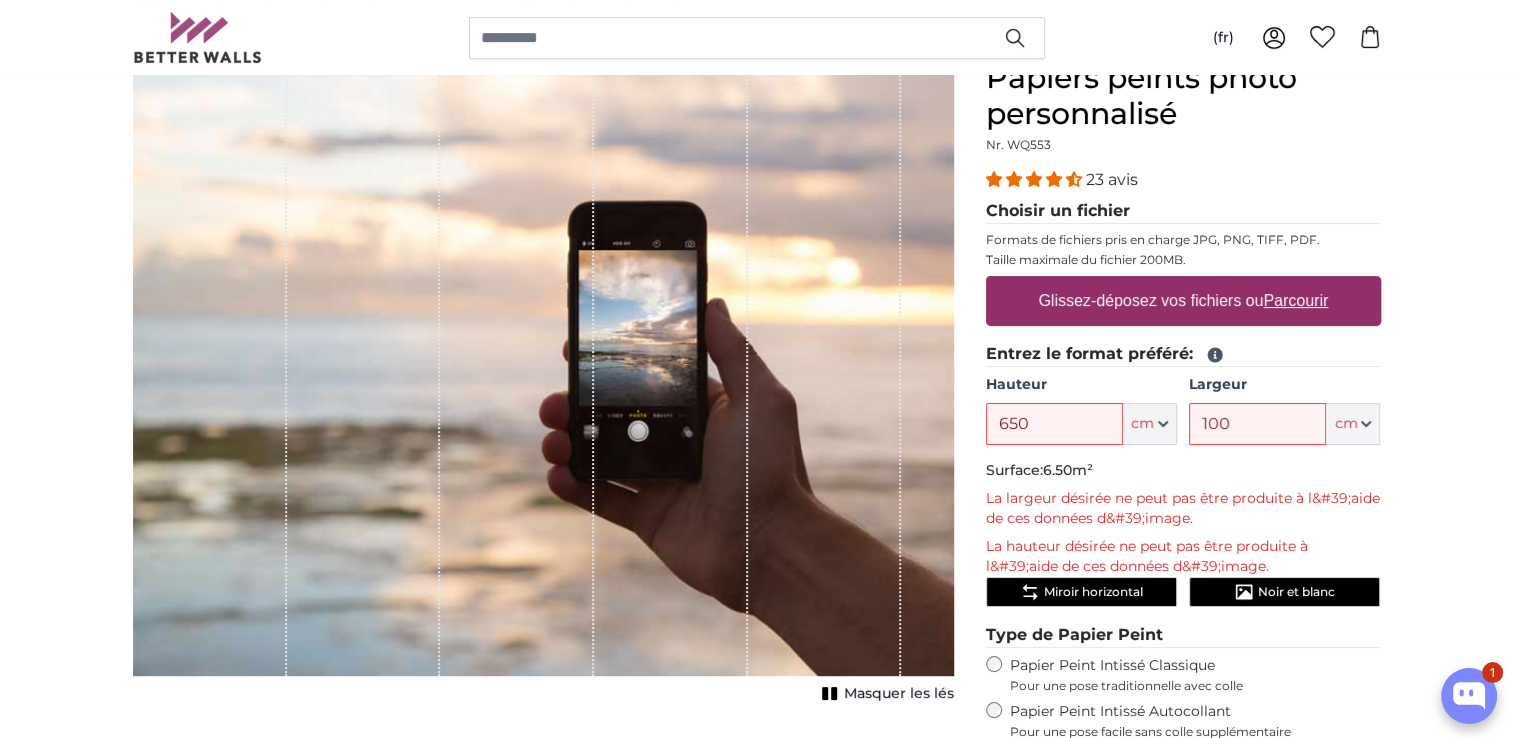 click on "Parcourir" at bounding box center (1295, 300) 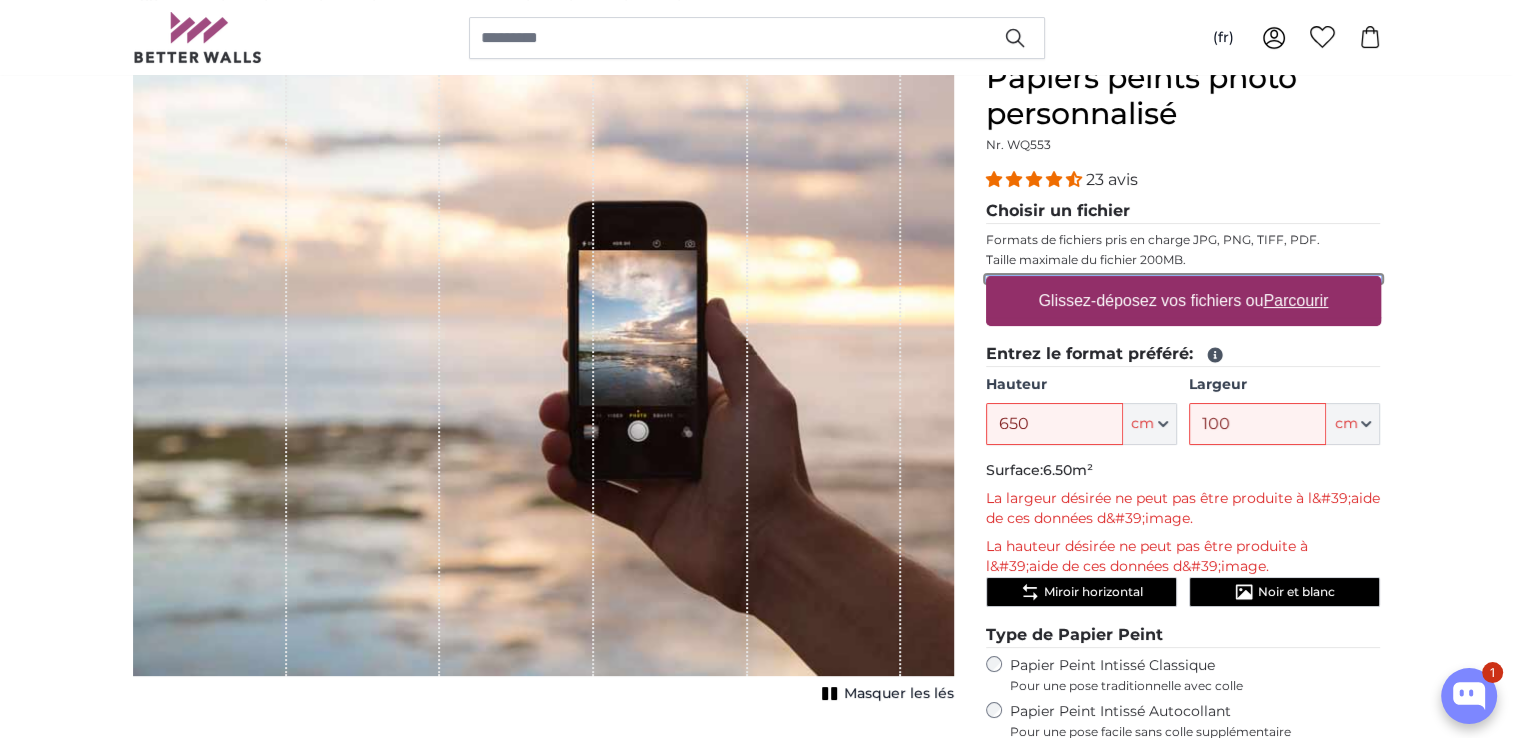 click on "Glissez-déposez vos fichiers ou  Parcourir" at bounding box center [1183, 279] 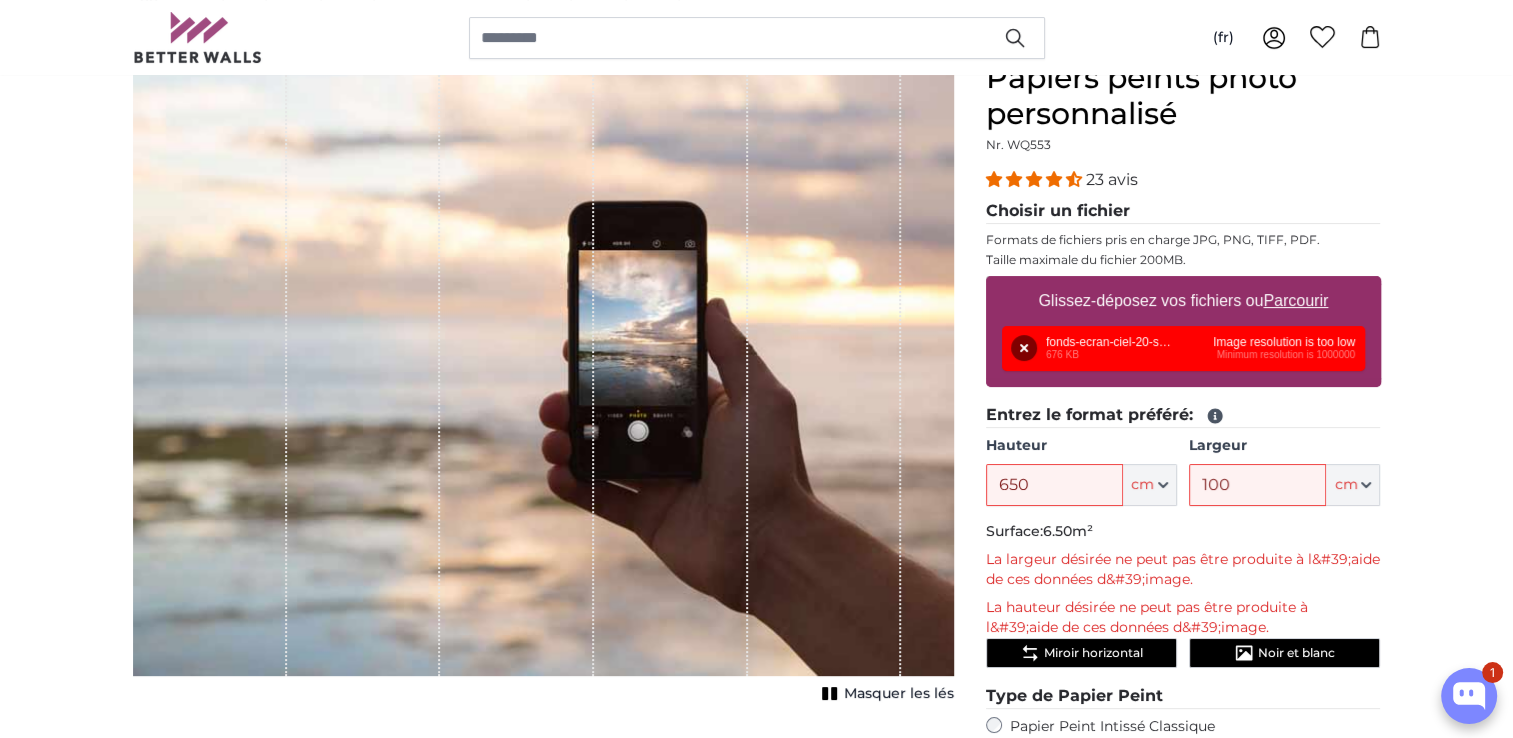 click on "Parcourir" at bounding box center [1295, 300] 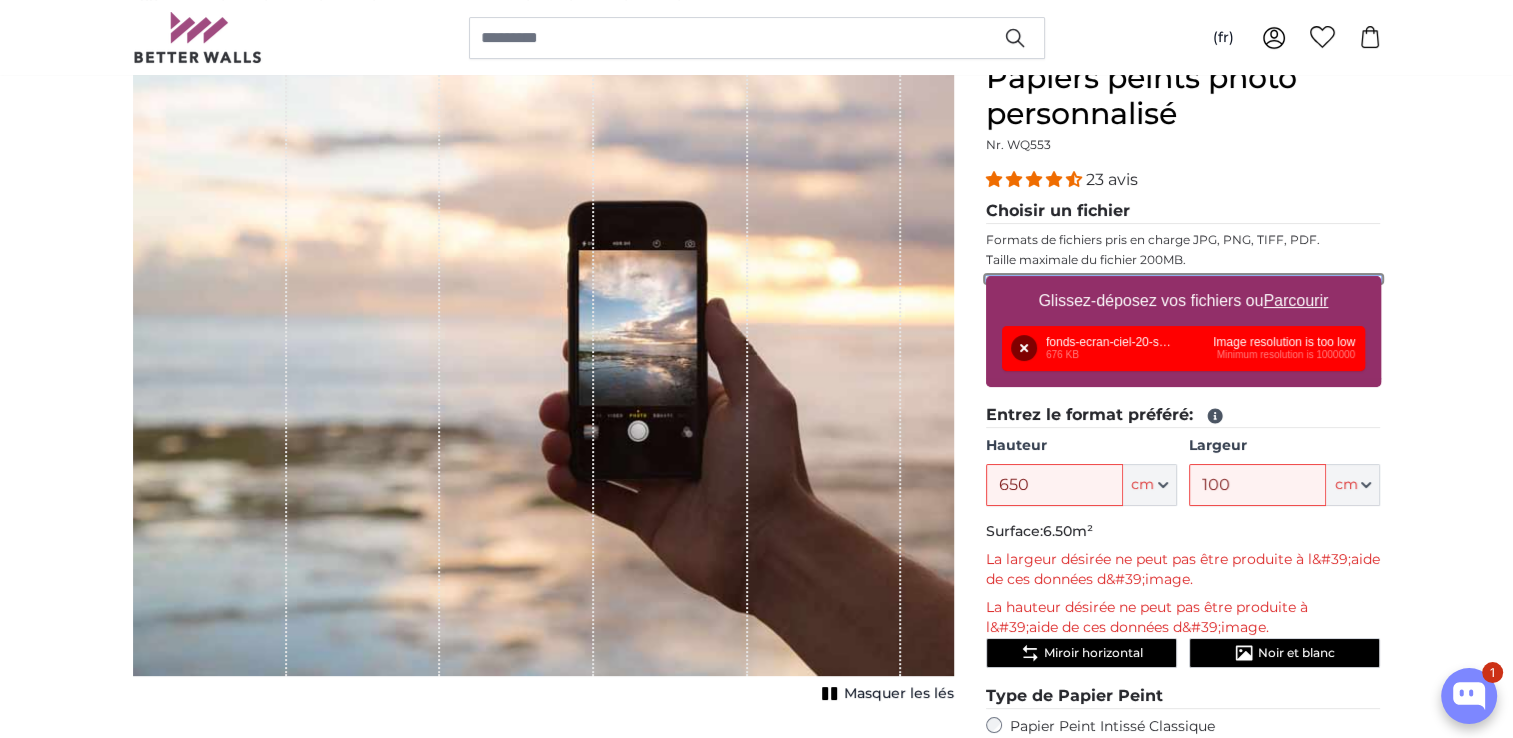 click on "Glissez-déposez vos fichiers ou  Parcourir" at bounding box center [1183, 279] 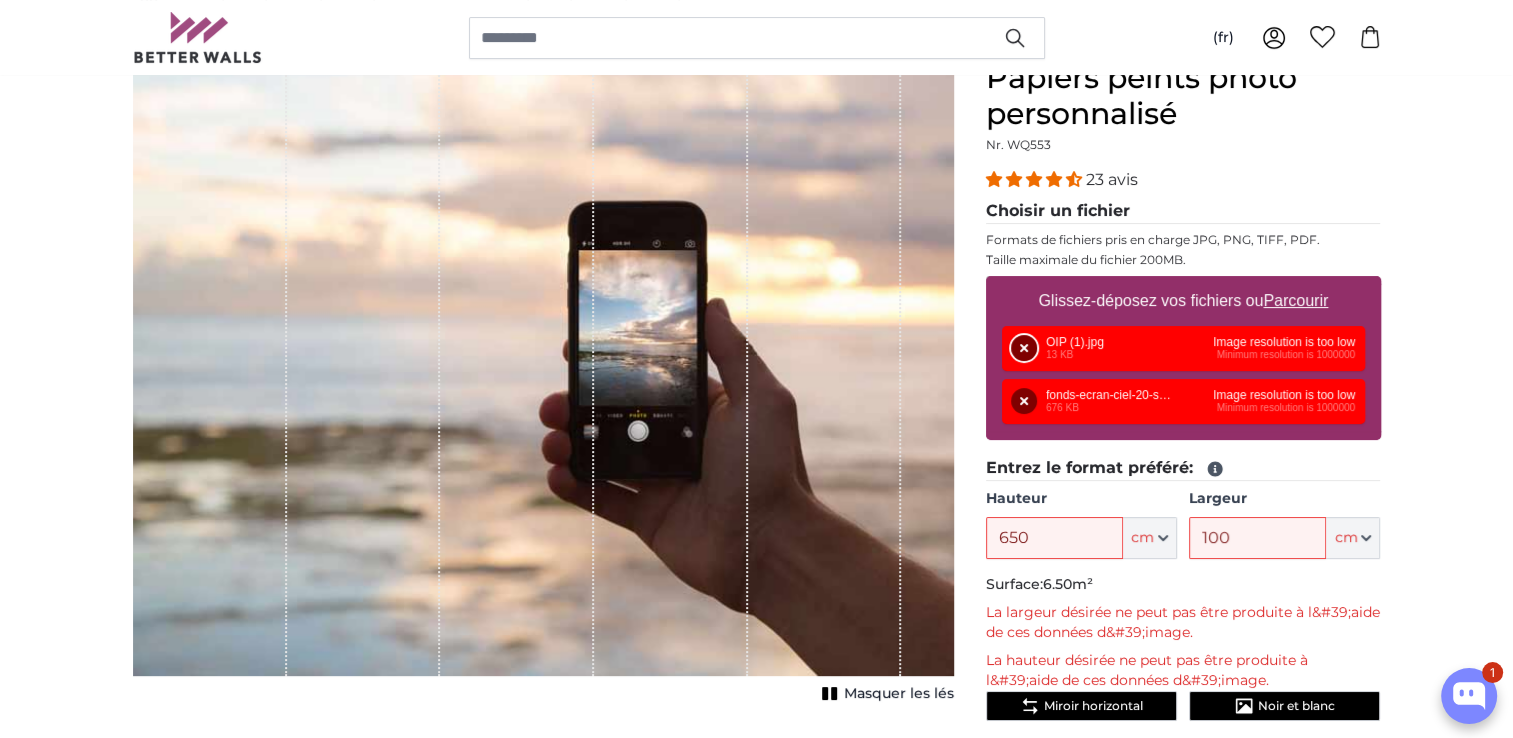 click on "Supprimer" at bounding box center [1024, 348] 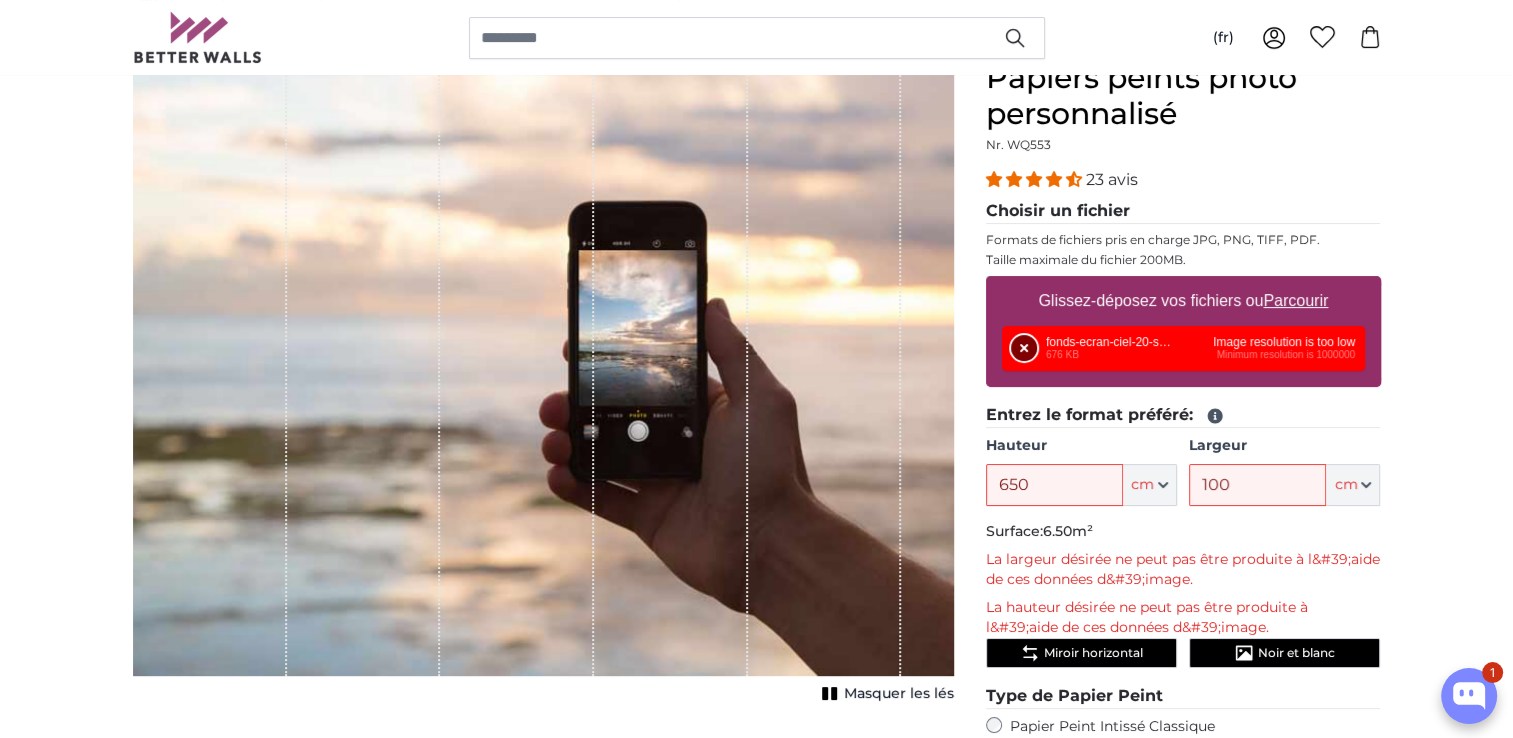 click on "Supprimer" at bounding box center [1024, 348] 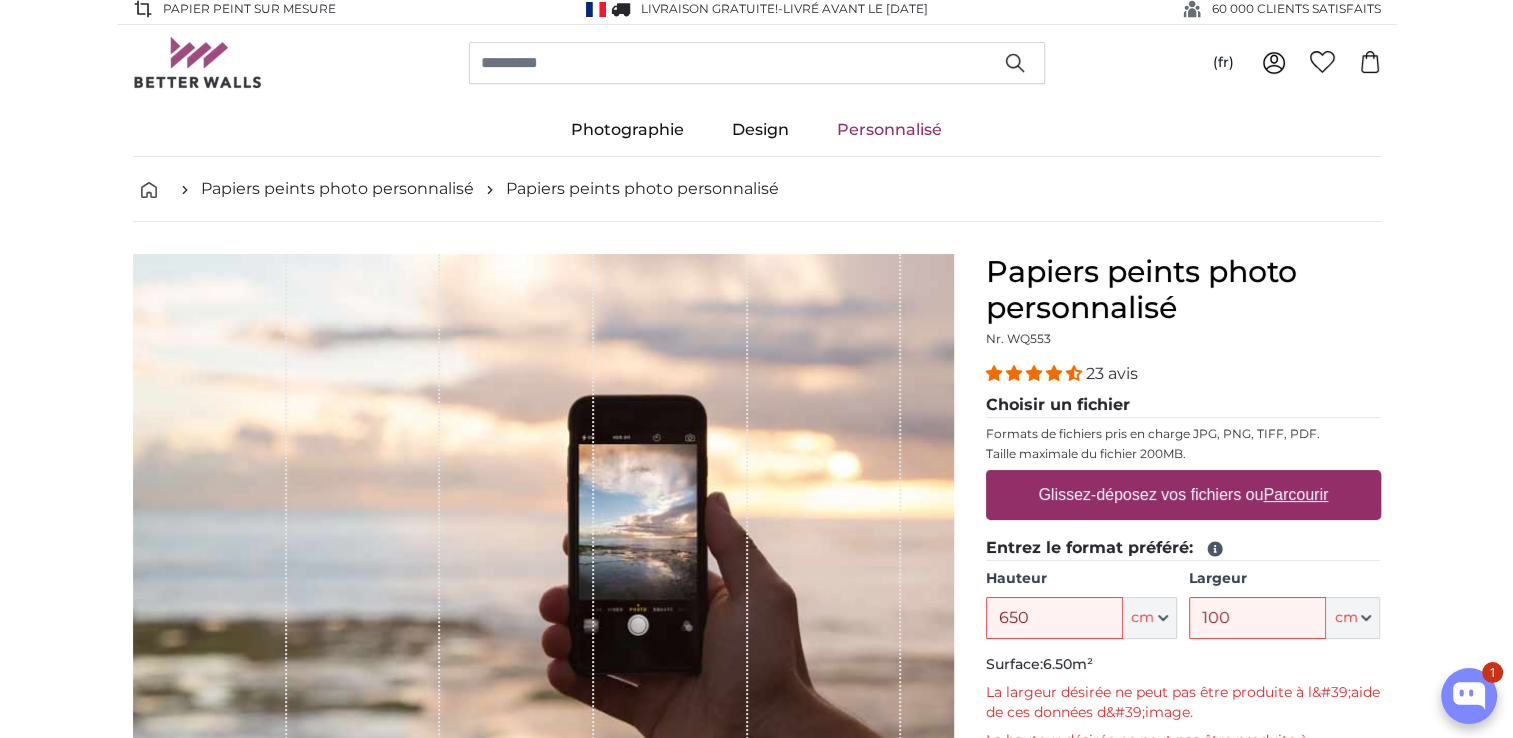 scroll, scrollTop: 0, scrollLeft: 0, axis: both 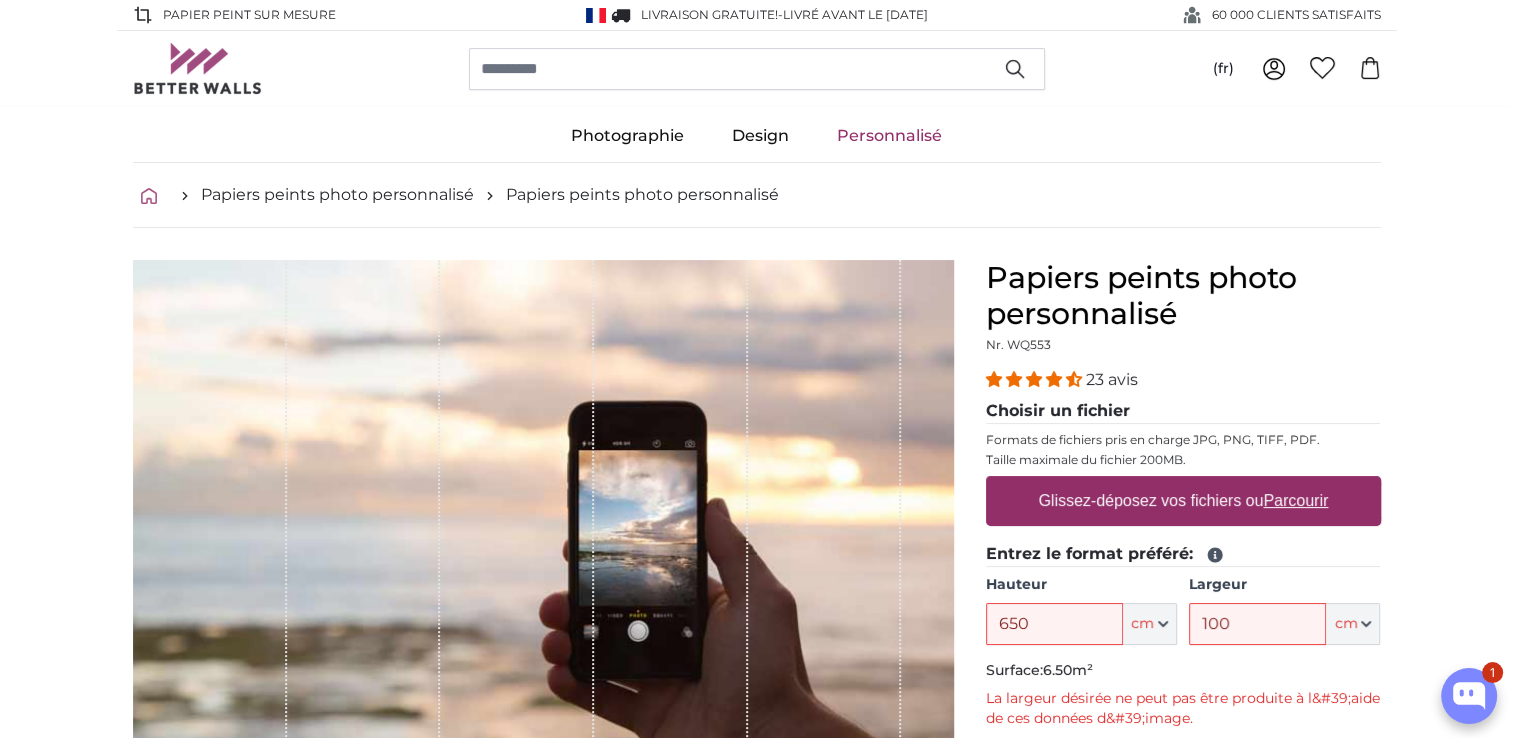 click at bounding box center [155, 194] 